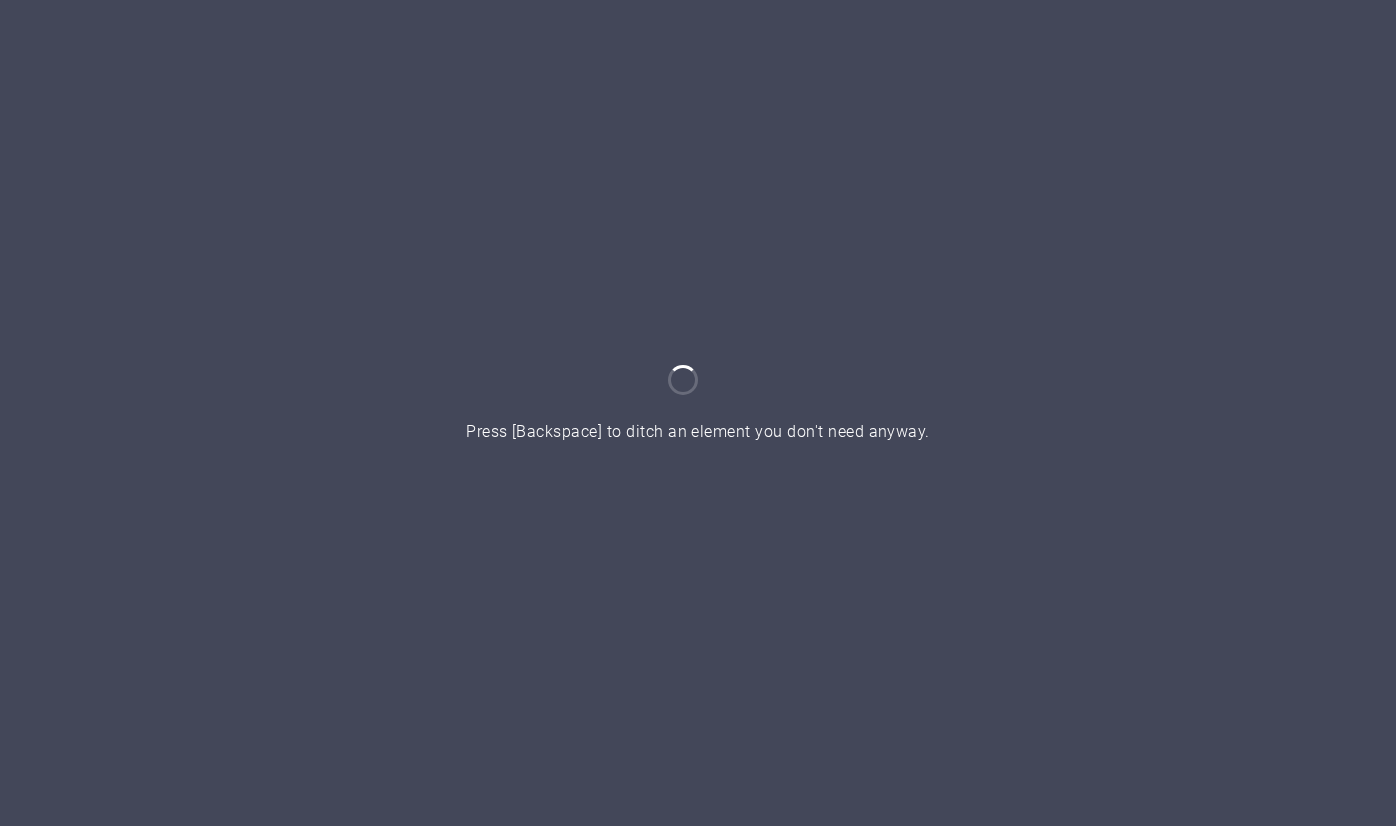 scroll, scrollTop: 0, scrollLeft: 0, axis: both 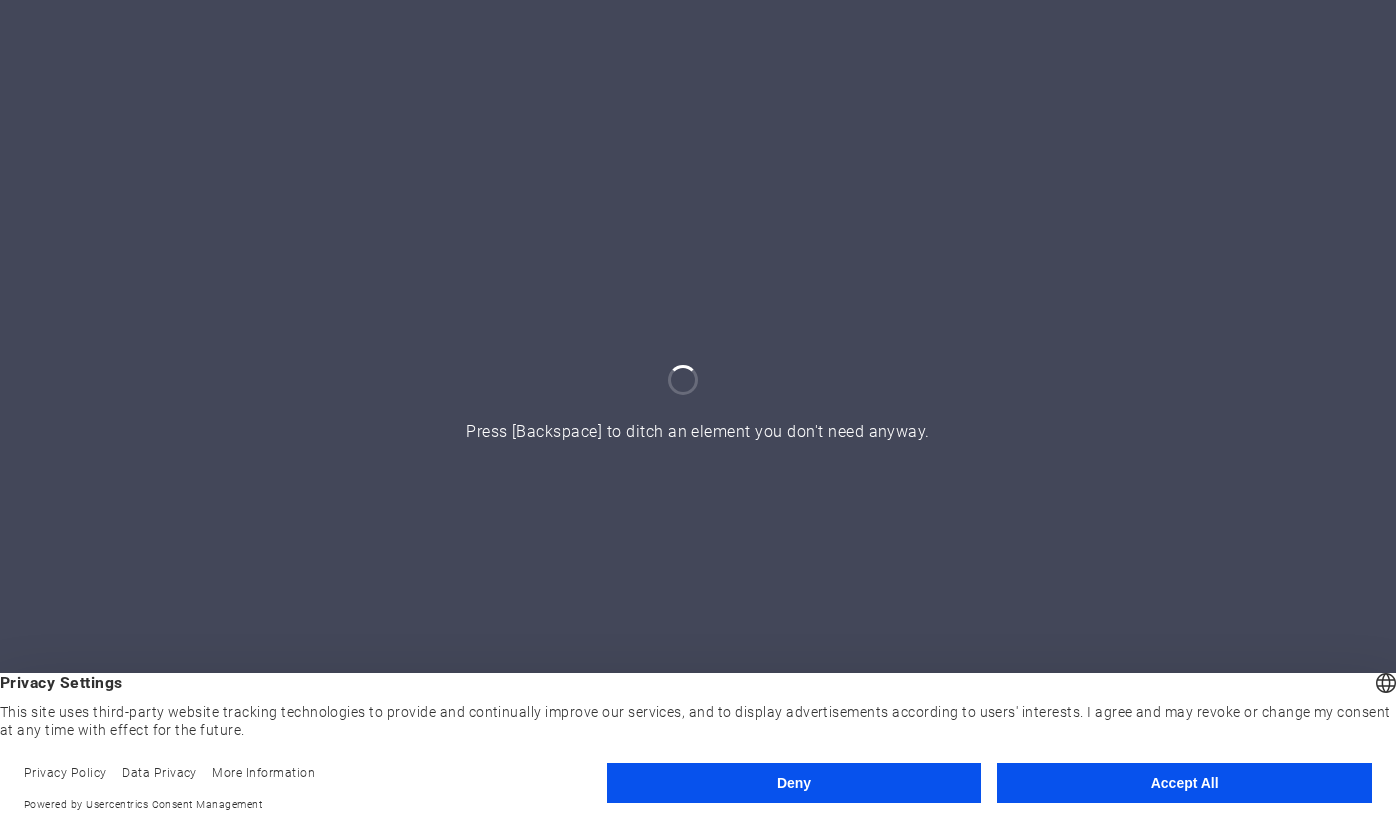 click on "Accept All" at bounding box center [1184, 783] 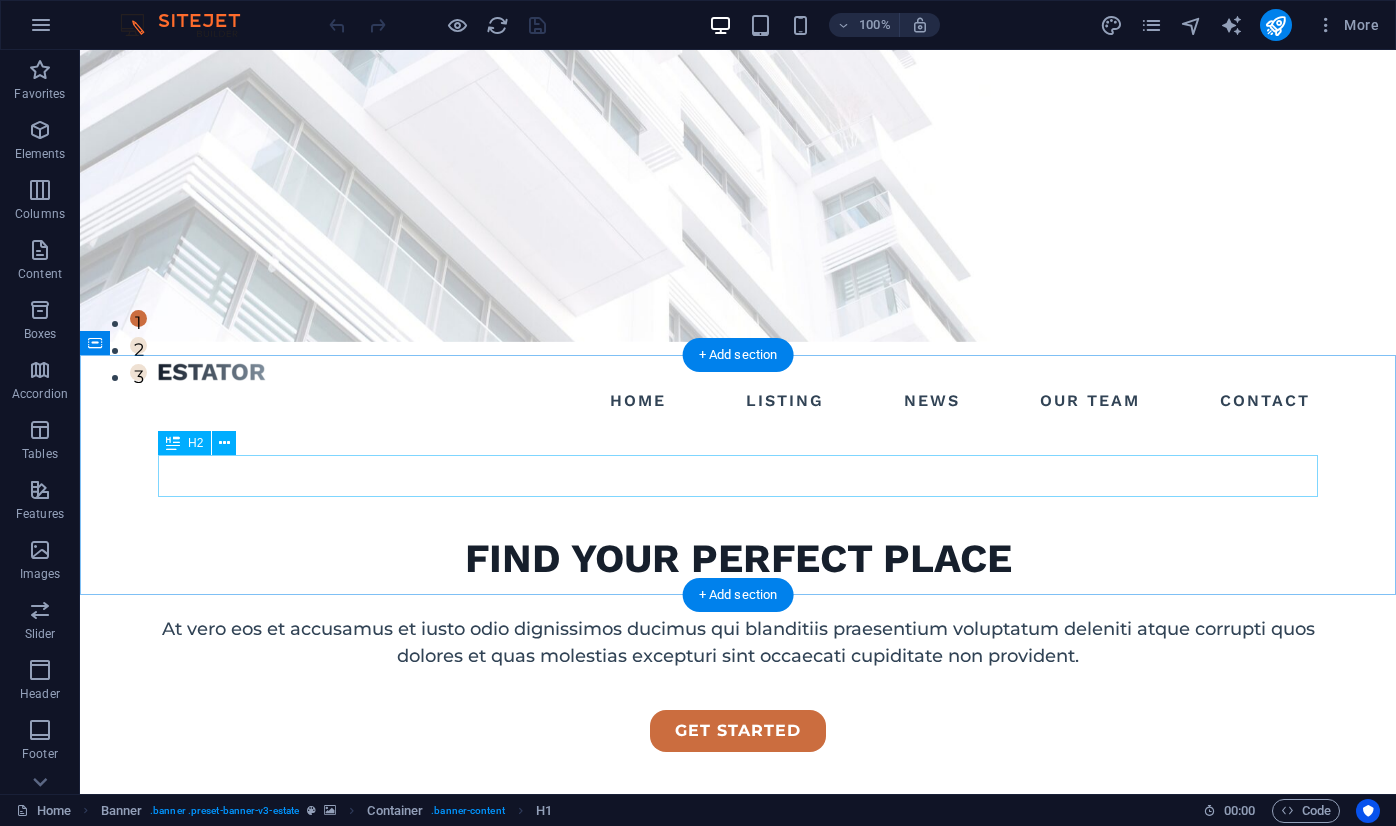 scroll, scrollTop: 0, scrollLeft: 0, axis: both 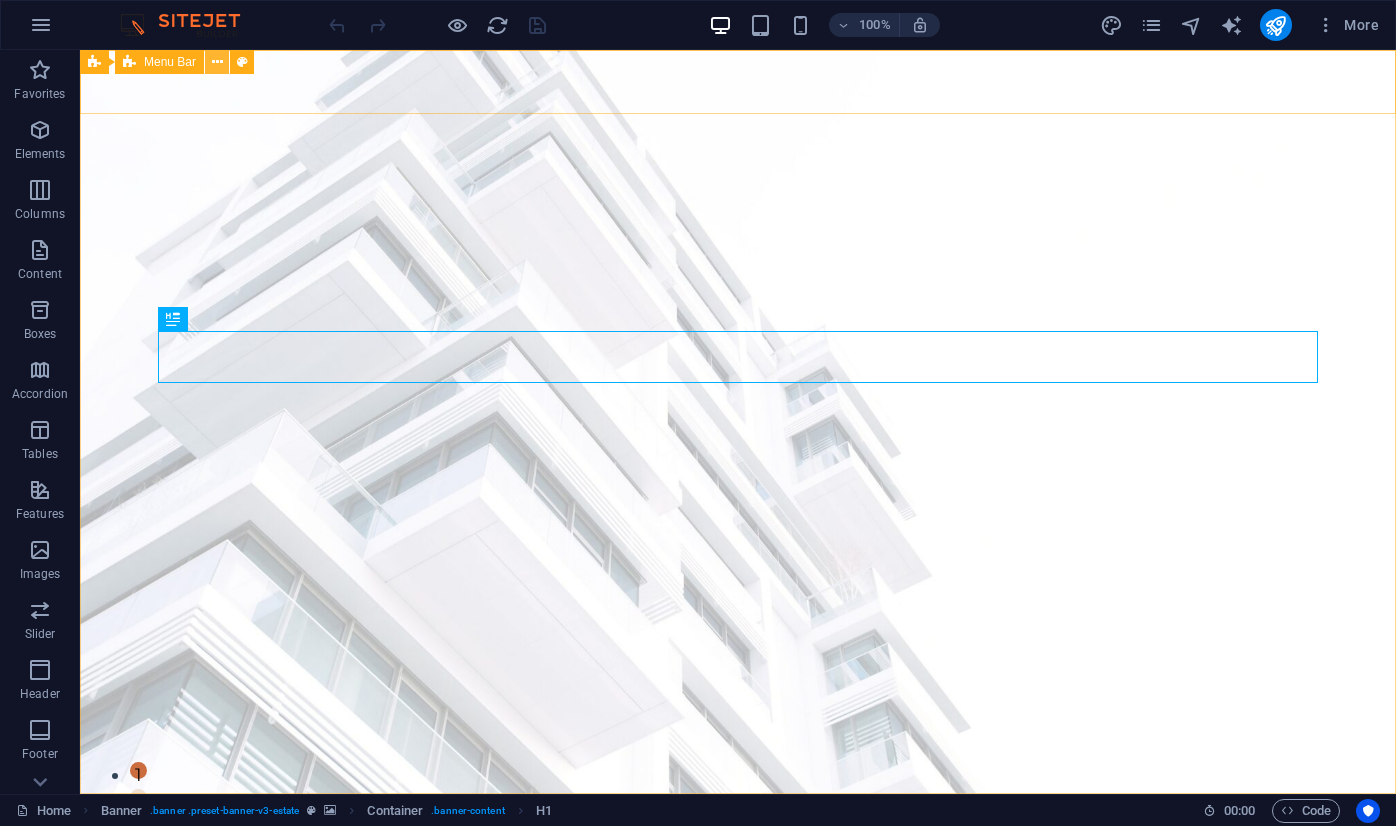 click at bounding box center (217, 62) 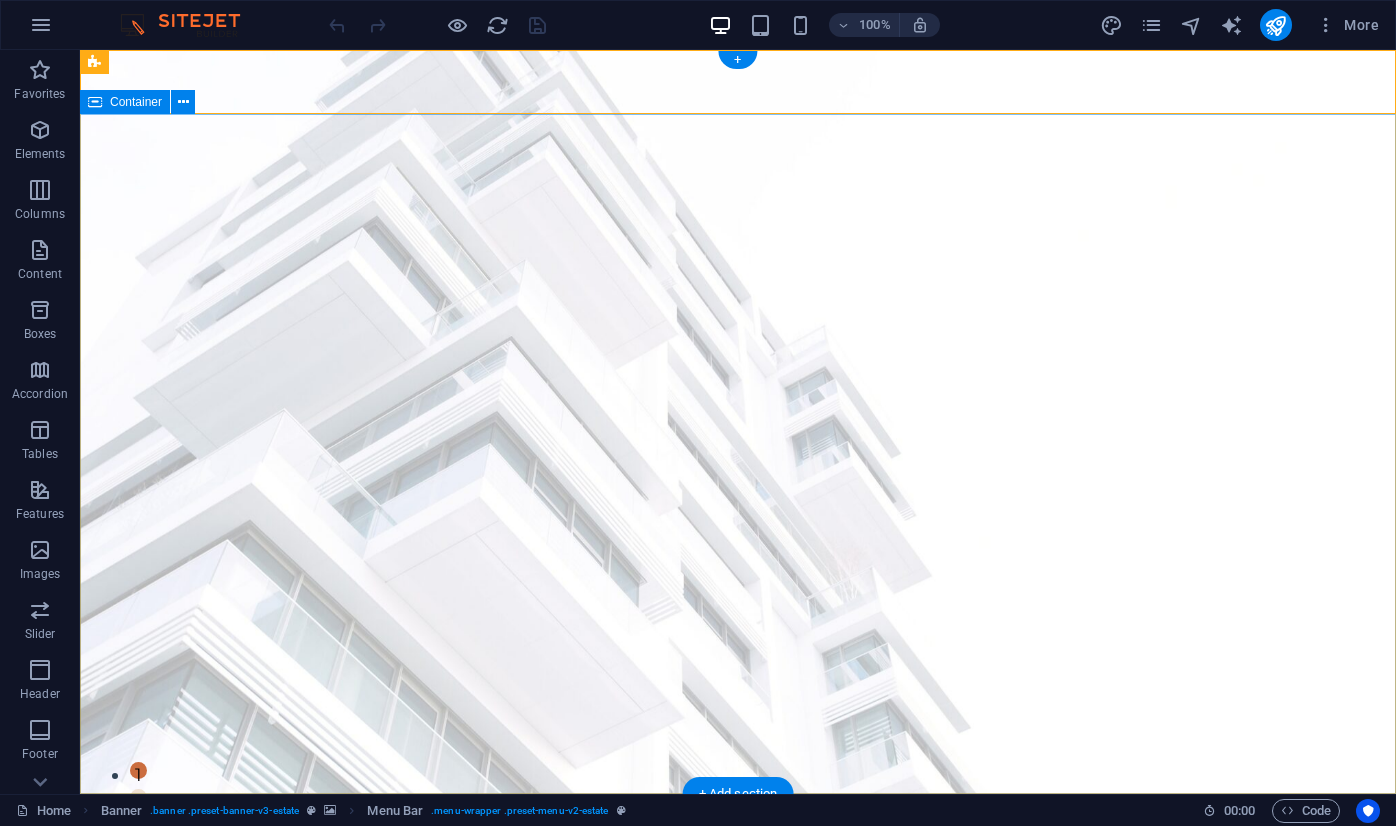 click on "FIND YOUR PERFECT PLACE At vero eos et accusamus et iusto odio dignissimos ducimus qui blanditiis praesentium voluptatum deleniti atque corrupti quos dolores et quas molestias excepturi sint occaecati cupiditate non provident. get started" at bounding box center (738, 1094) 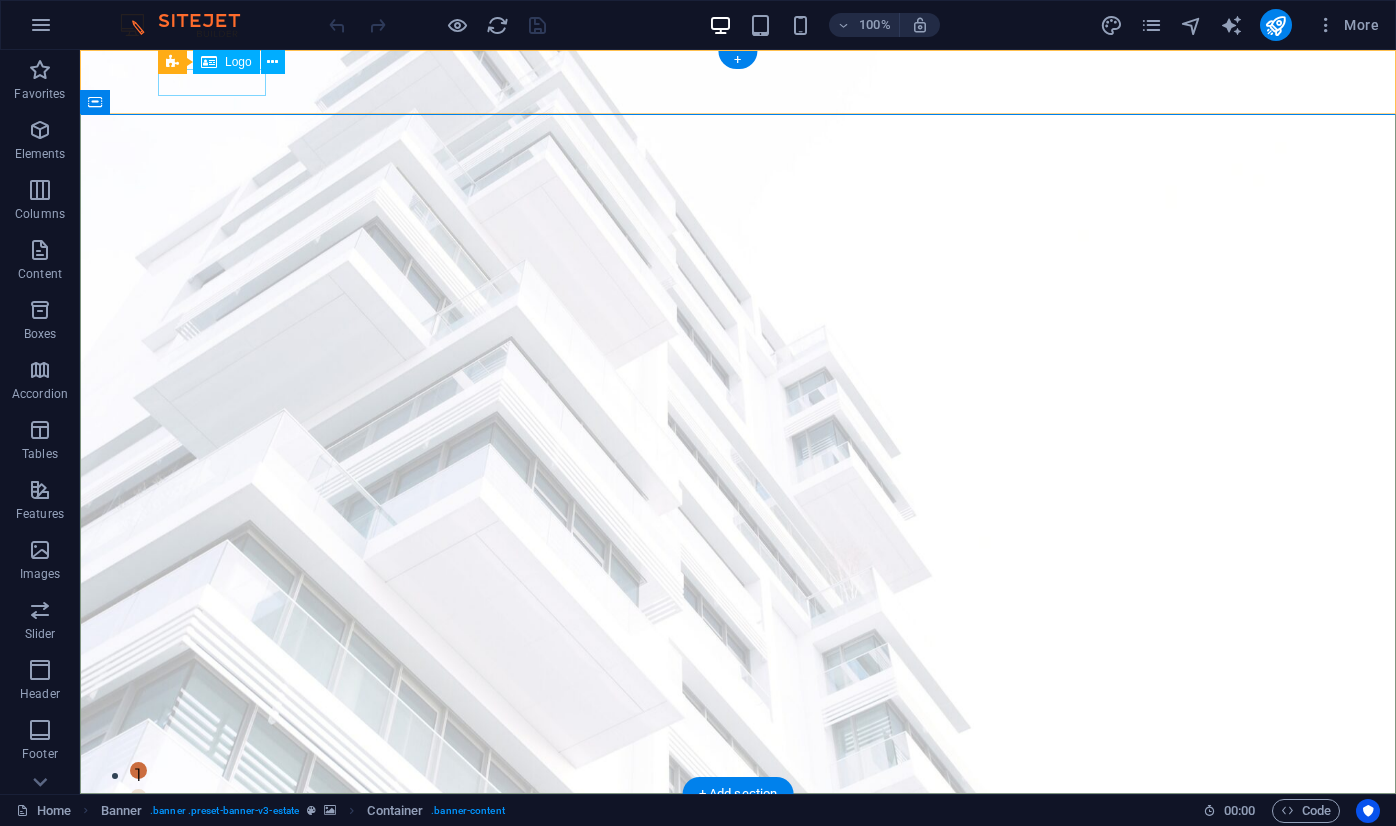 click at bounding box center (738, 823) 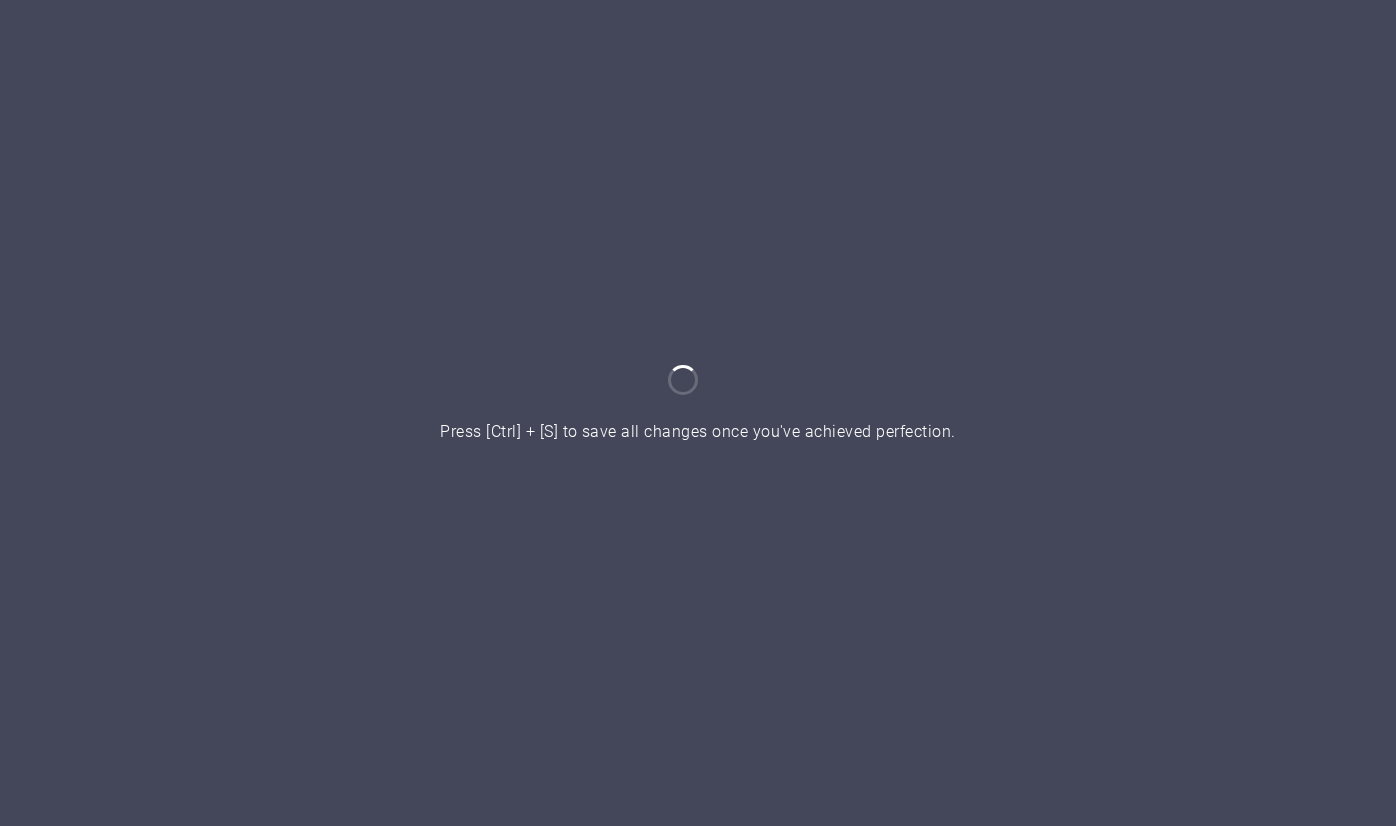 scroll, scrollTop: 0, scrollLeft: 0, axis: both 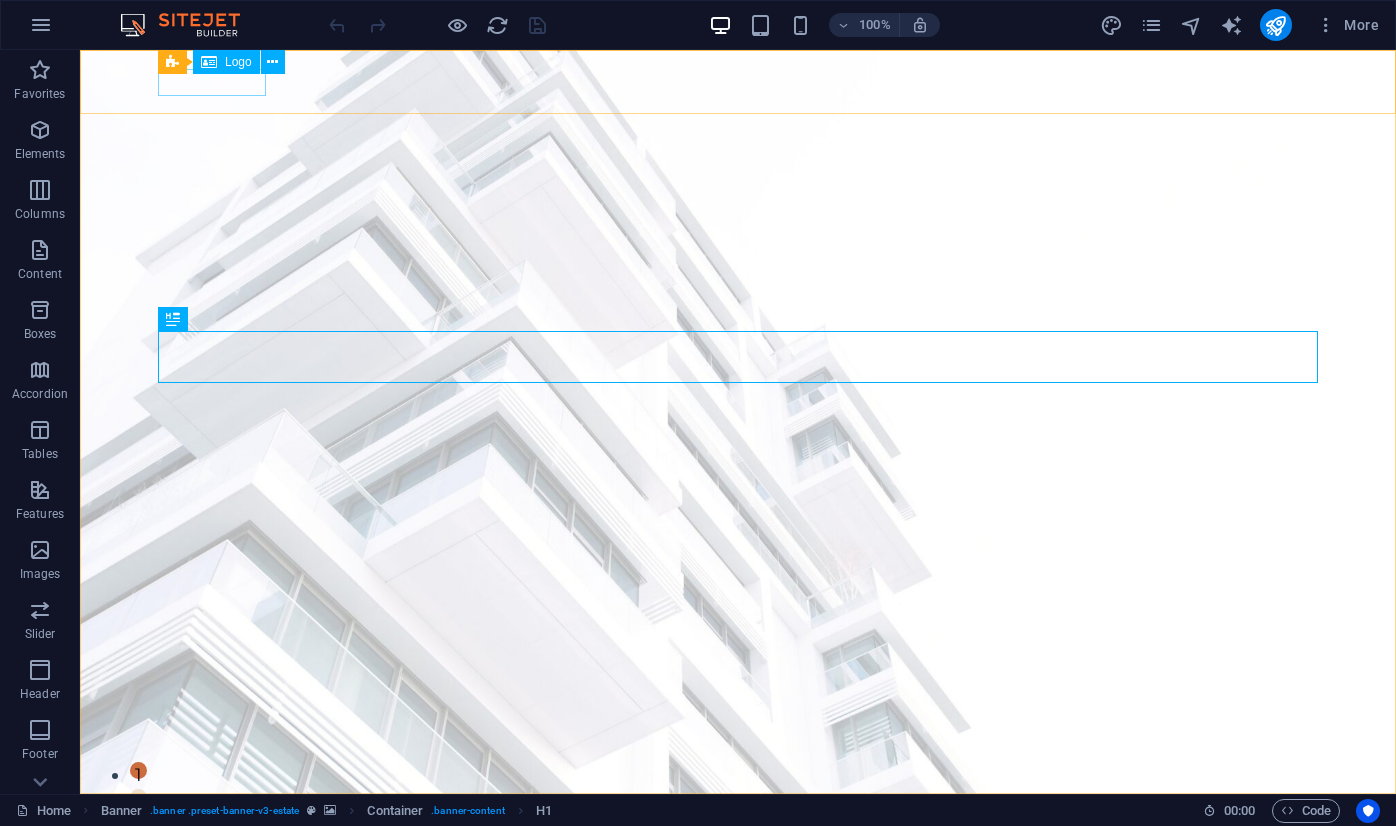 click on "Logo" at bounding box center [238, 62] 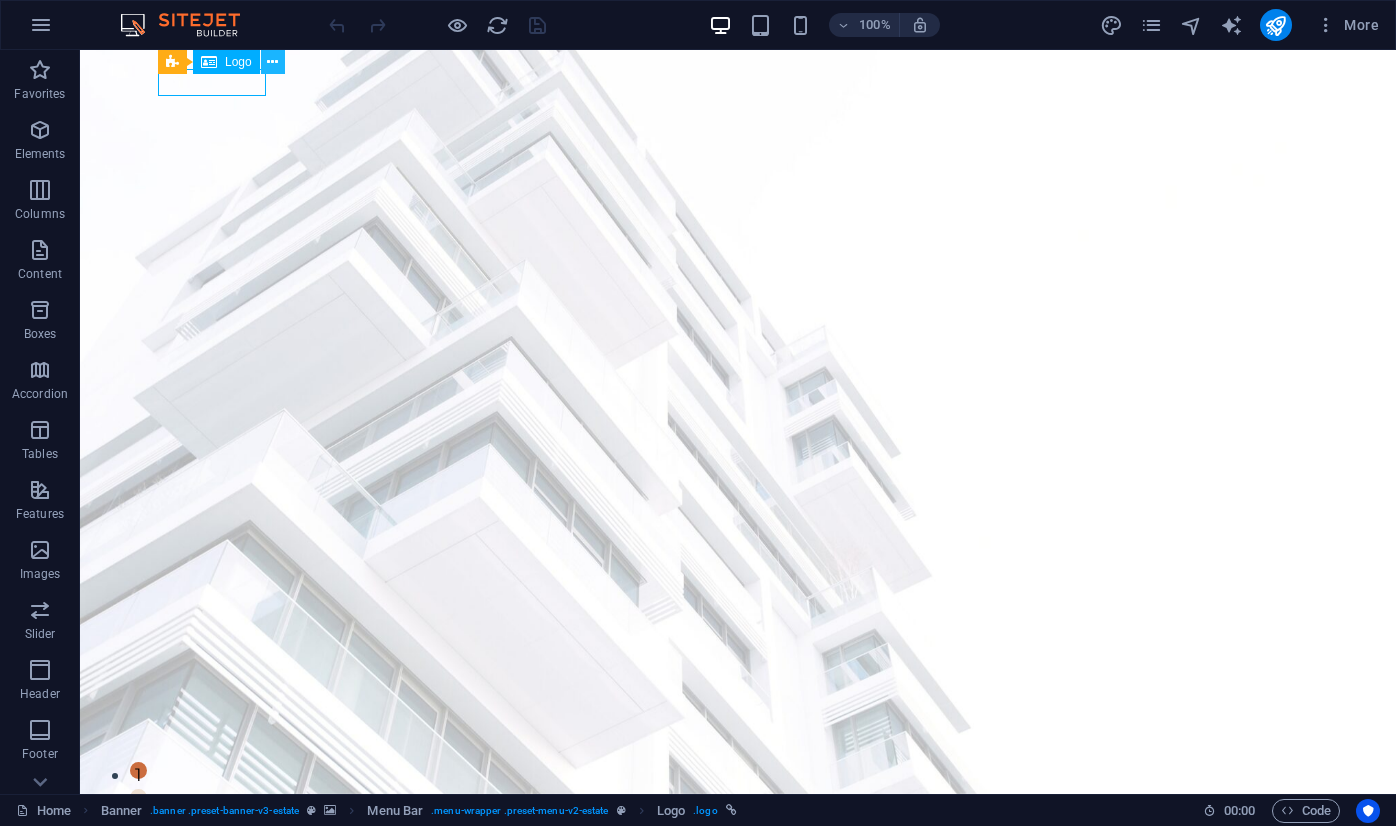 click at bounding box center (272, 62) 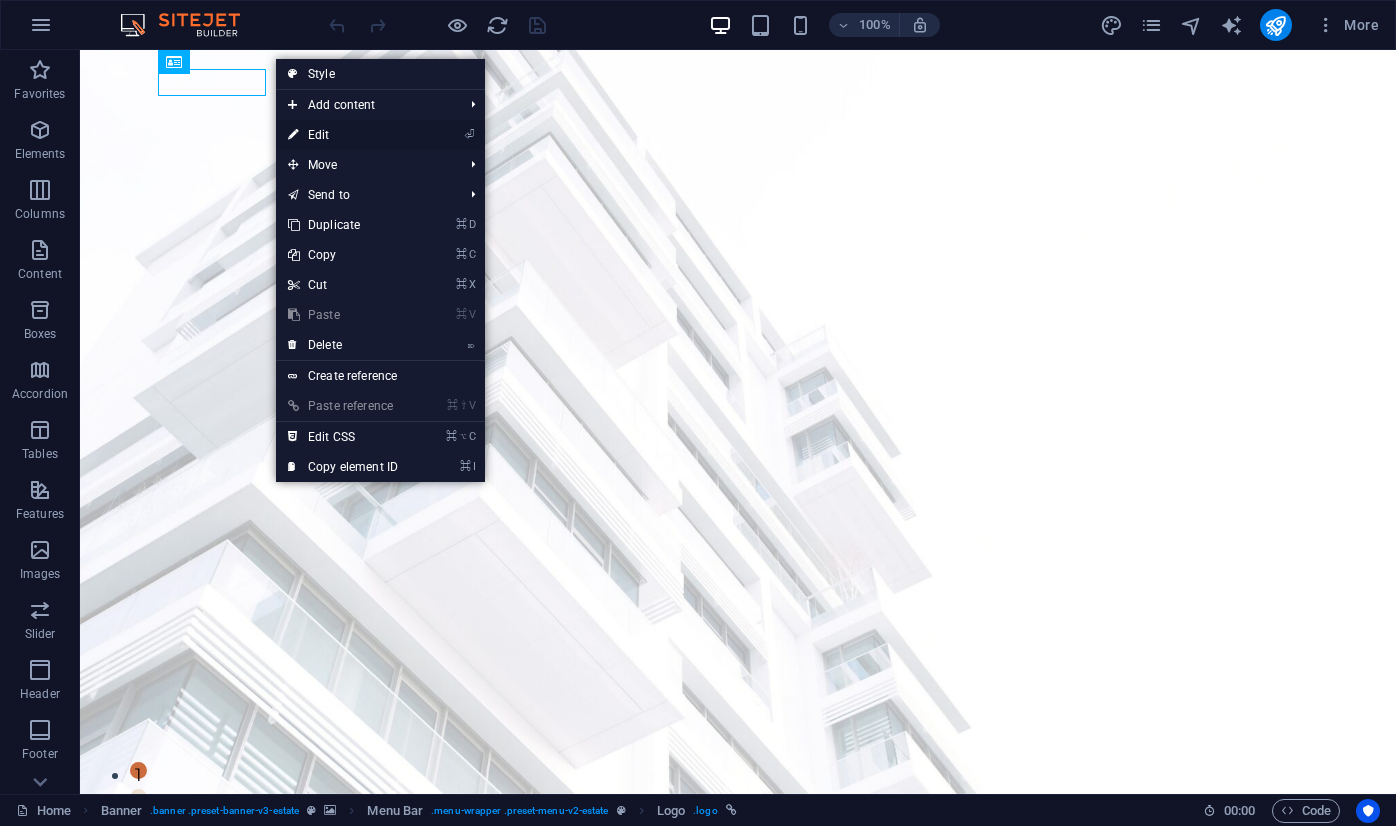click at bounding box center [293, 135] 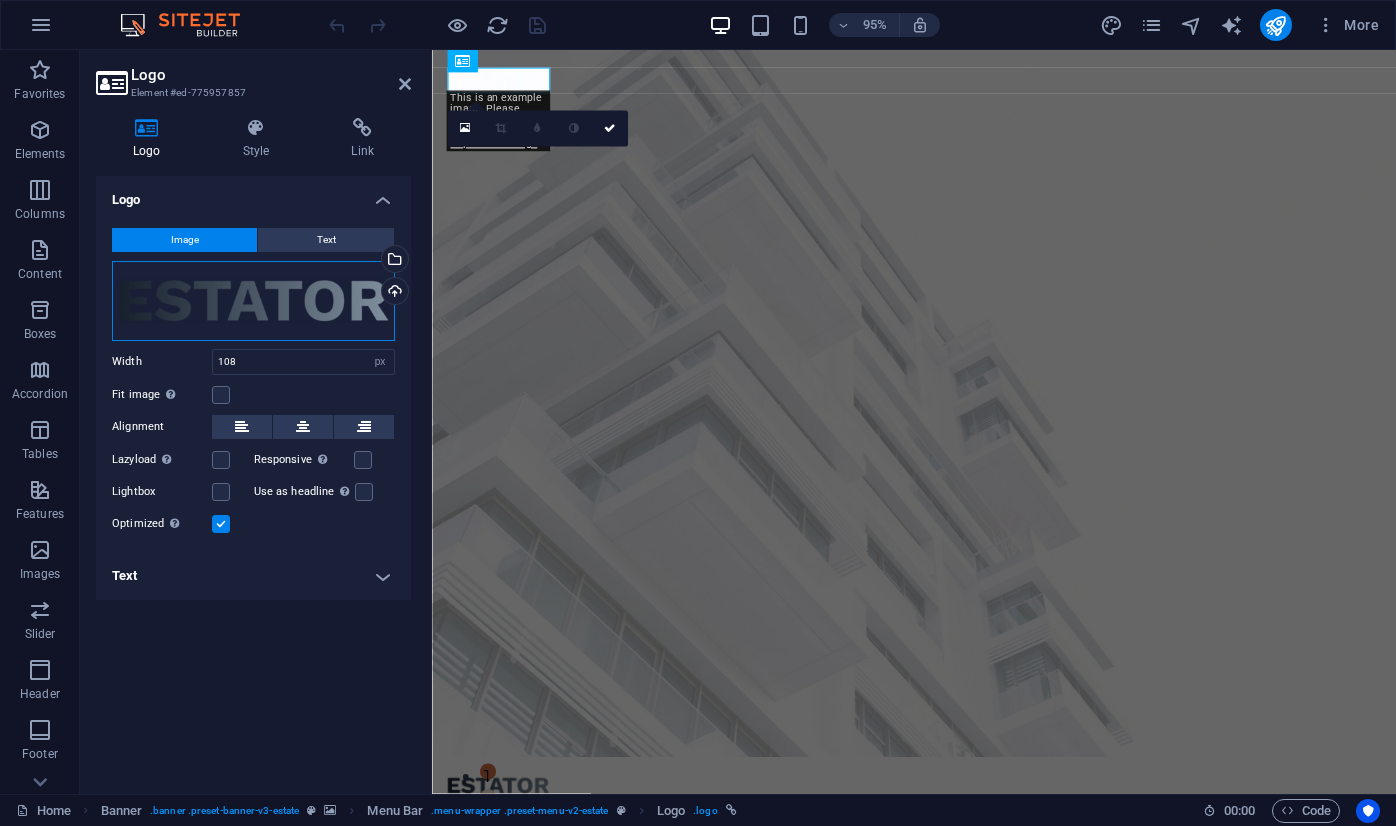click on "Drag files here, click to choose files or select files from Files or our free stock photos & videos" at bounding box center [253, 301] 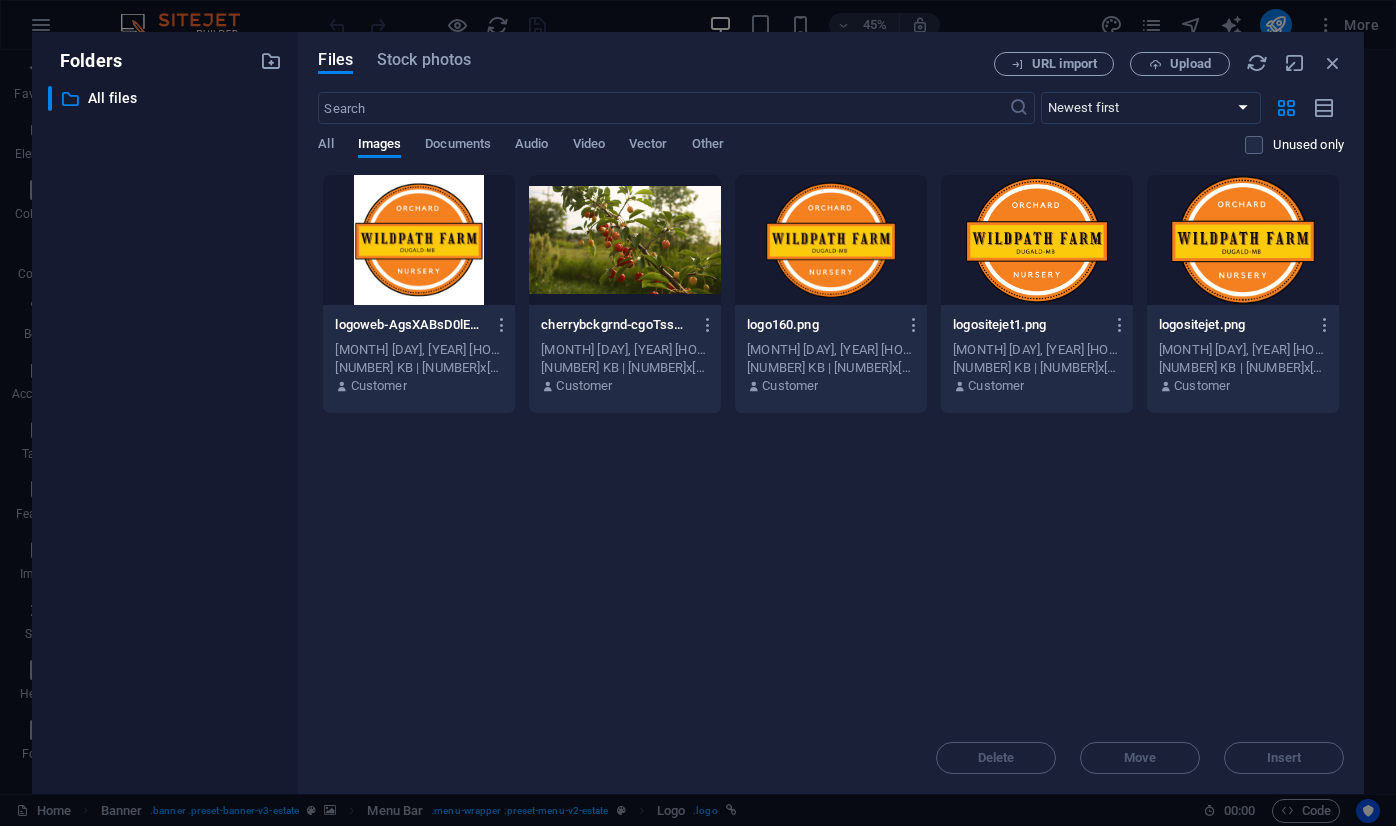 click at bounding box center [419, 240] 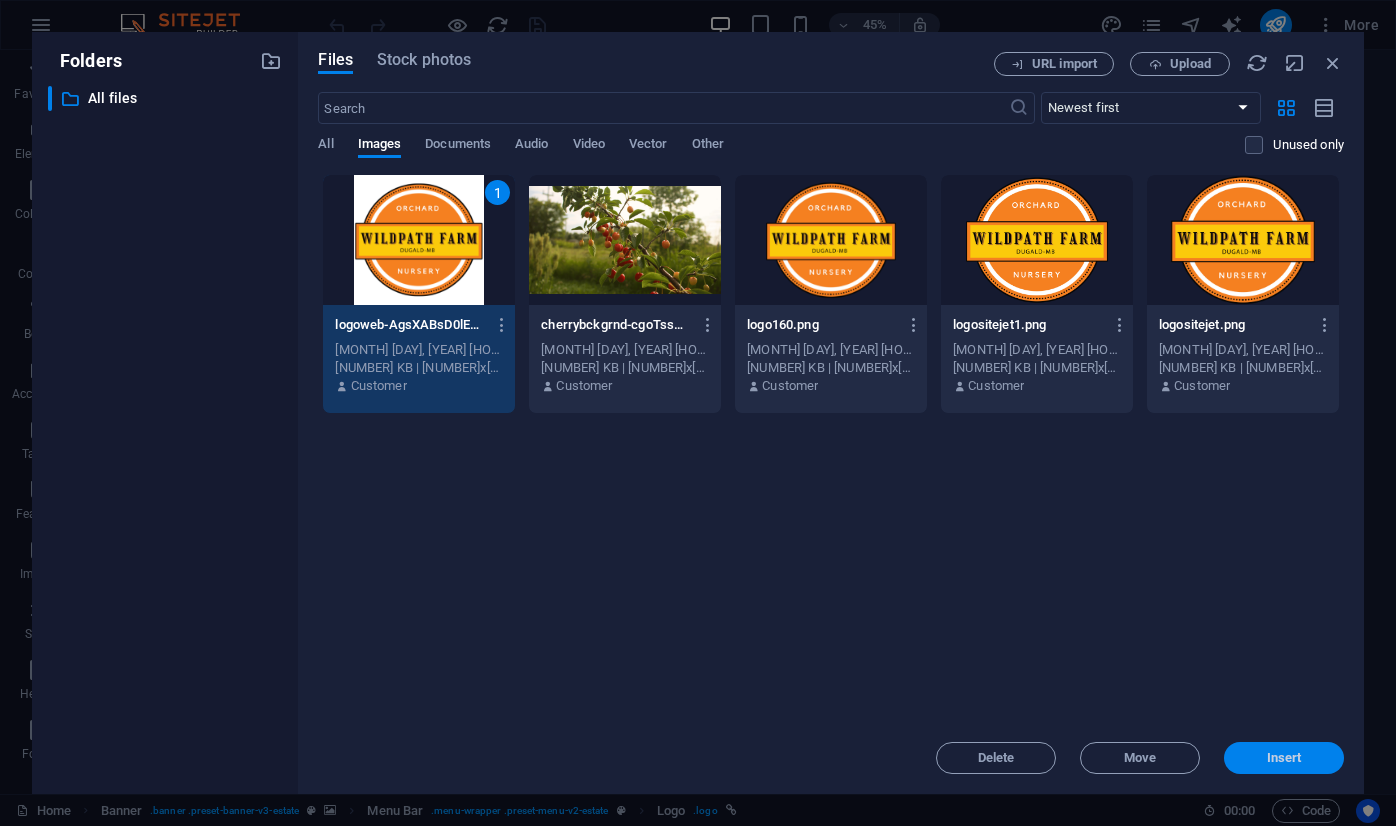 click on "Insert" at bounding box center (1284, 758) 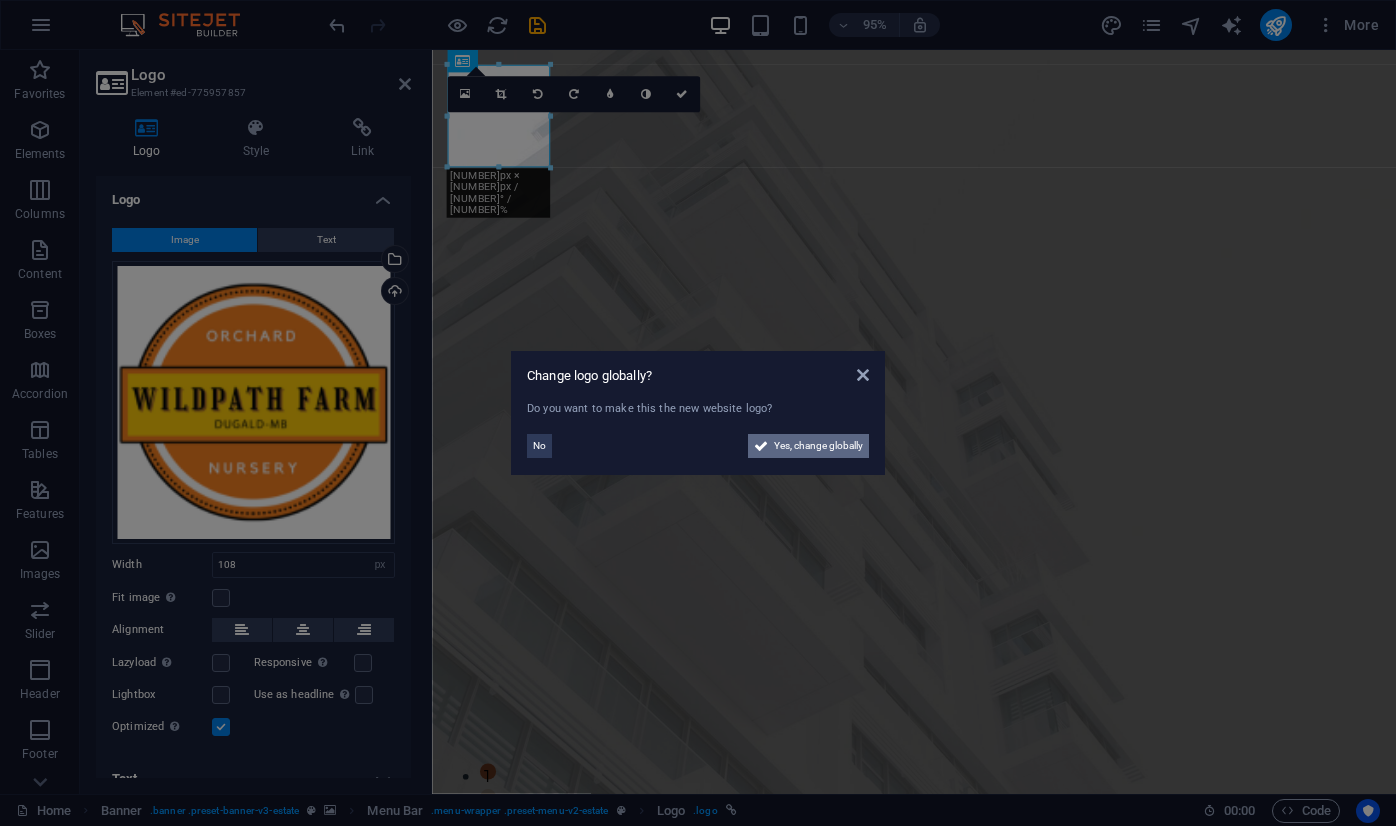 click on "Yes, change globally" at bounding box center (818, 446) 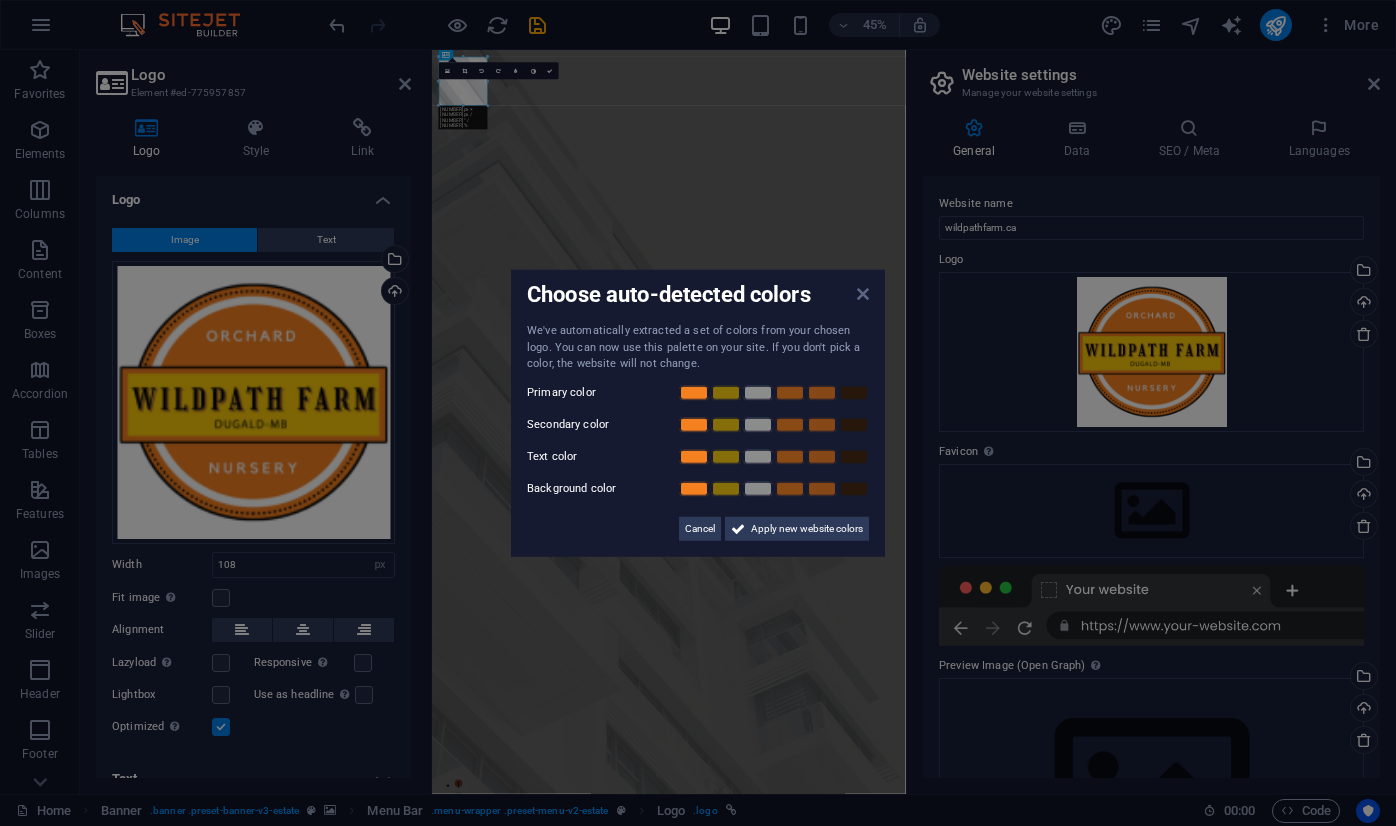 click at bounding box center (863, 294) 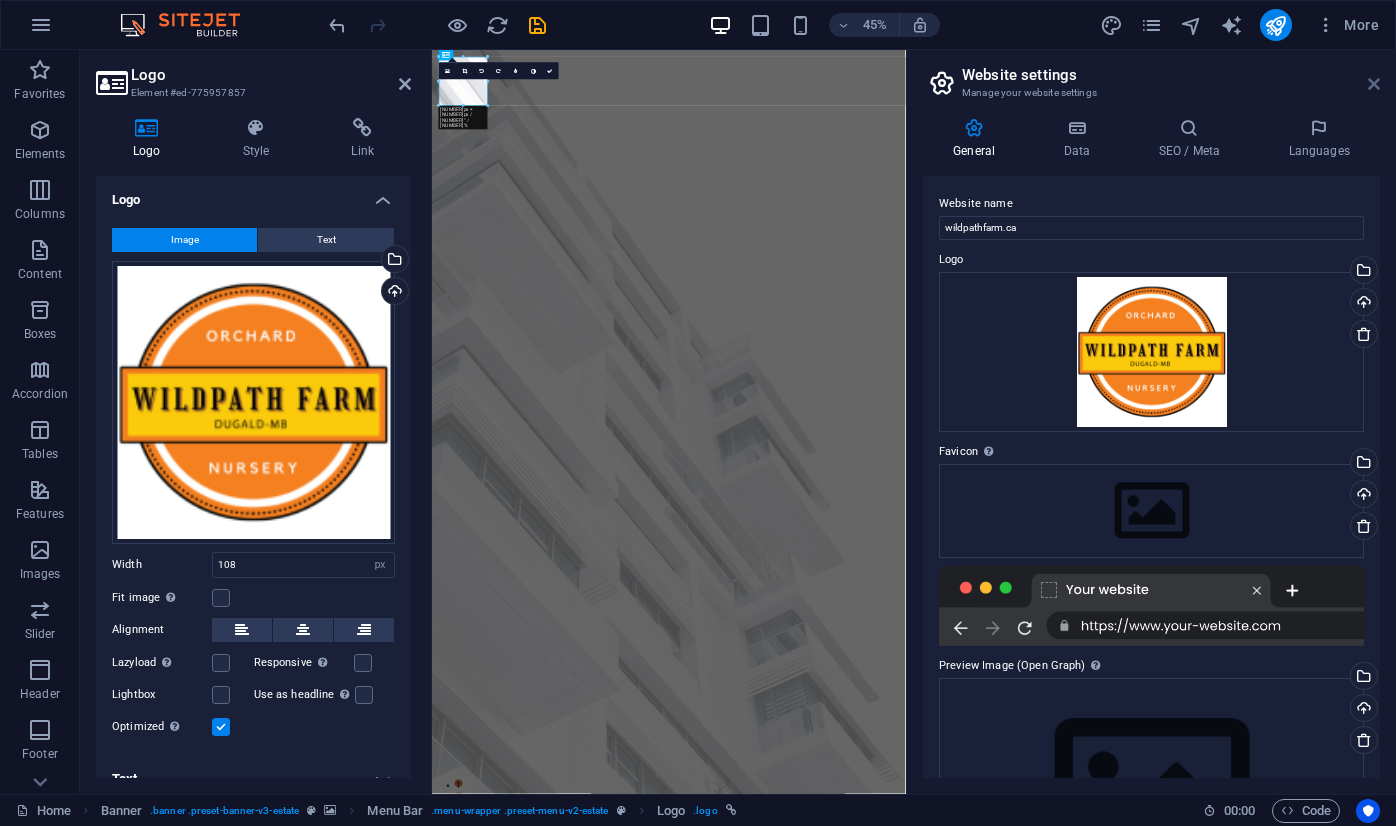 click at bounding box center [1374, 84] 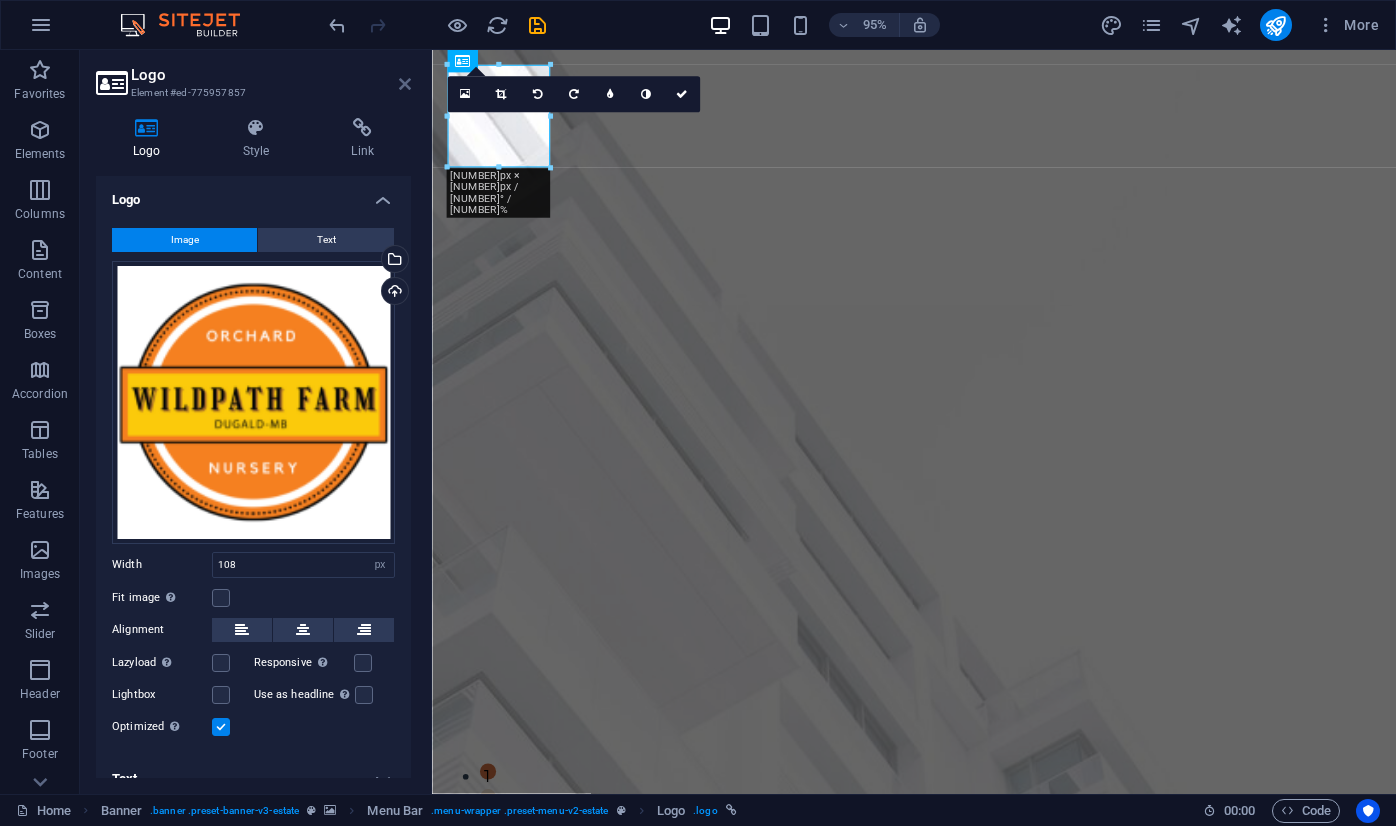 click at bounding box center [405, 84] 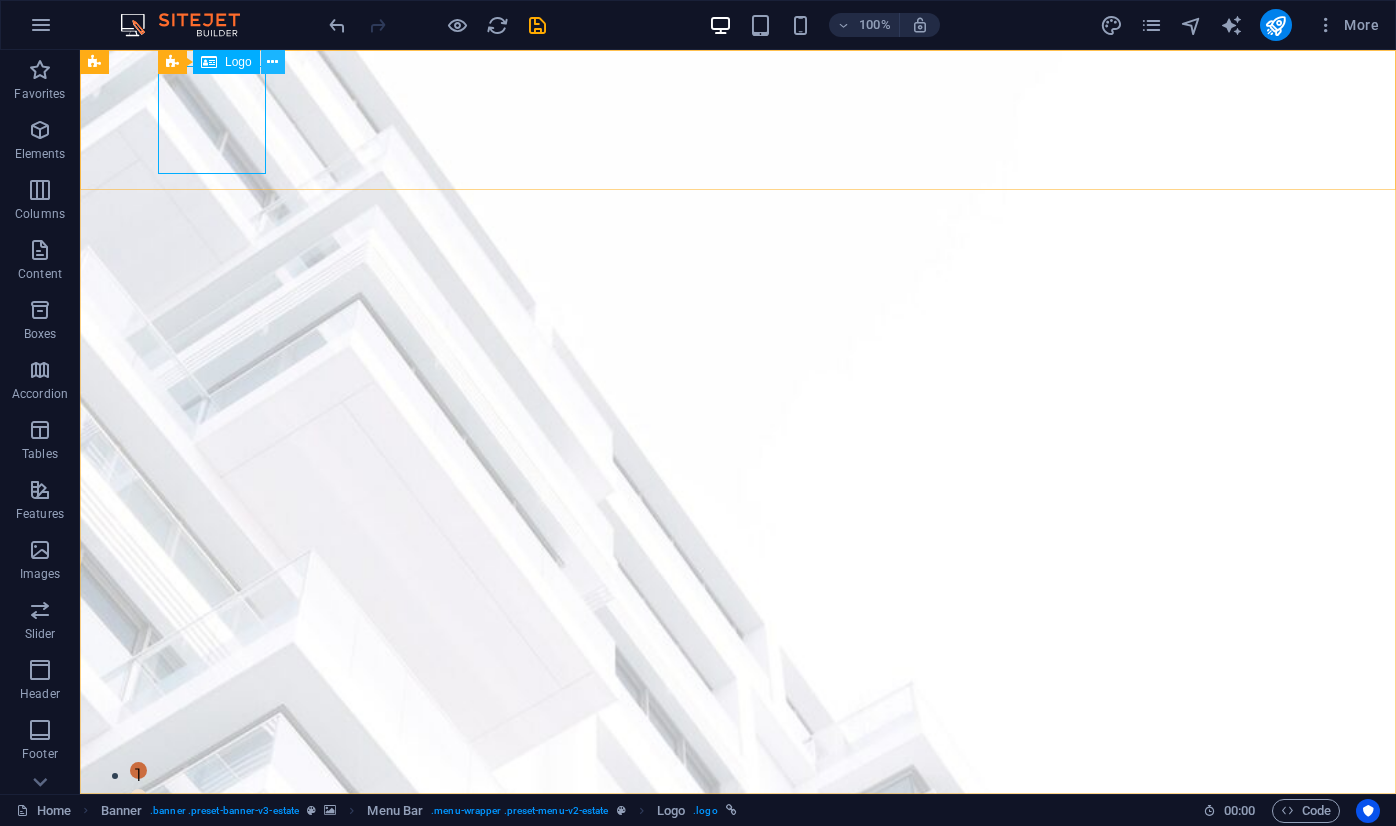 click at bounding box center [272, 62] 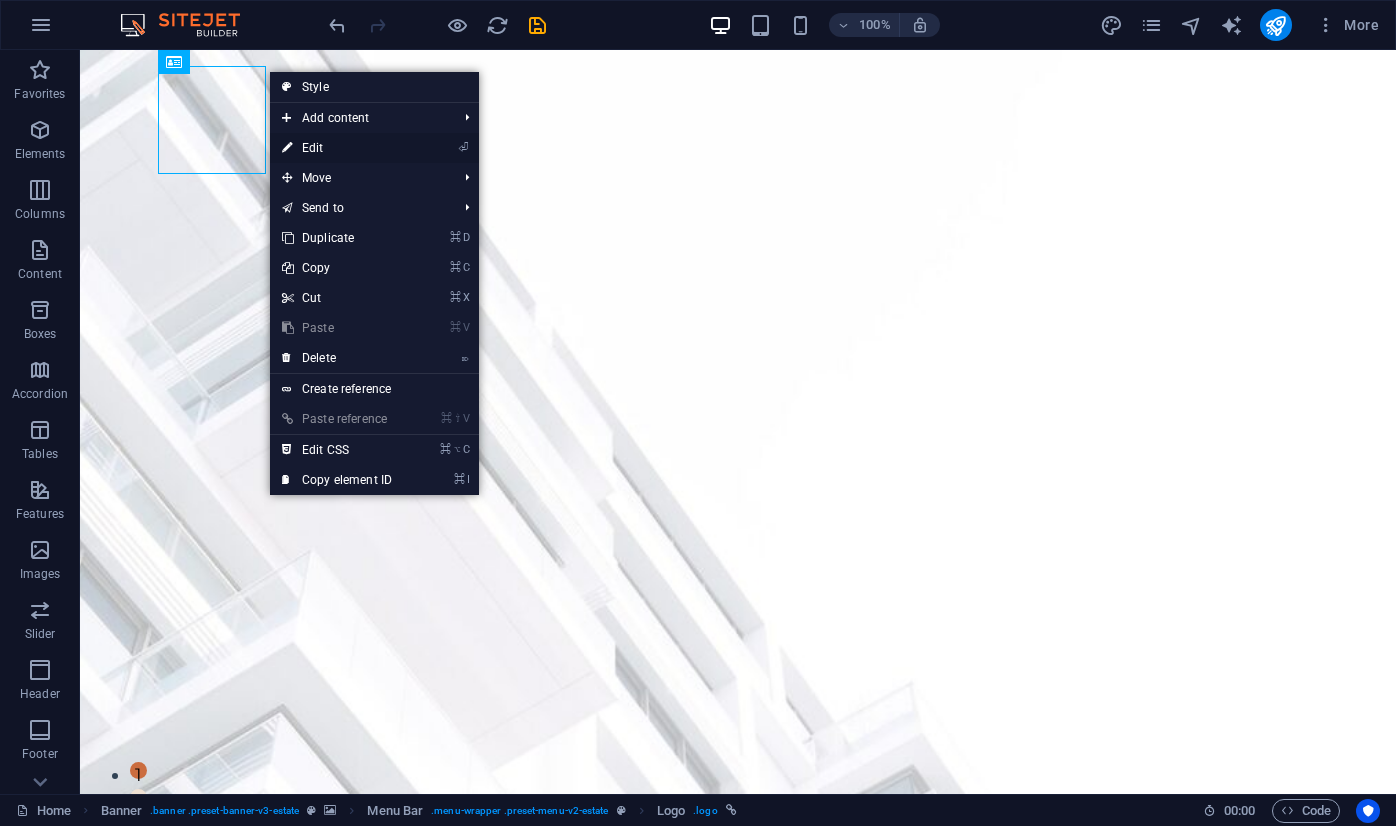 click on "⏎  Edit" at bounding box center [337, 148] 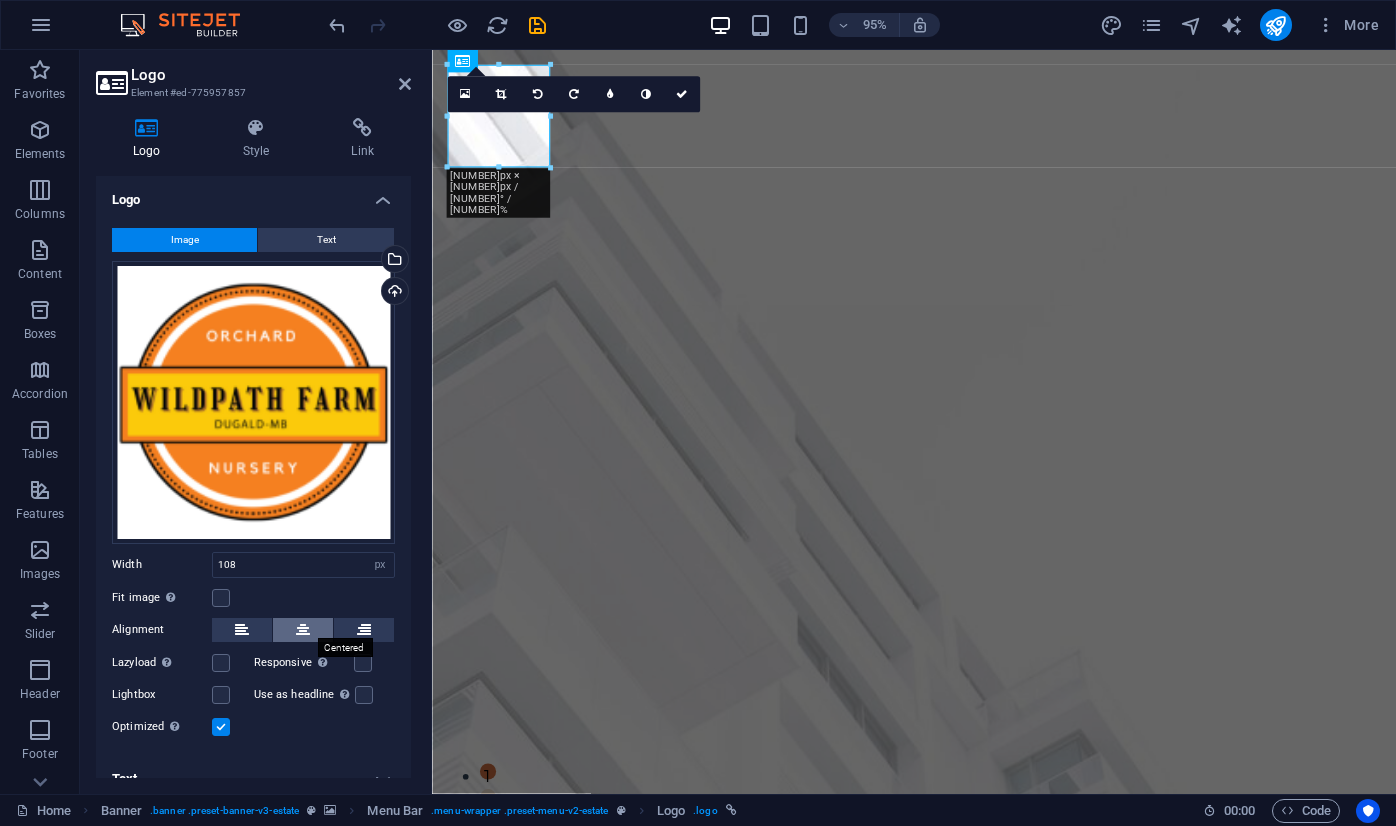 click at bounding box center (303, 630) 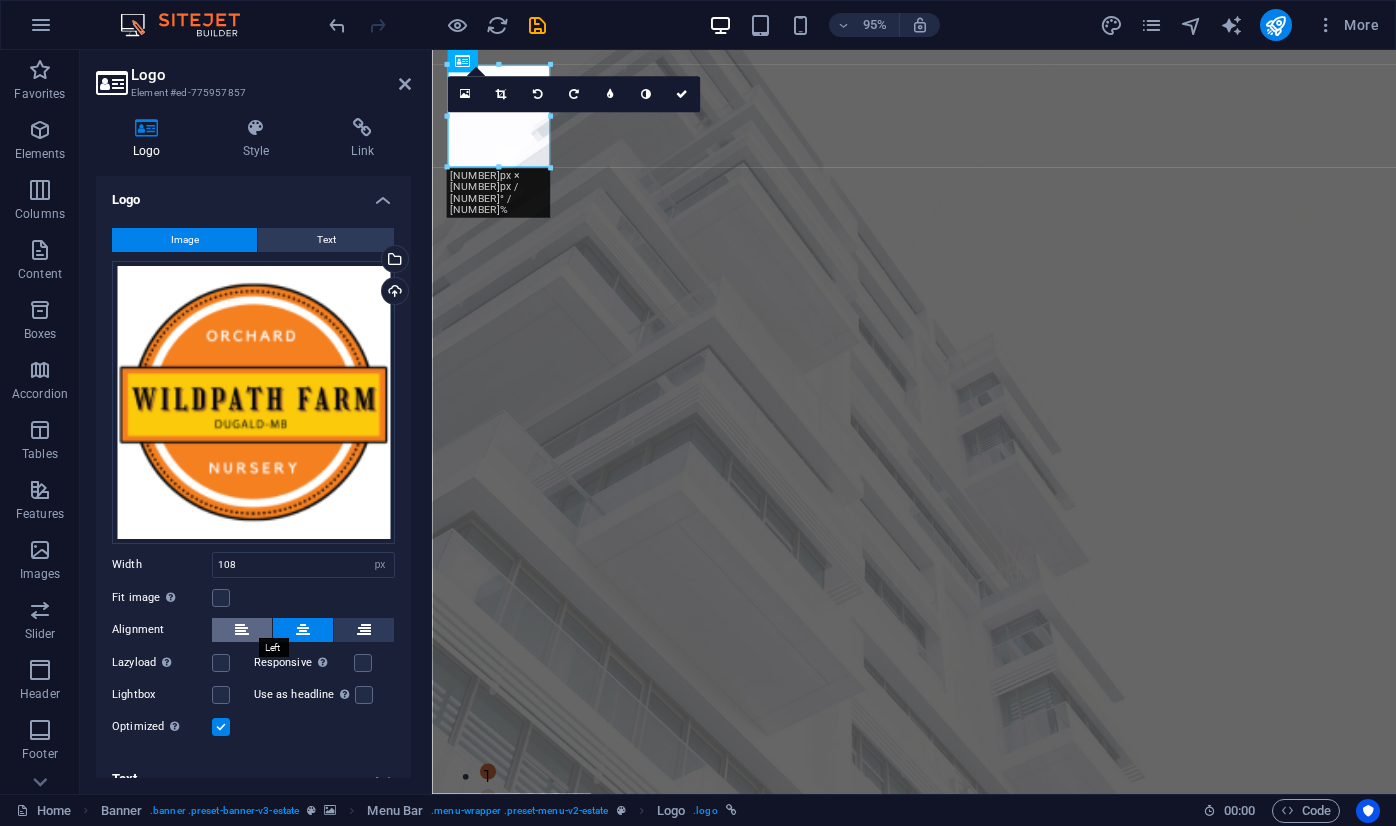 click at bounding box center (242, 630) 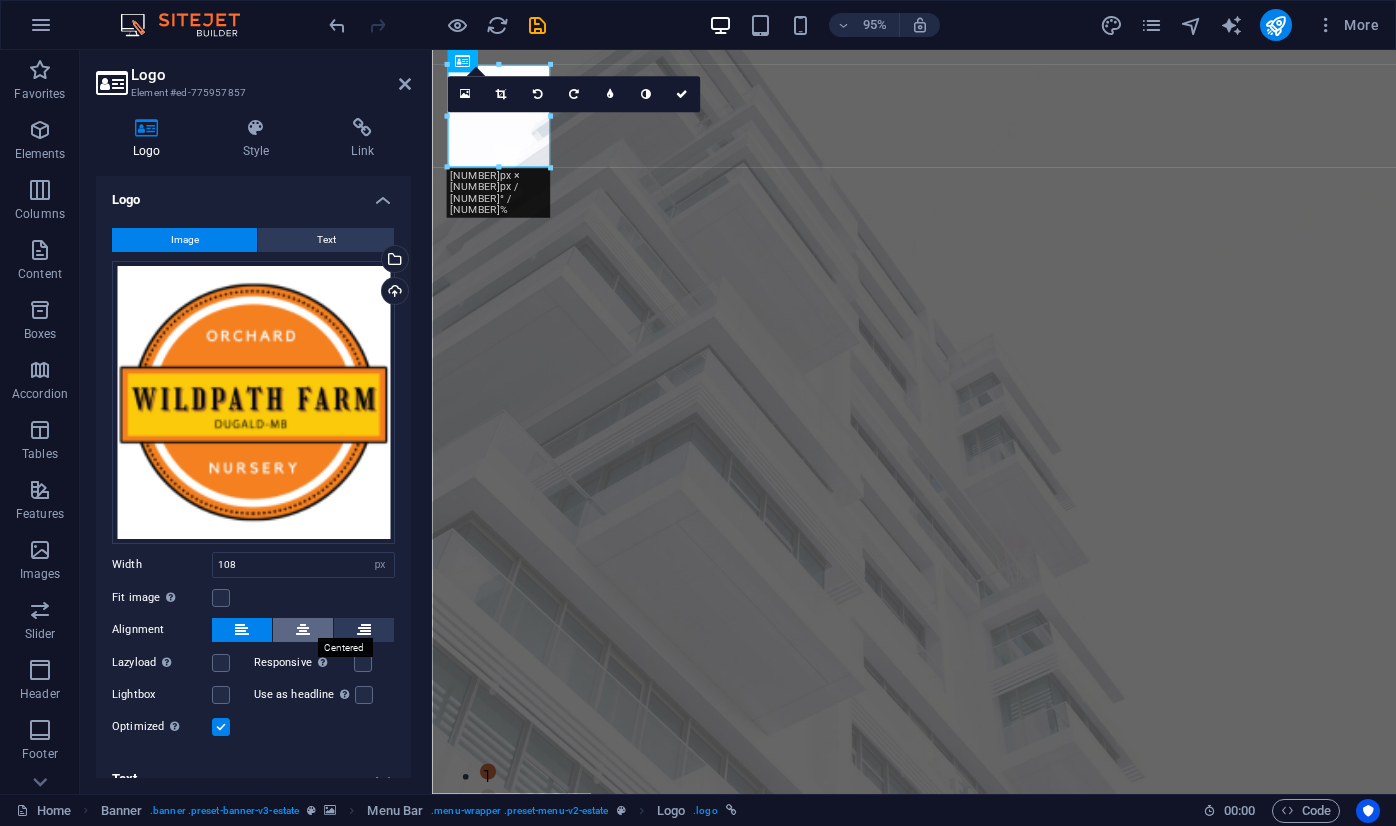 click at bounding box center [303, 630] 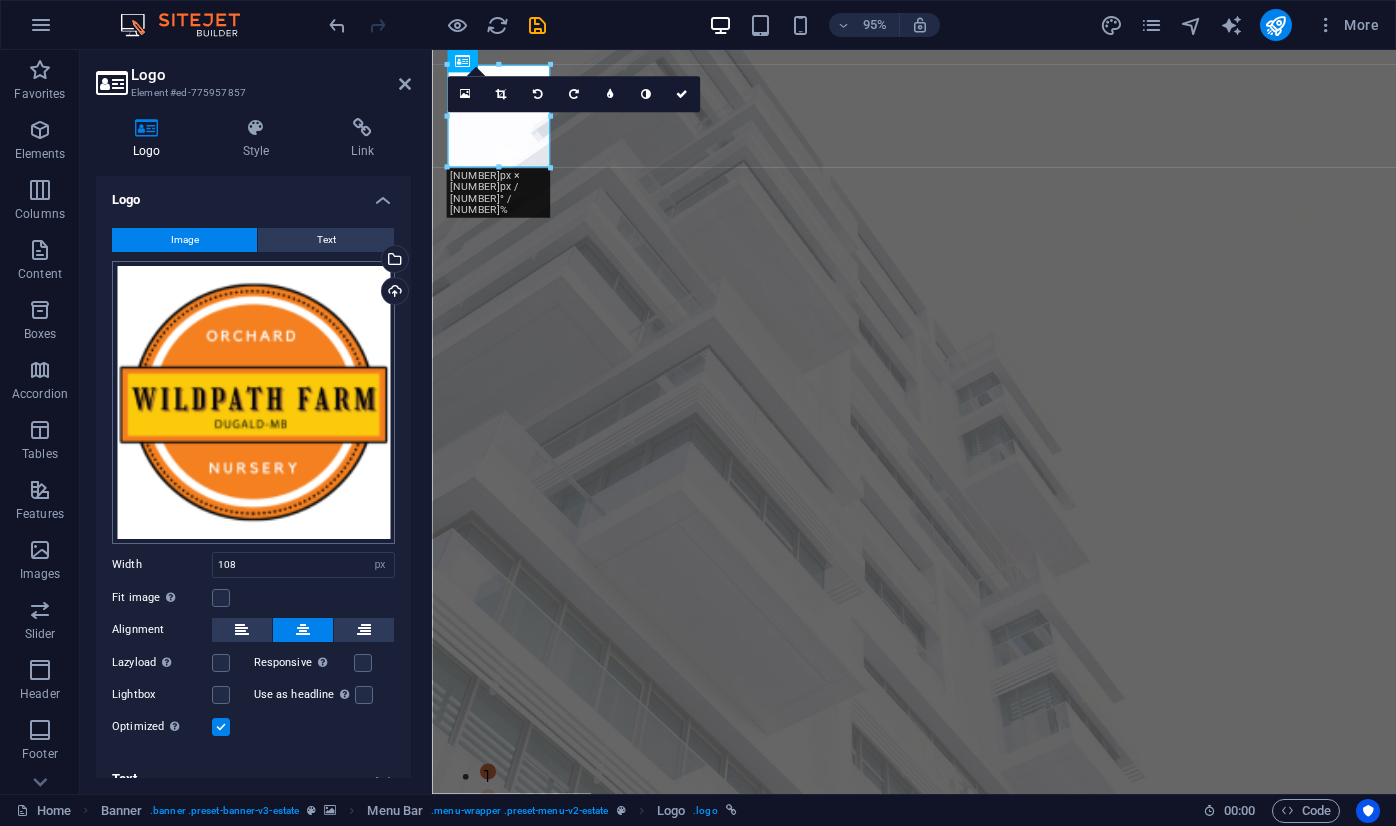 scroll, scrollTop: 21, scrollLeft: 0, axis: vertical 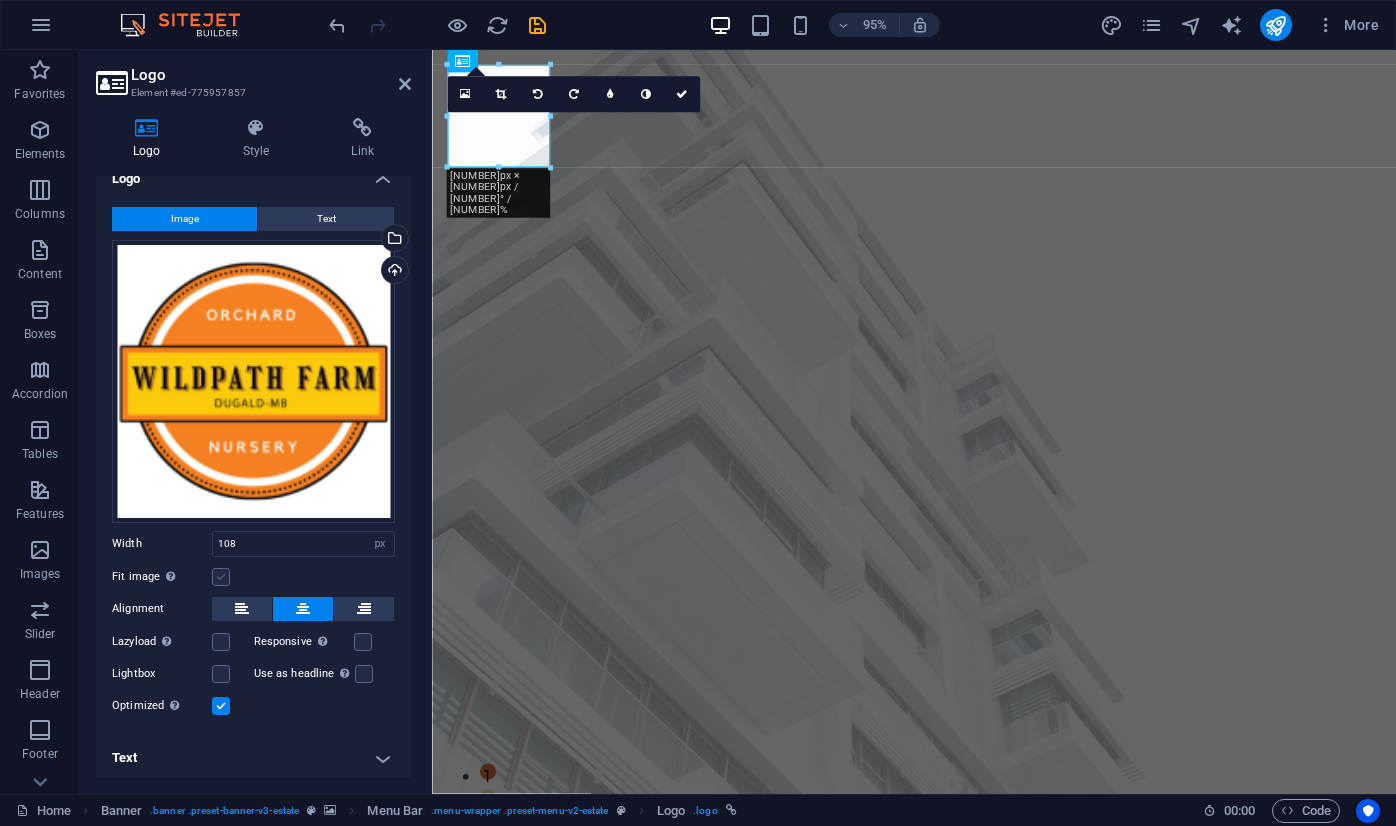 click at bounding box center (221, 577) 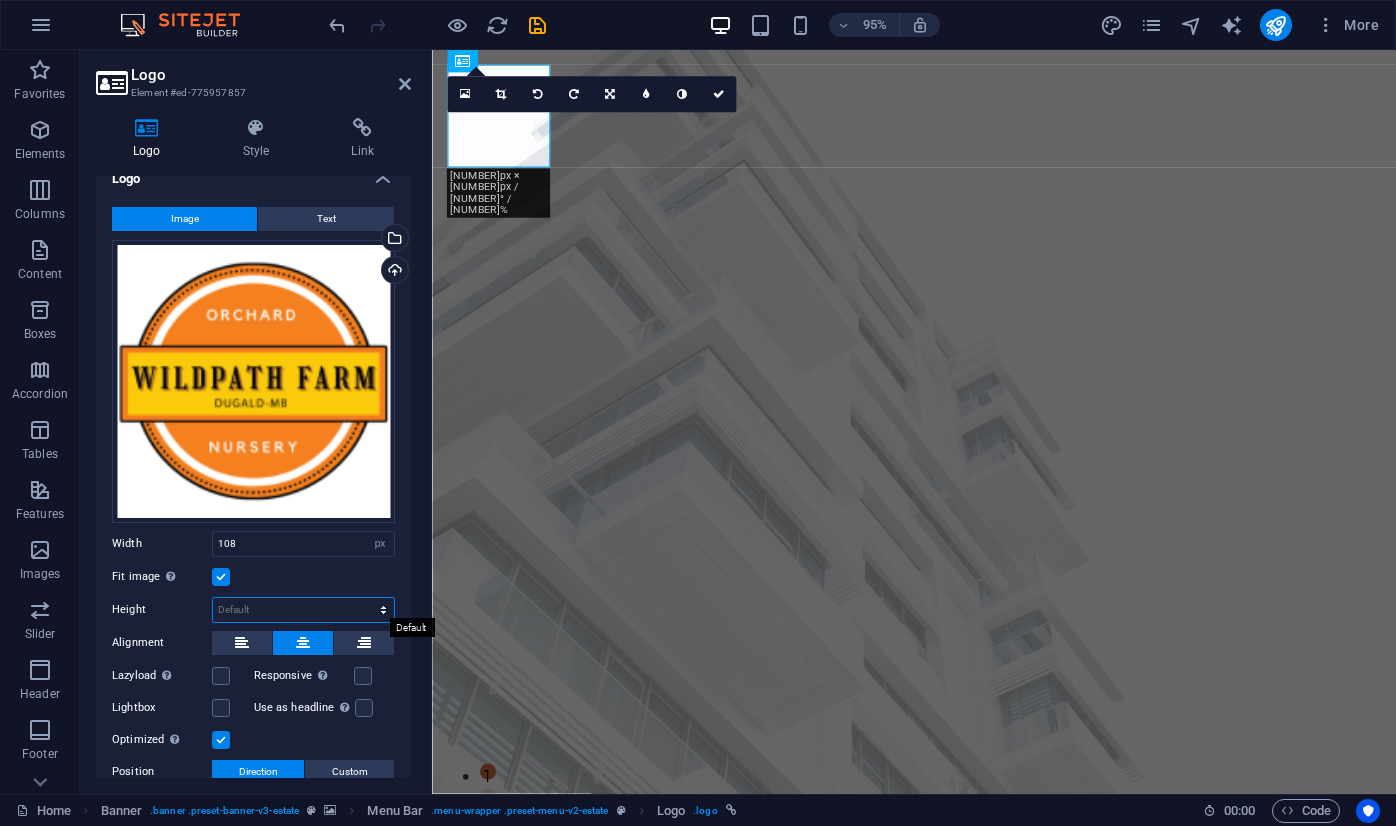 click on "Default auto px" at bounding box center (303, 610) 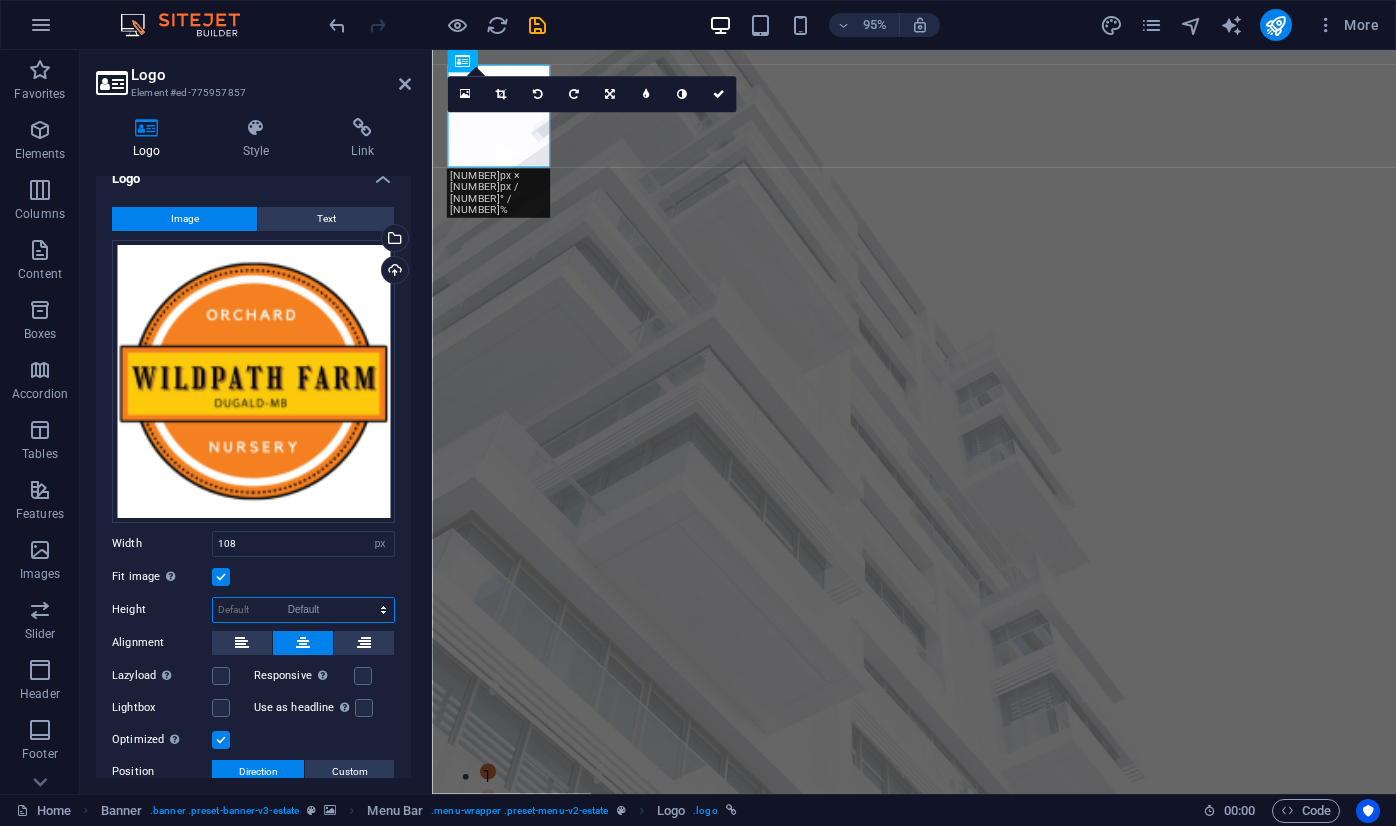 select on "DISABLED_OPTION_VALUE" 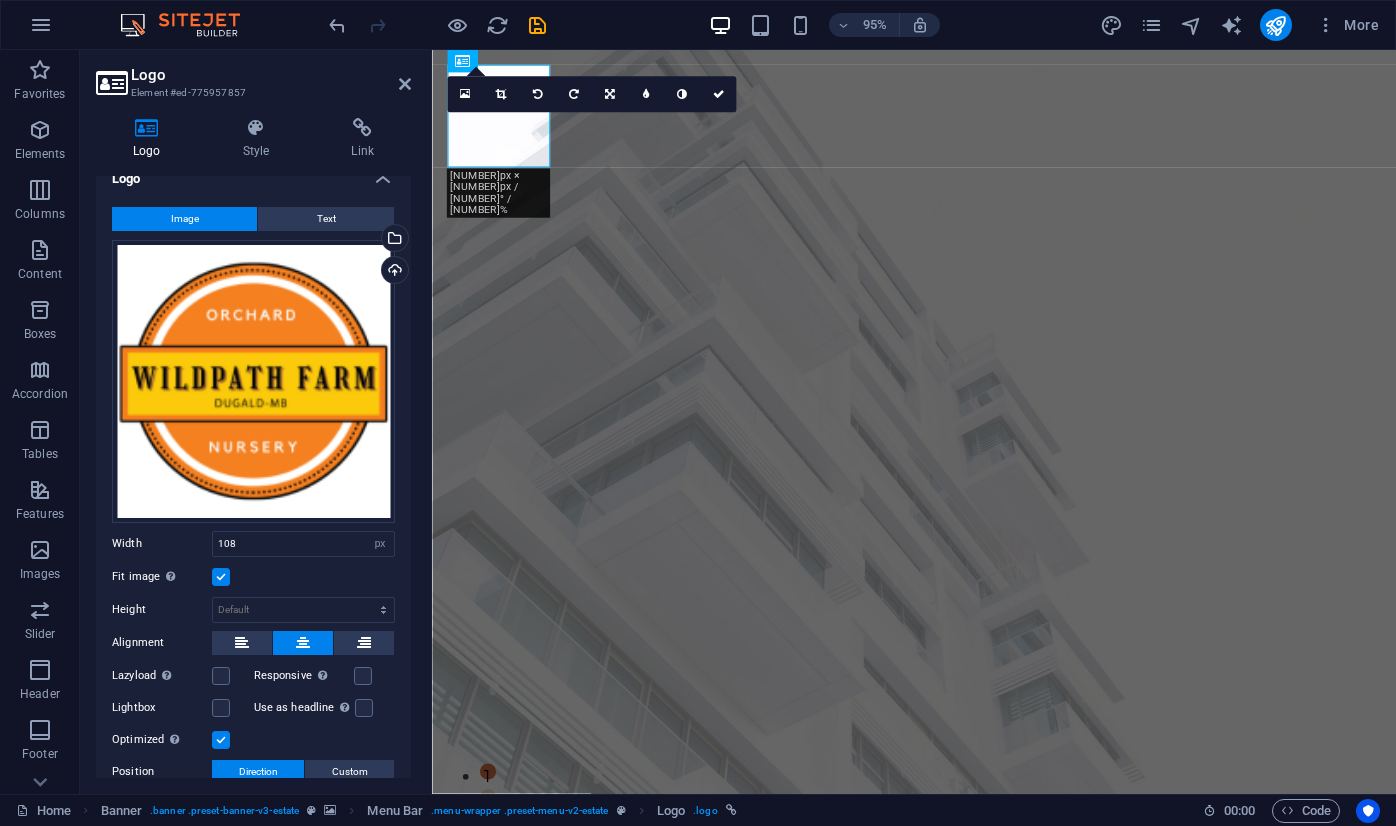 click at bounding box center [221, 577] 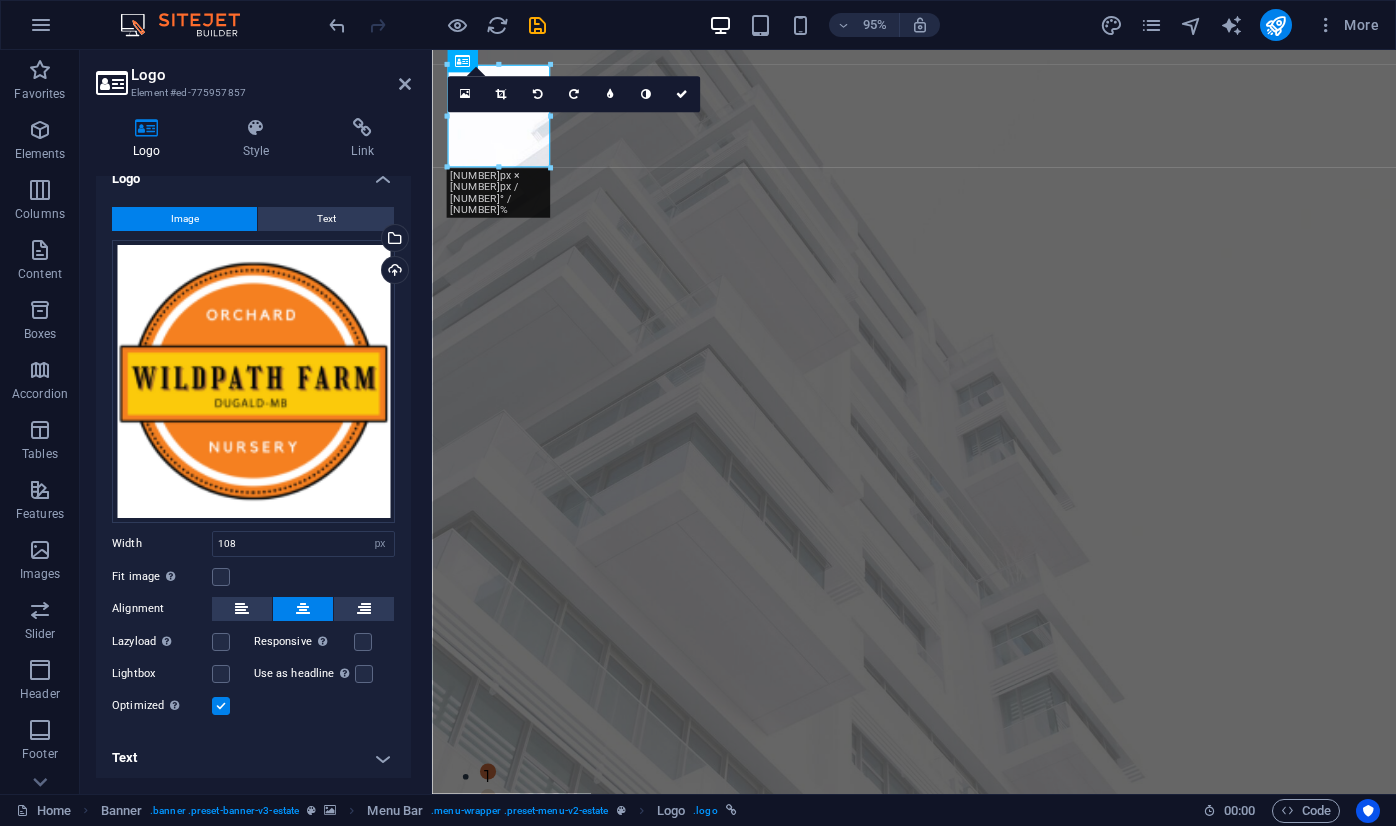 click on "Text" at bounding box center [253, 758] 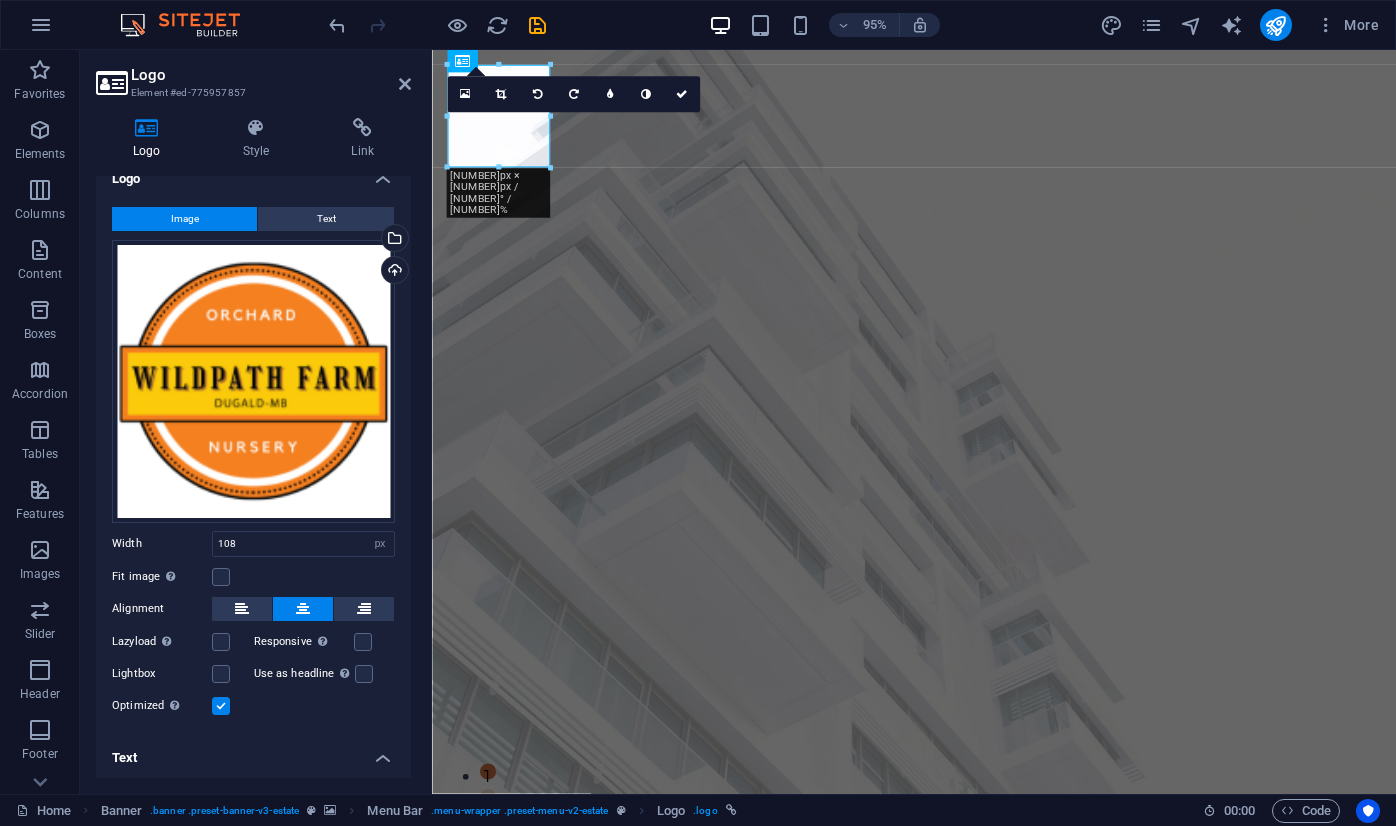 scroll, scrollTop: 209, scrollLeft: 0, axis: vertical 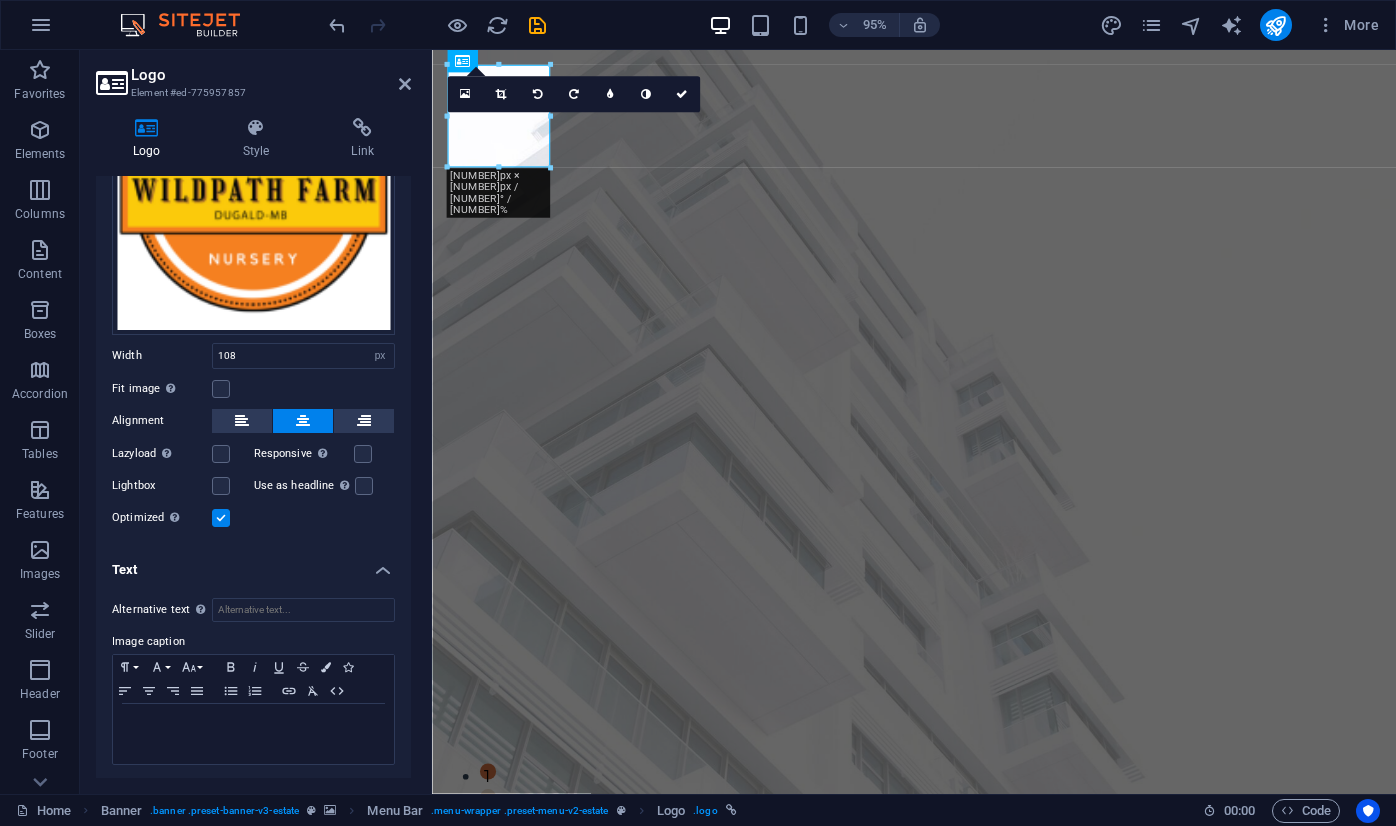 click on "Text" at bounding box center [253, 564] 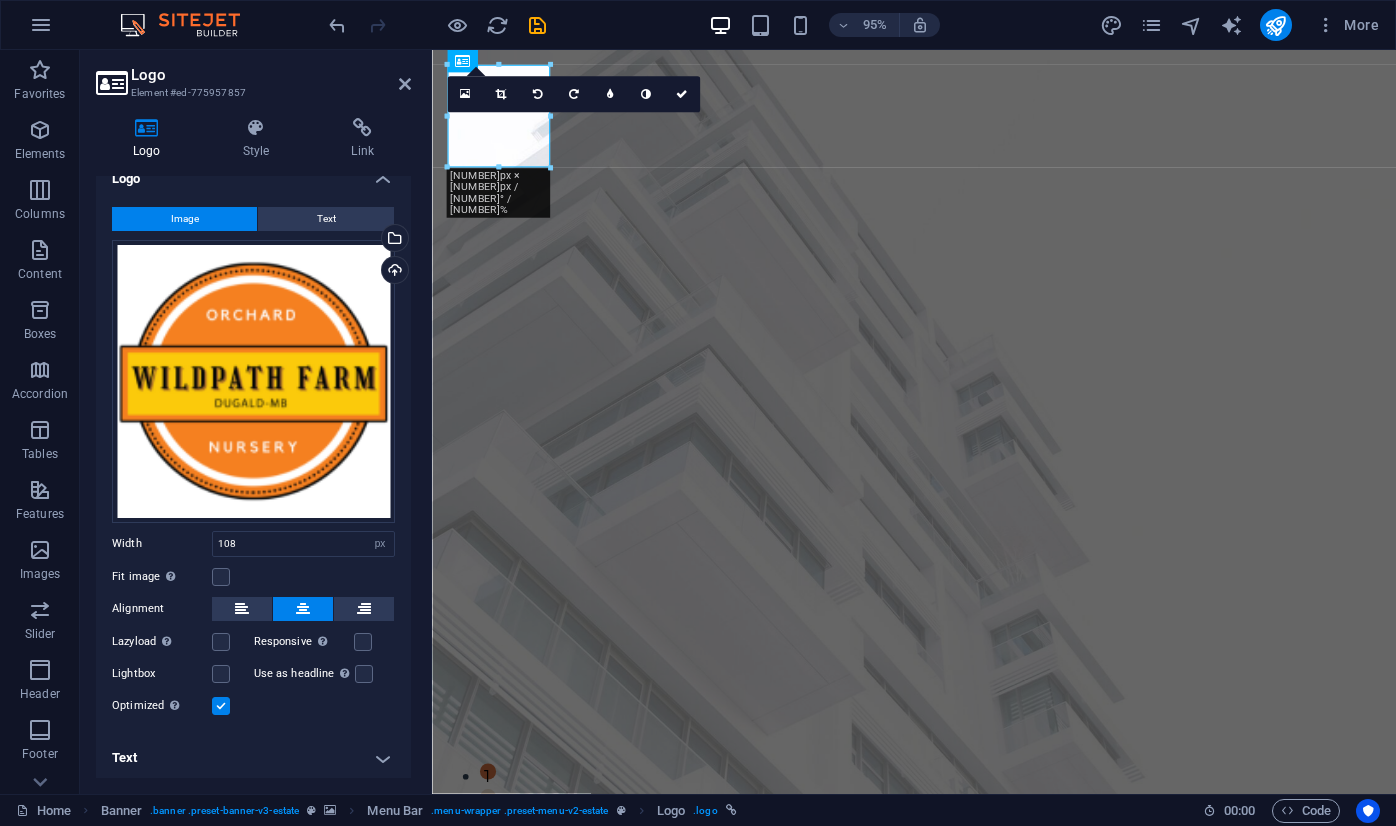 scroll, scrollTop: 0, scrollLeft: 0, axis: both 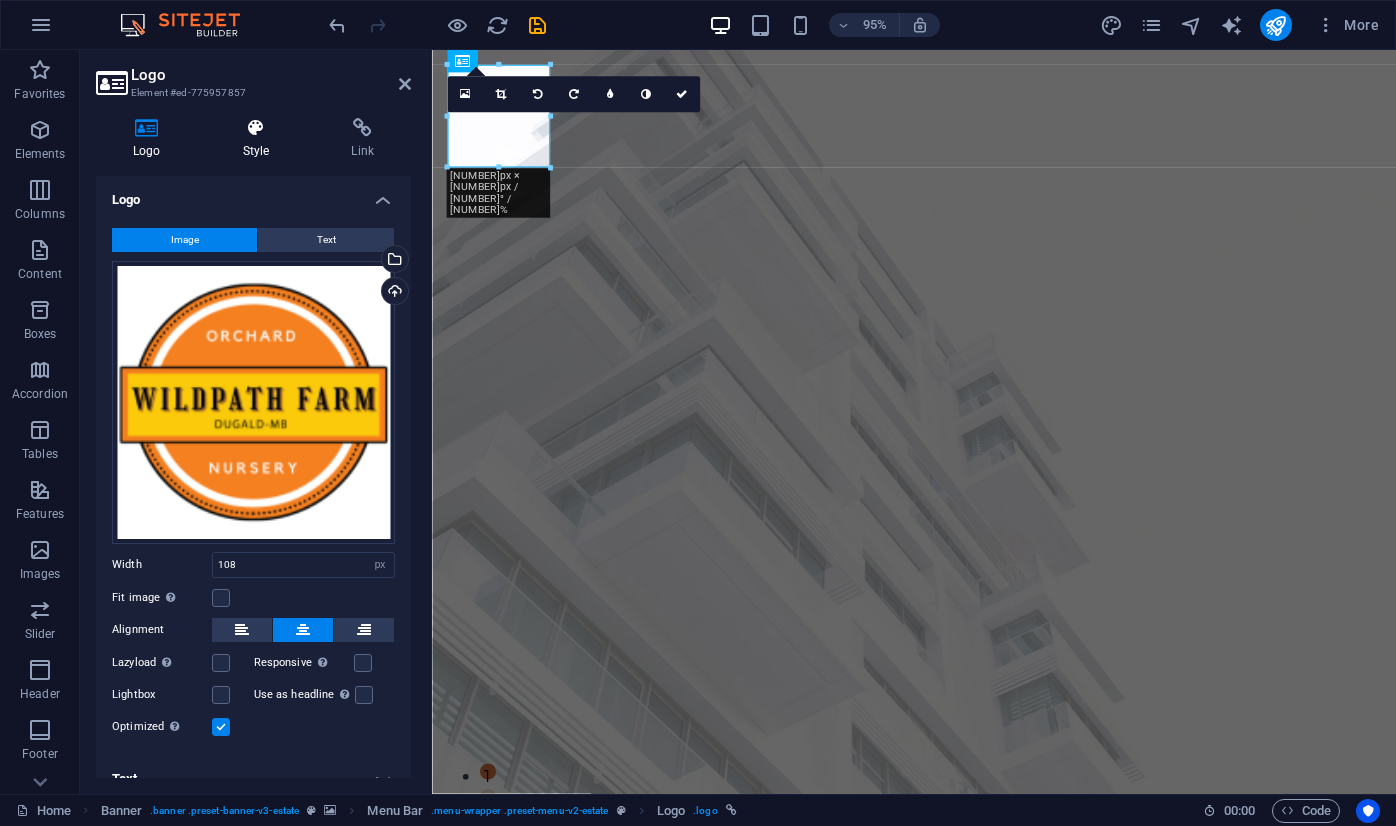 click at bounding box center [256, 128] 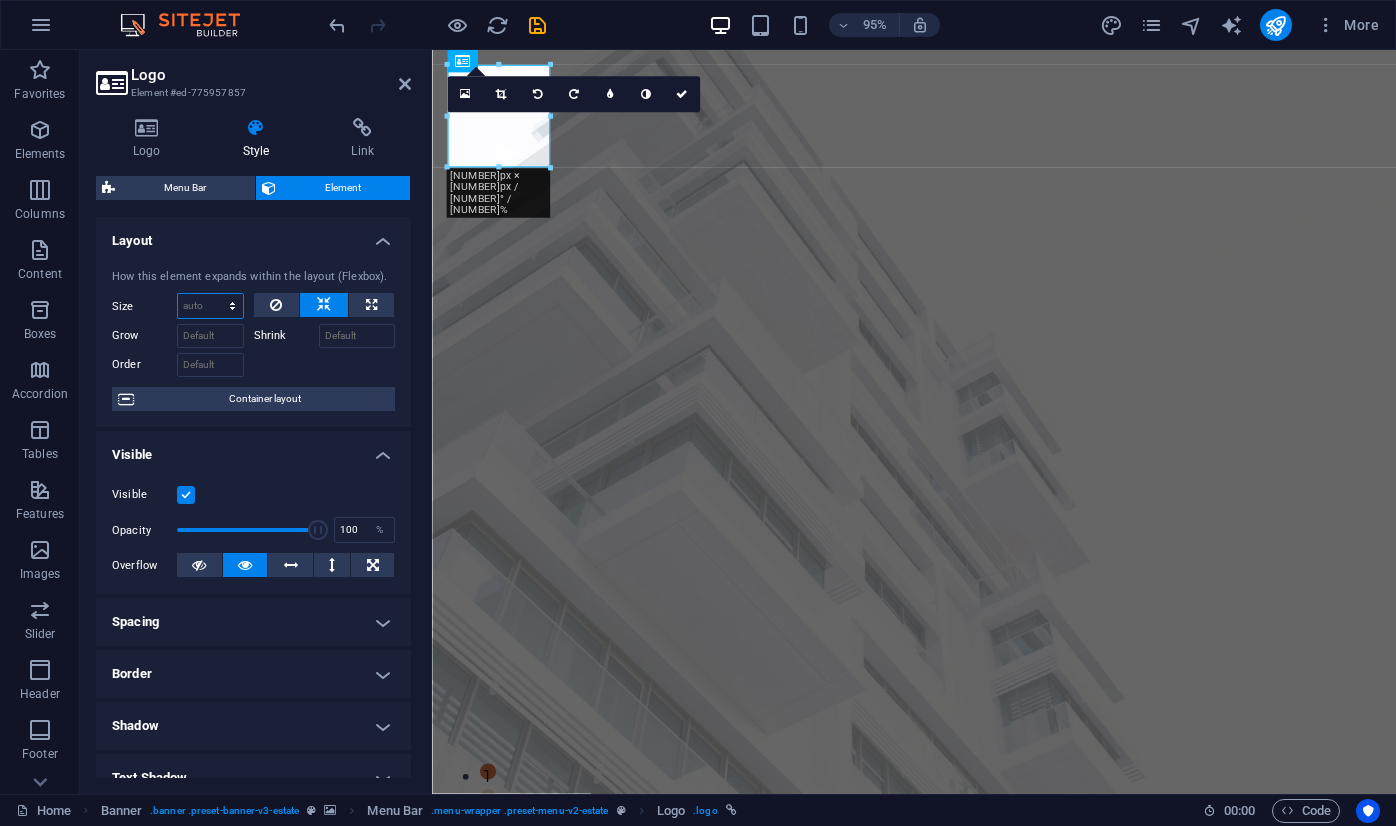 click on "Default auto px % 1/1 1/2 1/3 1/4 1/5 1/6 1/7 1/8 1/9 1/10" at bounding box center [210, 306] 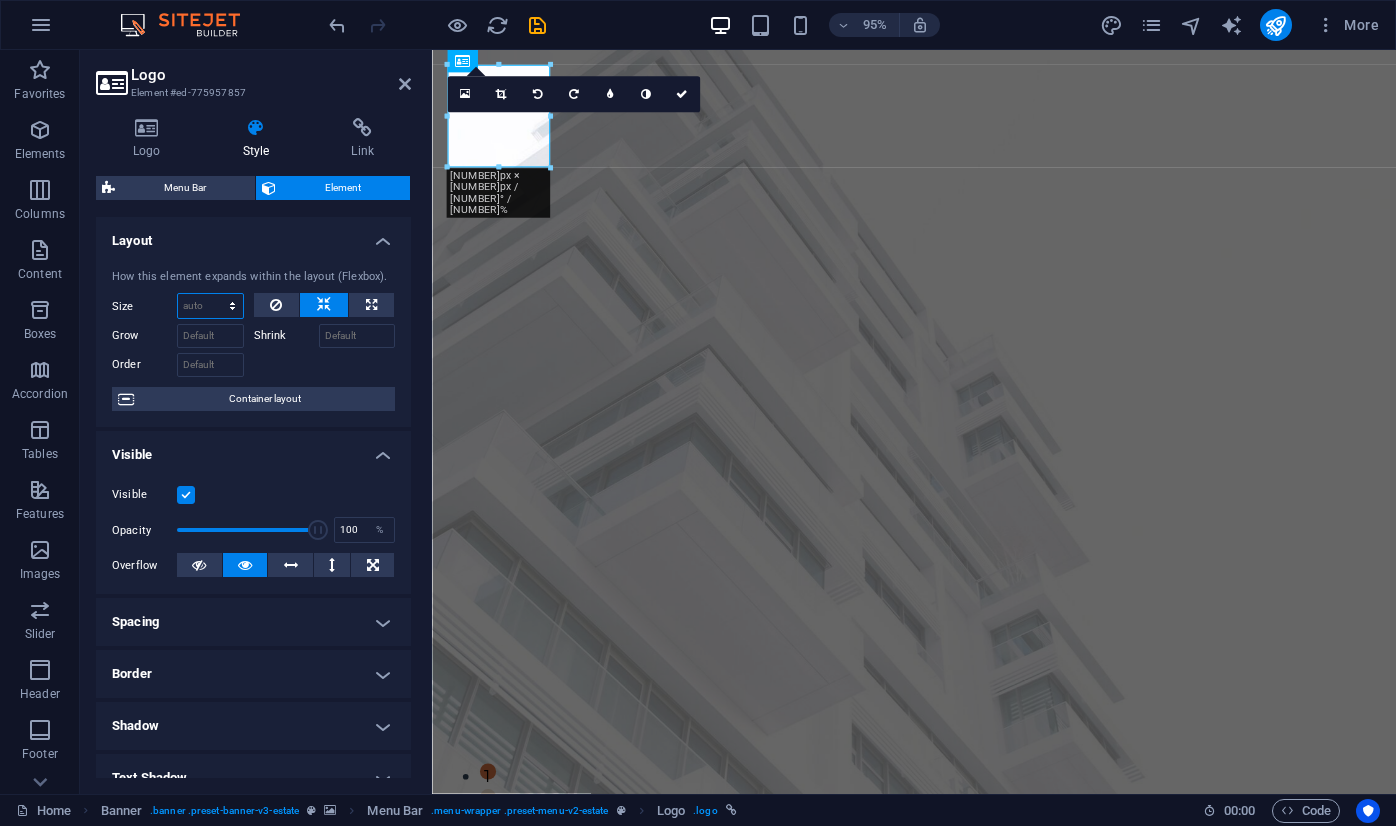 click on "Default auto px % 1/1 1/2 1/3 1/4 1/5 1/6 1/7 1/8 1/9 1/10" at bounding box center (210, 306) 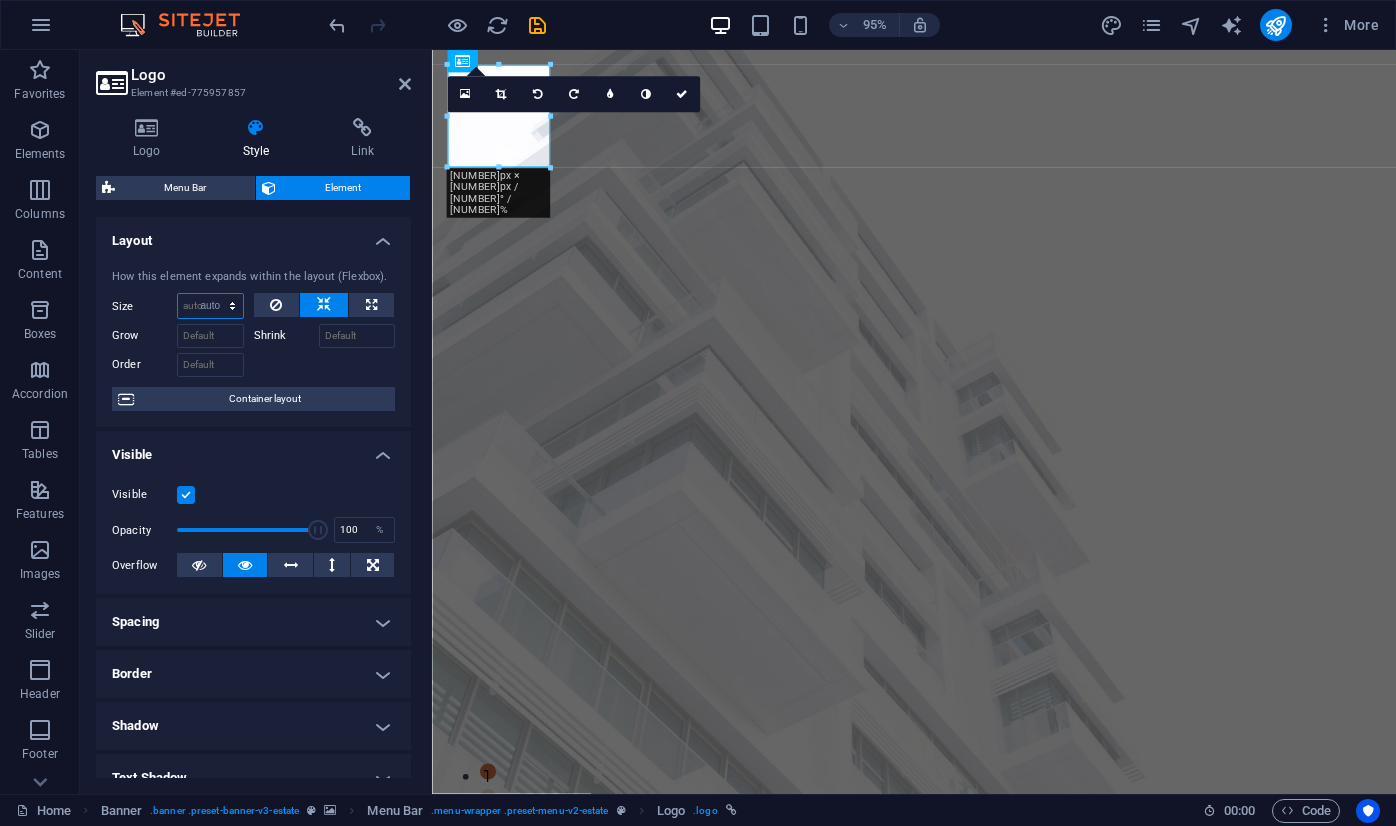 select on "DISABLED_OPTION_VALUE" 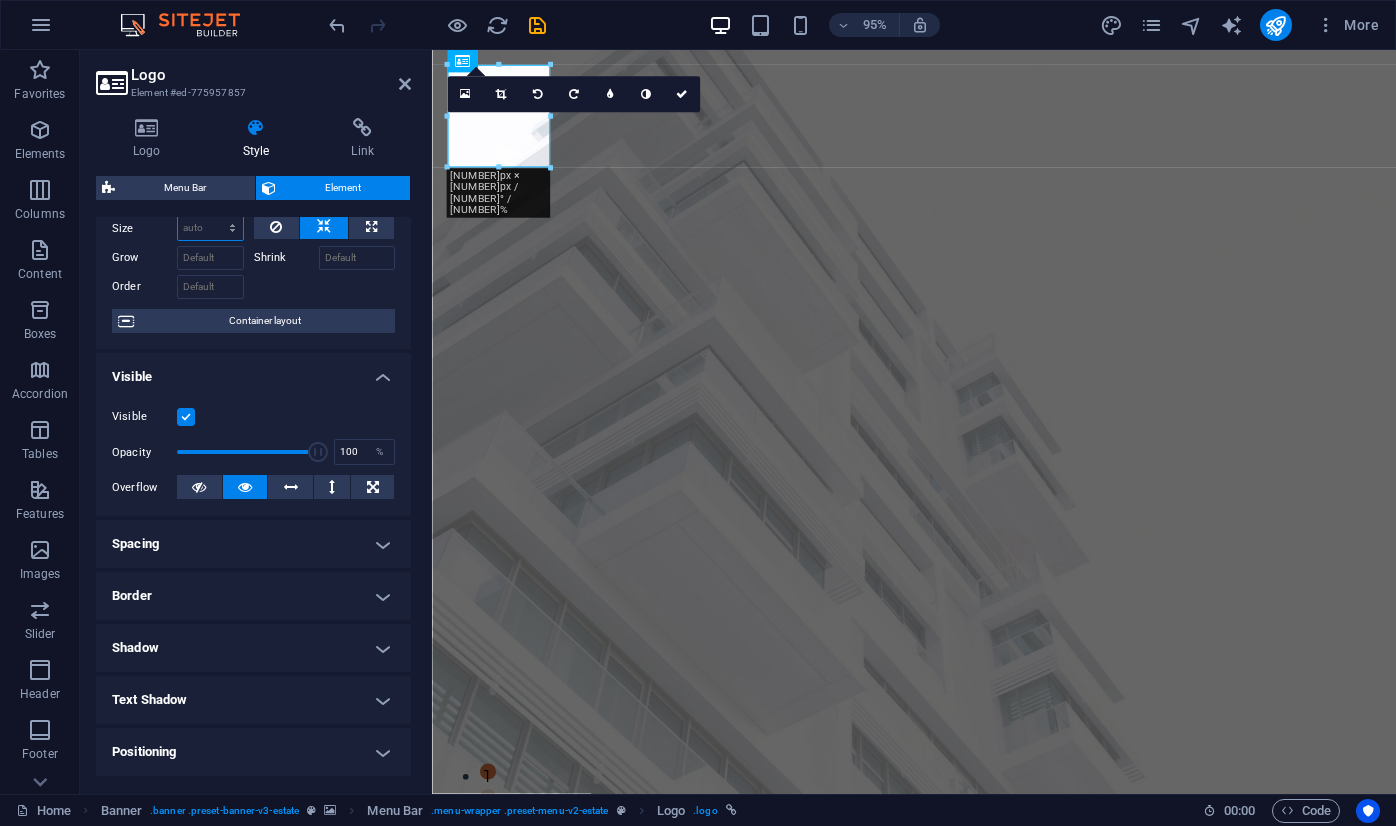 scroll, scrollTop: 80, scrollLeft: 0, axis: vertical 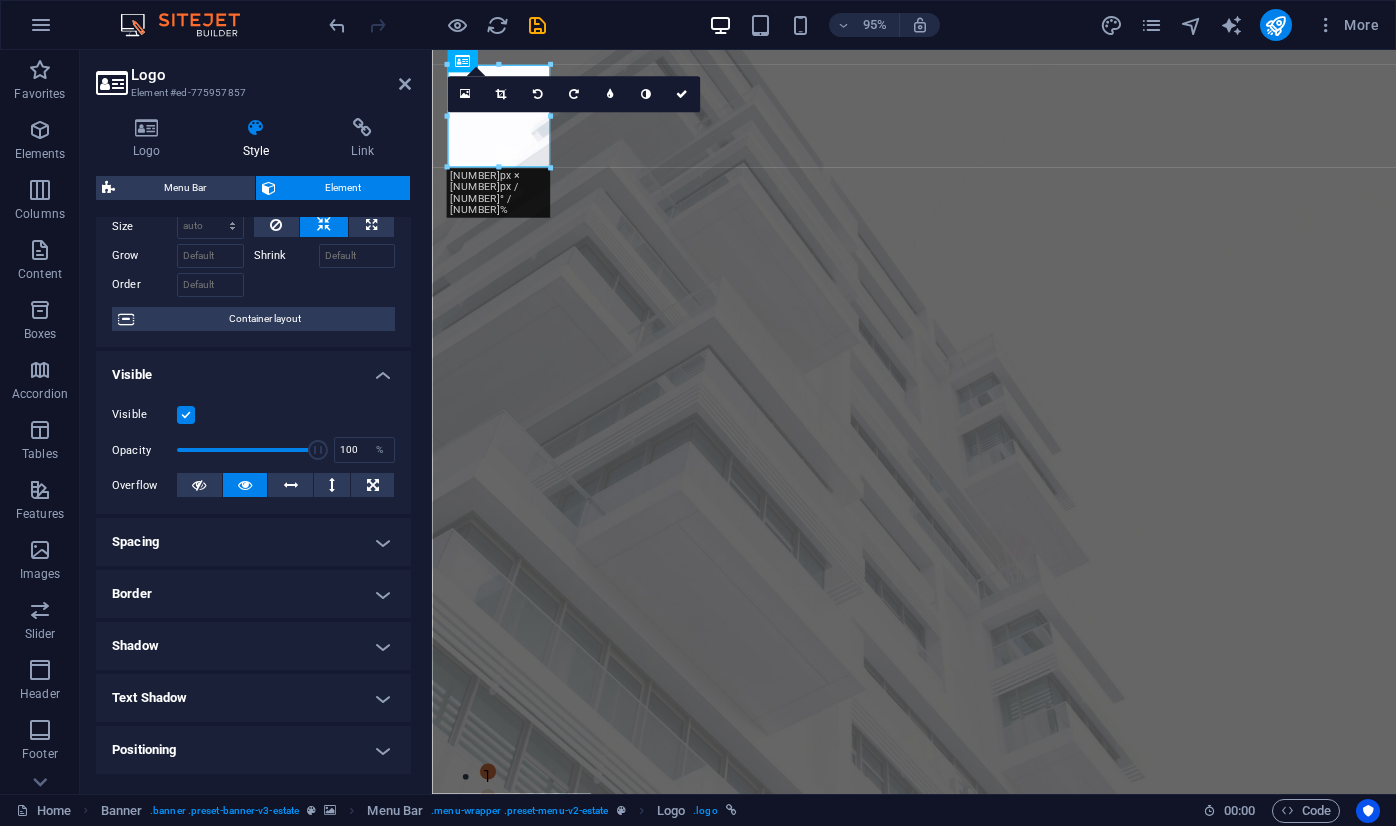 click on "Spacing" at bounding box center [253, 542] 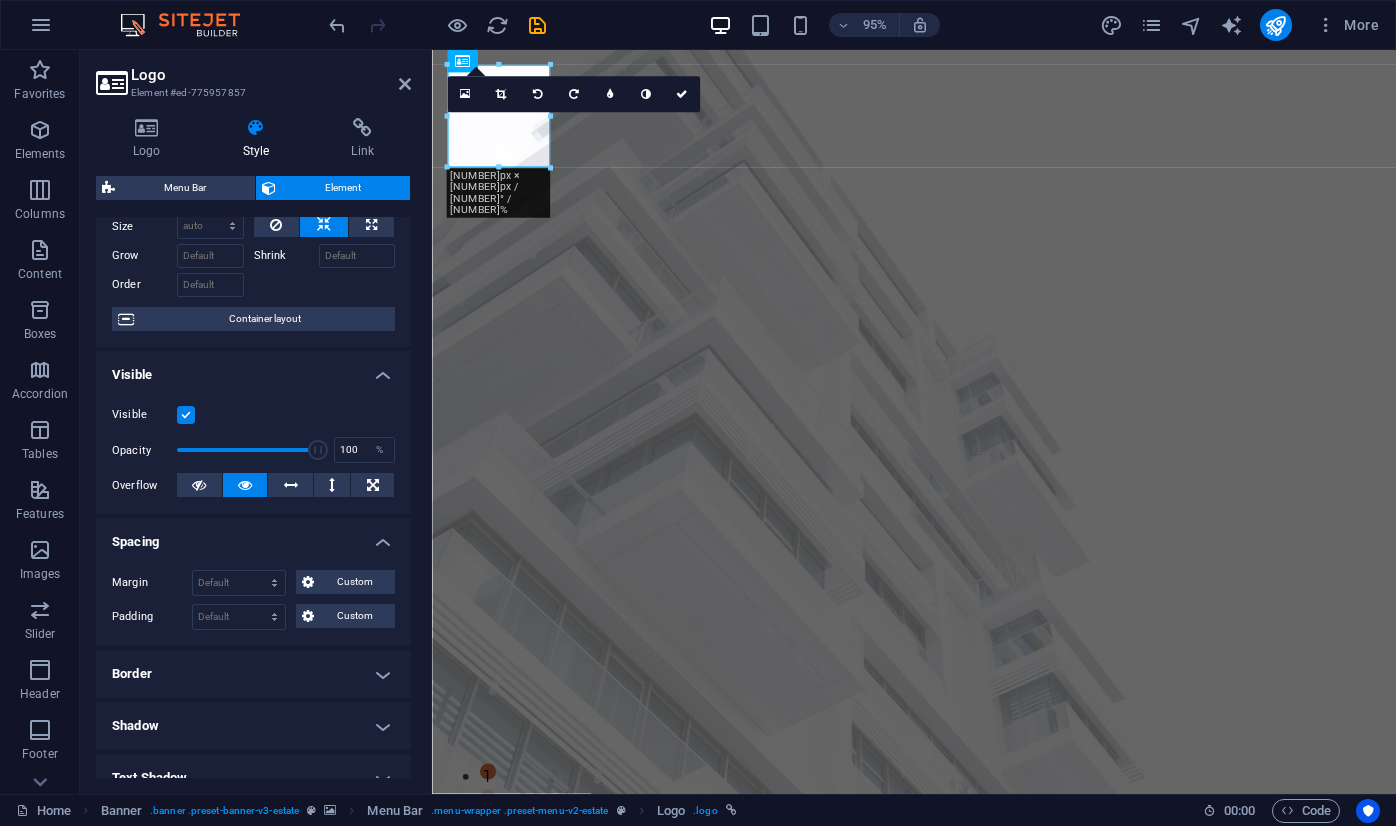 click on "Spacing" at bounding box center [253, 536] 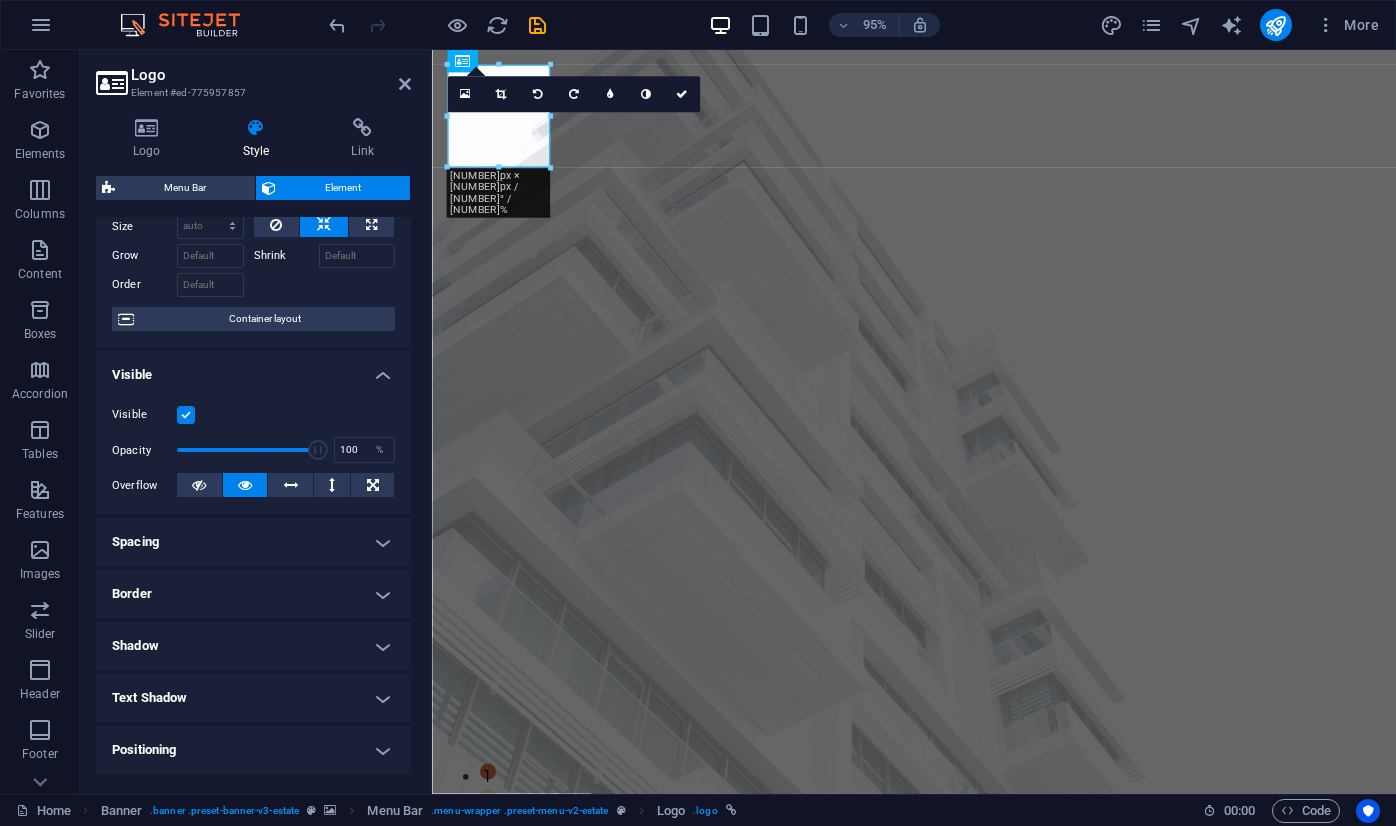 click on "Border" at bounding box center [253, 594] 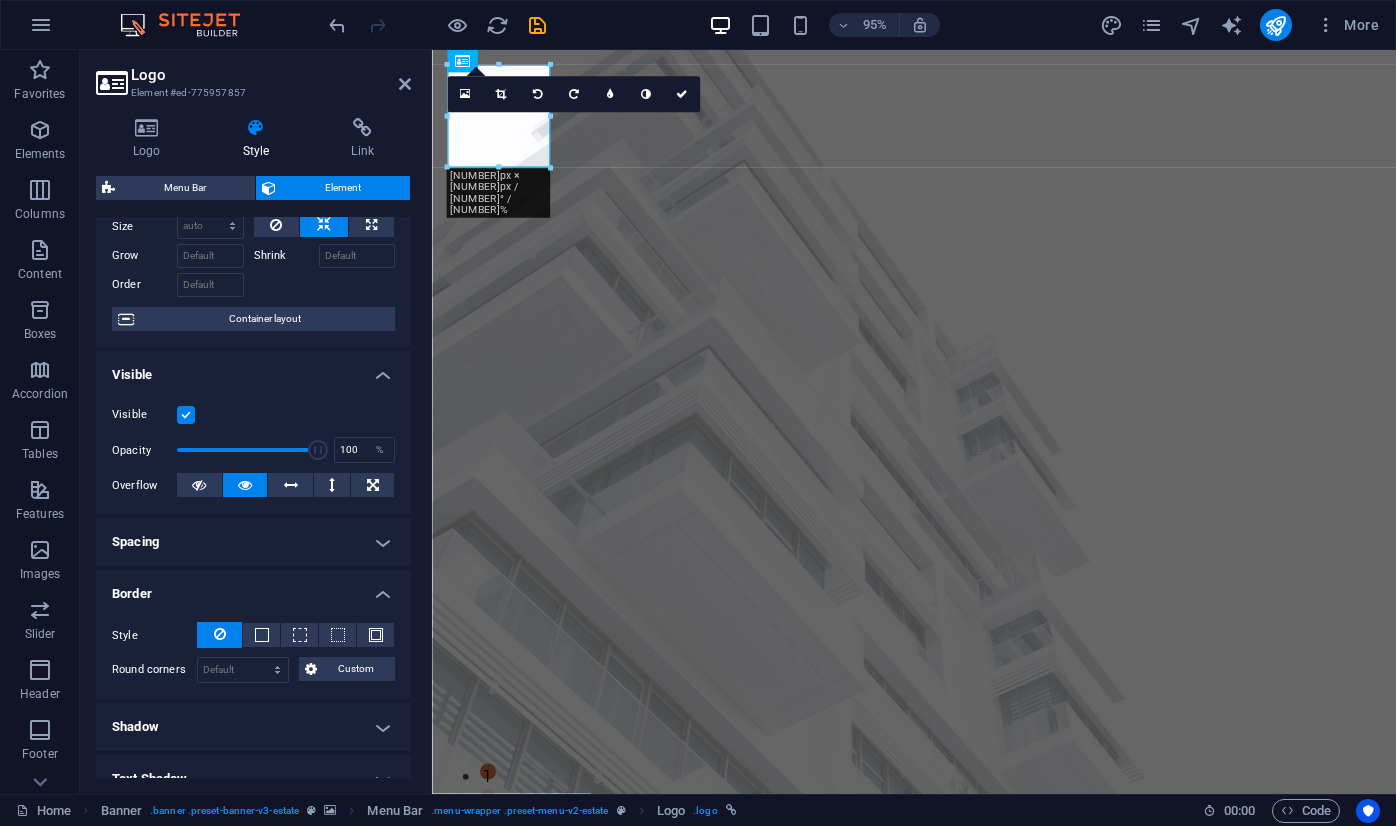 click on "Border" at bounding box center (253, 588) 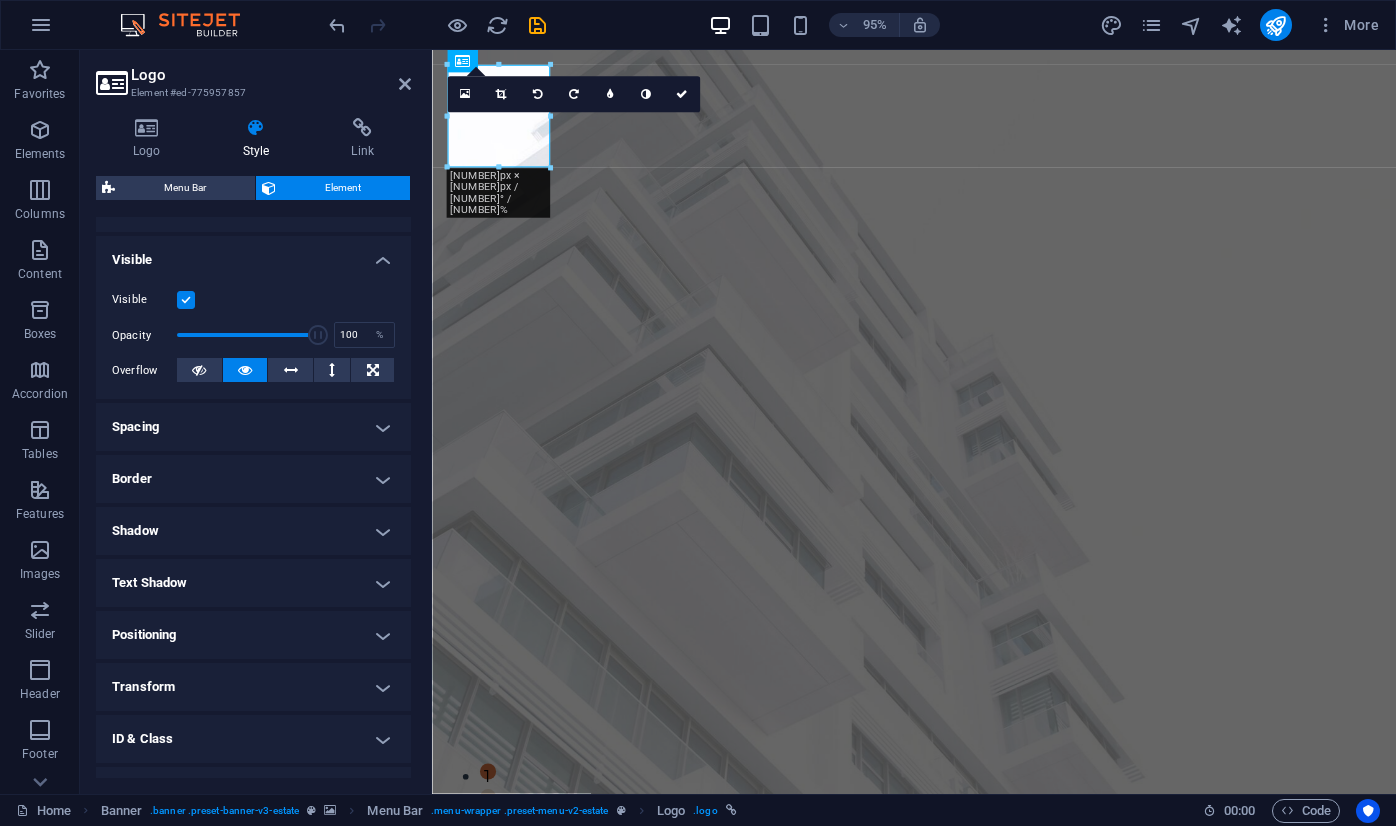 scroll, scrollTop: 284, scrollLeft: 0, axis: vertical 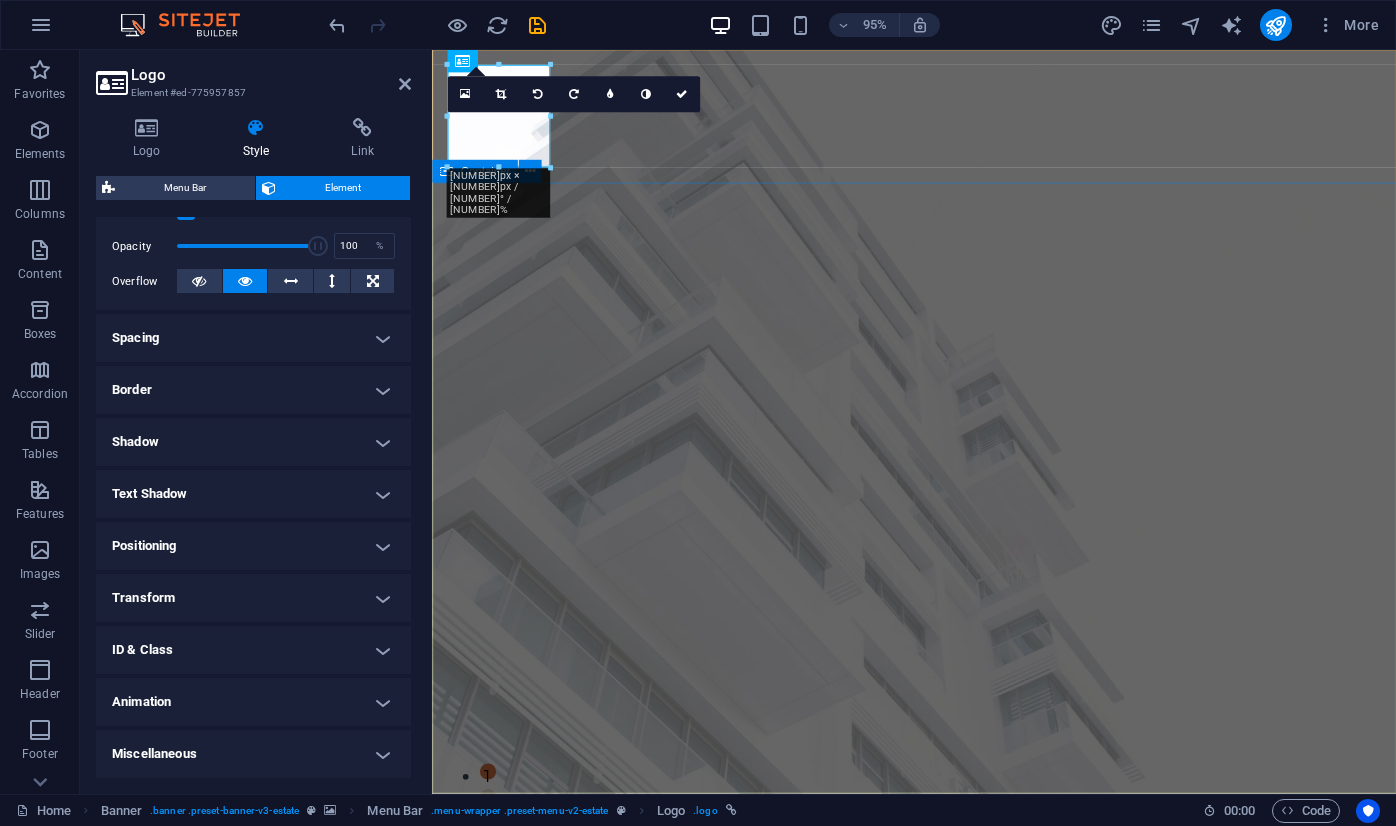 click on "FIND YOUR PERFECT PLACE At vero eos et accusamus et iusto odio dignissimos ducimus qui blanditiis praesentium voluptatum deleniti atque corrupti quos dolores et quas molestias excepturi sint occaecati cupiditate non provident. get started" at bounding box center [939, 1214] 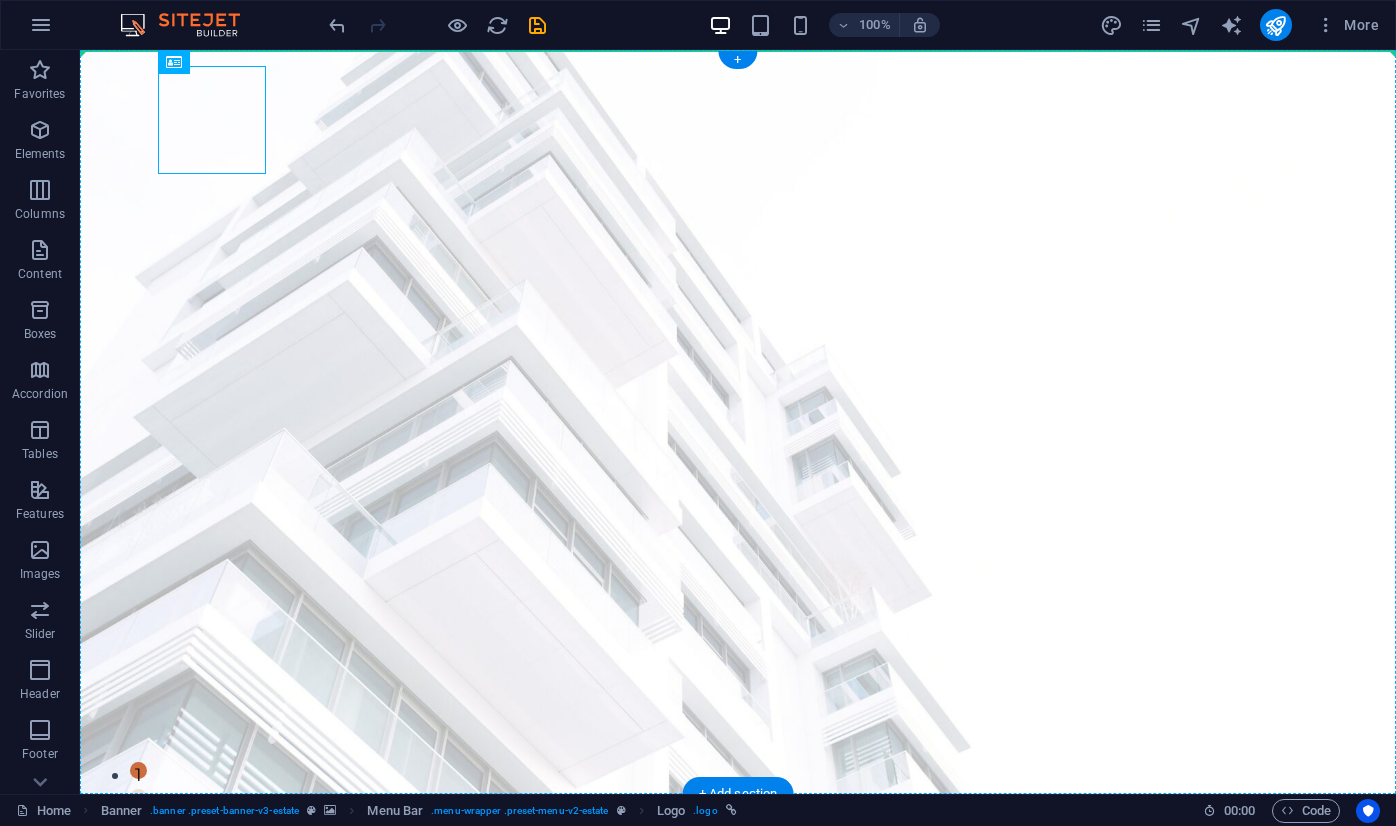 drag, startPoint x: 214, startPoint y: 127, endPoint x: 590, endPoint y: 156, distance: 377.1167 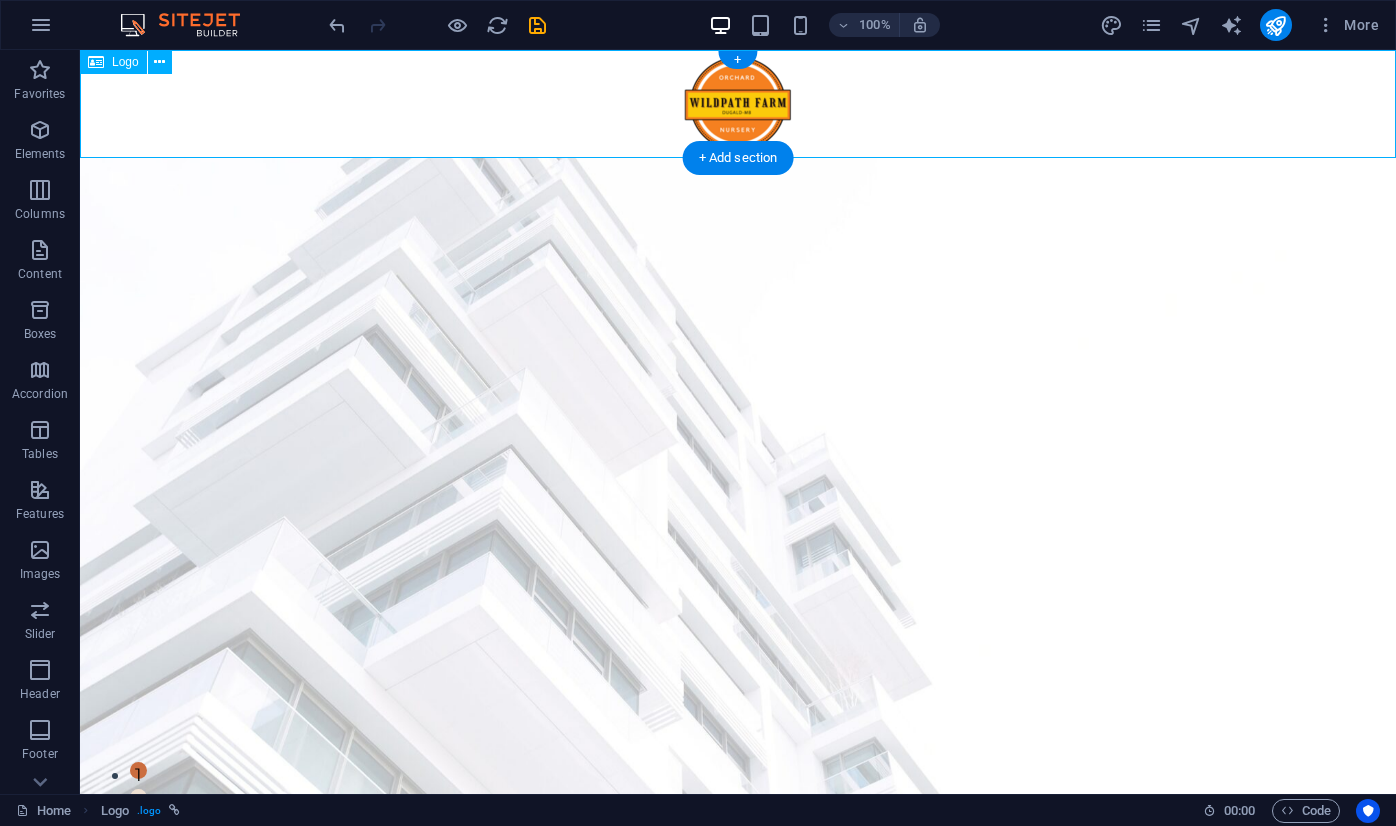 click at bounding box center (738, 104) 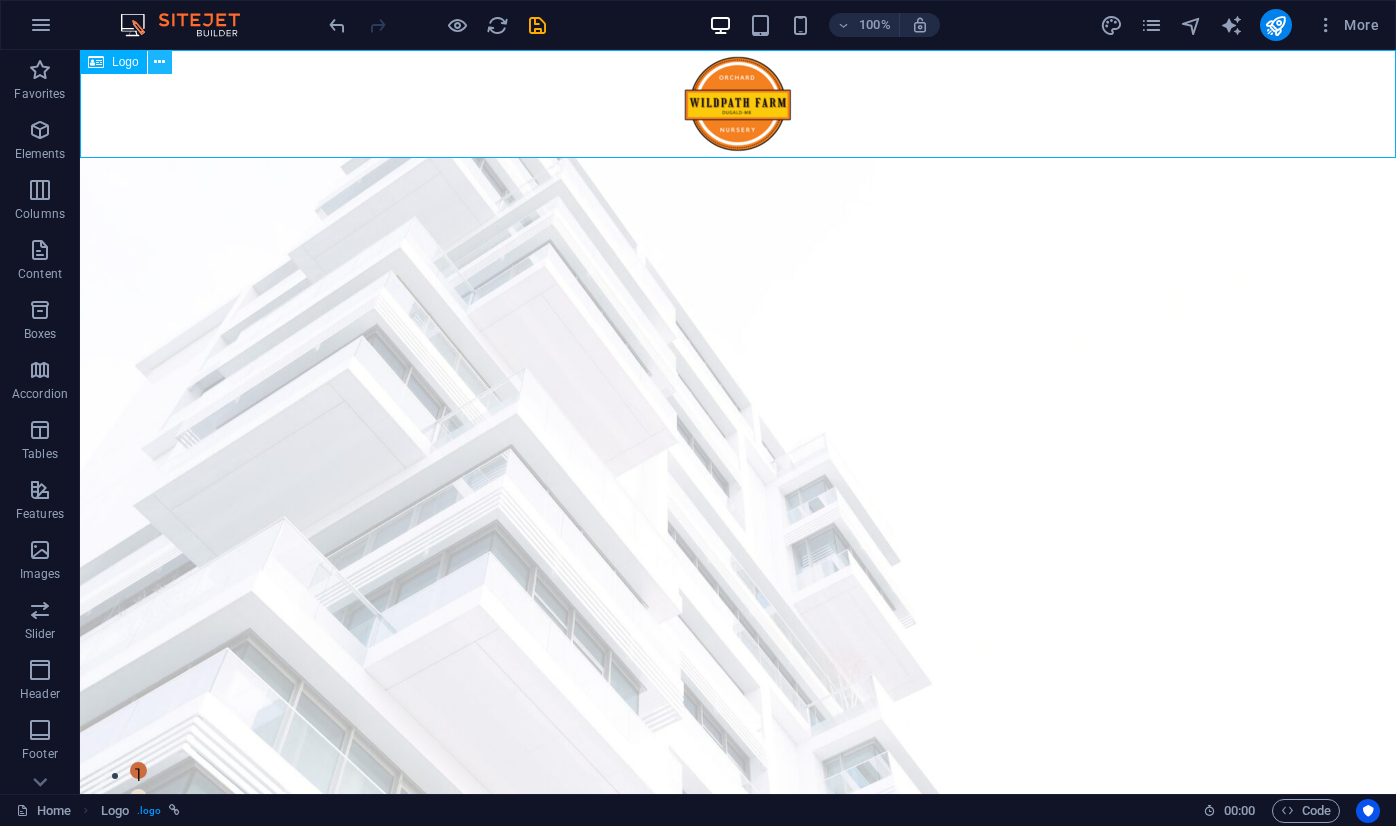 click at bounding box center [159, 62] 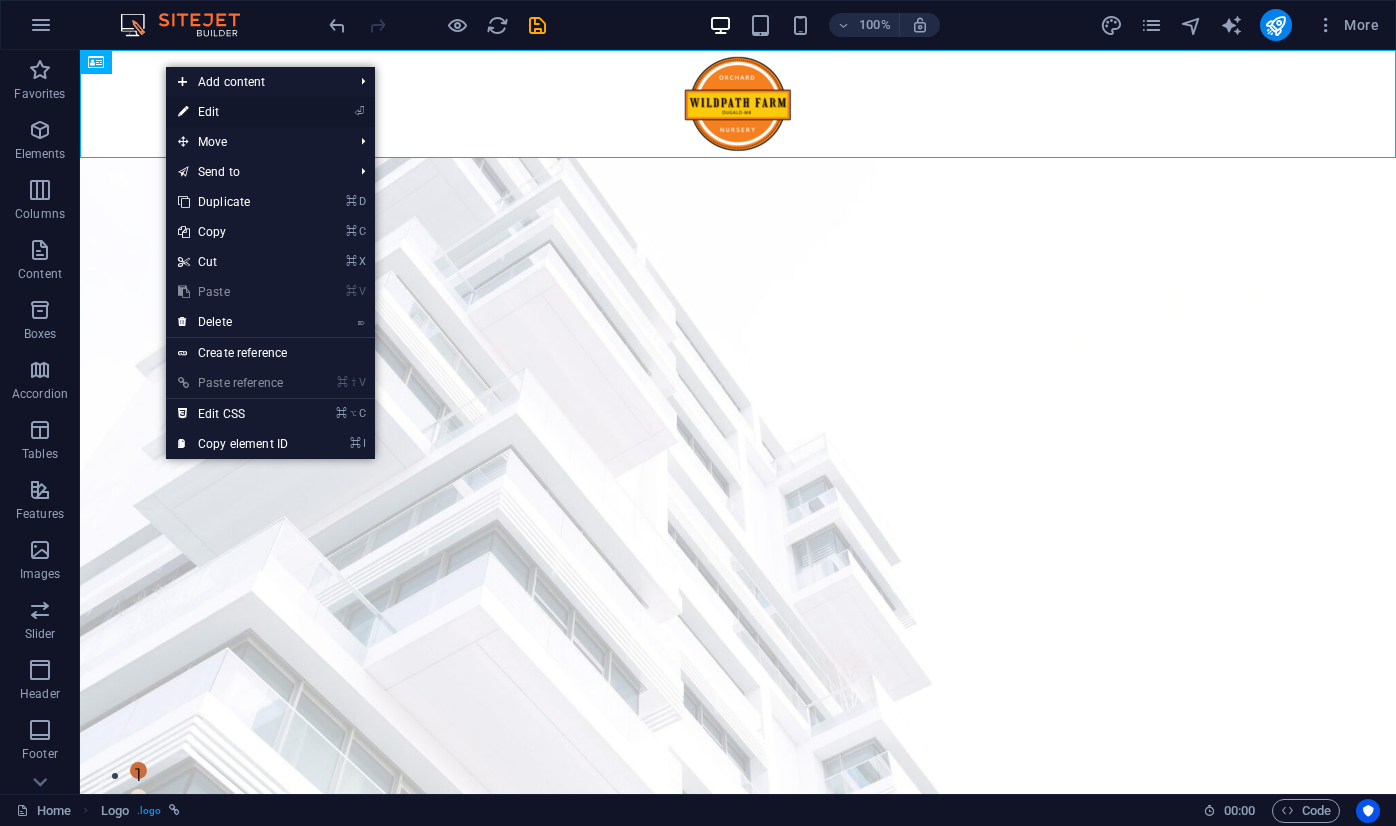 click on "⏎  Edit" at bounding box center (233, 112) 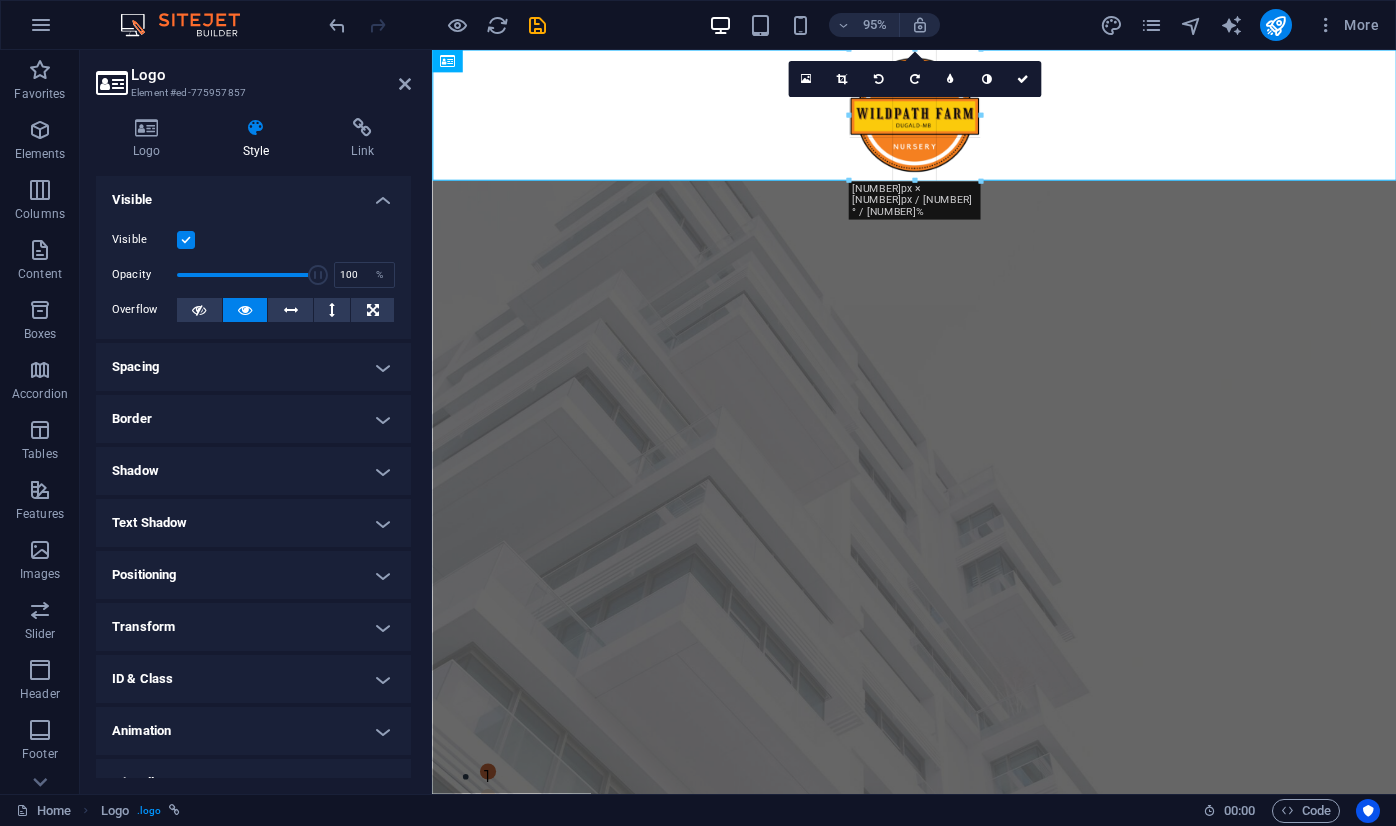 drag, startPoint x: 970, startPoint y: 156, endPoint x: 1006, endPoint y: 191, distance: 50.20956 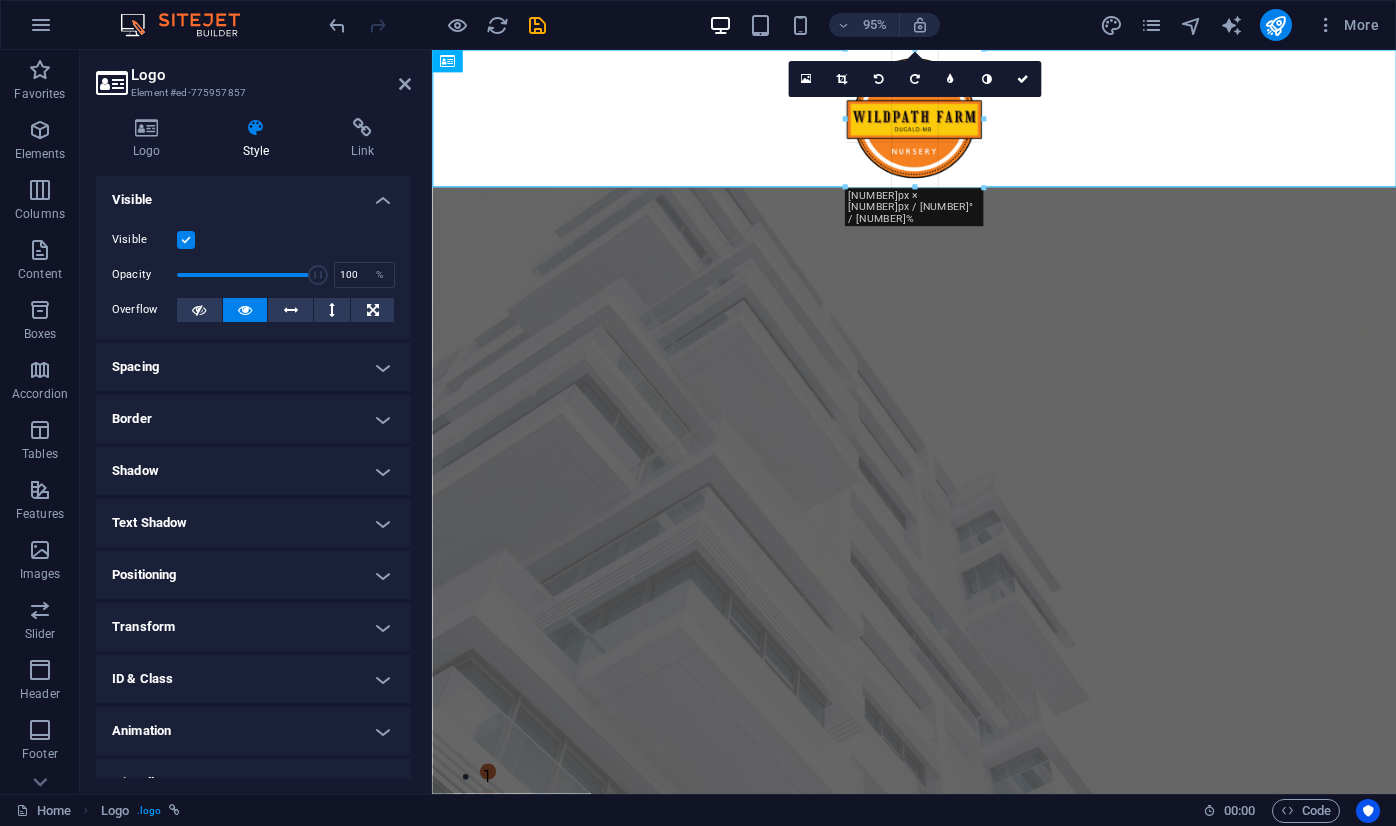 drag, startPoint x: 984, startPoint y: 186, endPoint x: 989, endPoint y: 195, distance: 10.29563 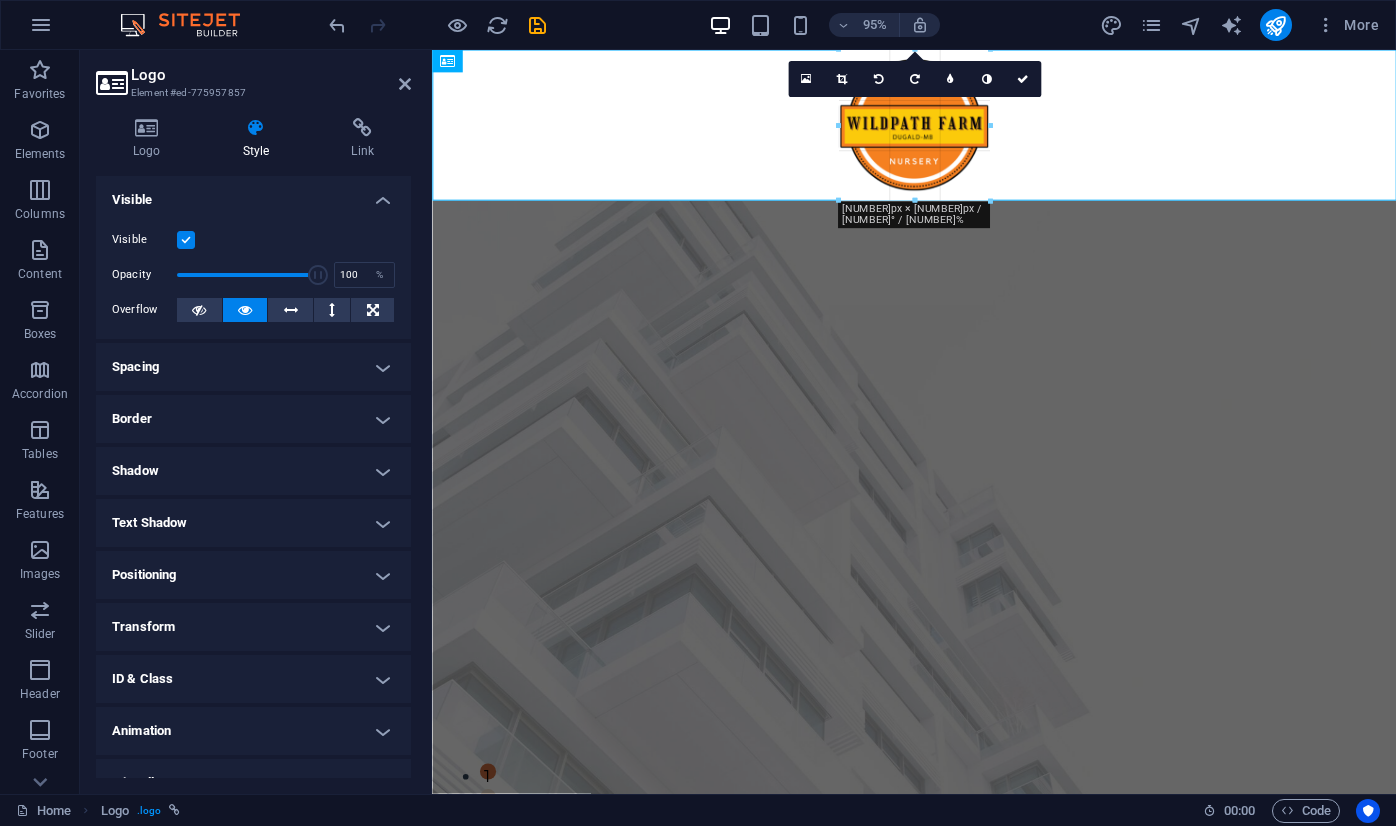 drag, startPoint x: 984, startPoint y: 188, endPoint x: 994, endPoint y: 202, distance: 17.20465 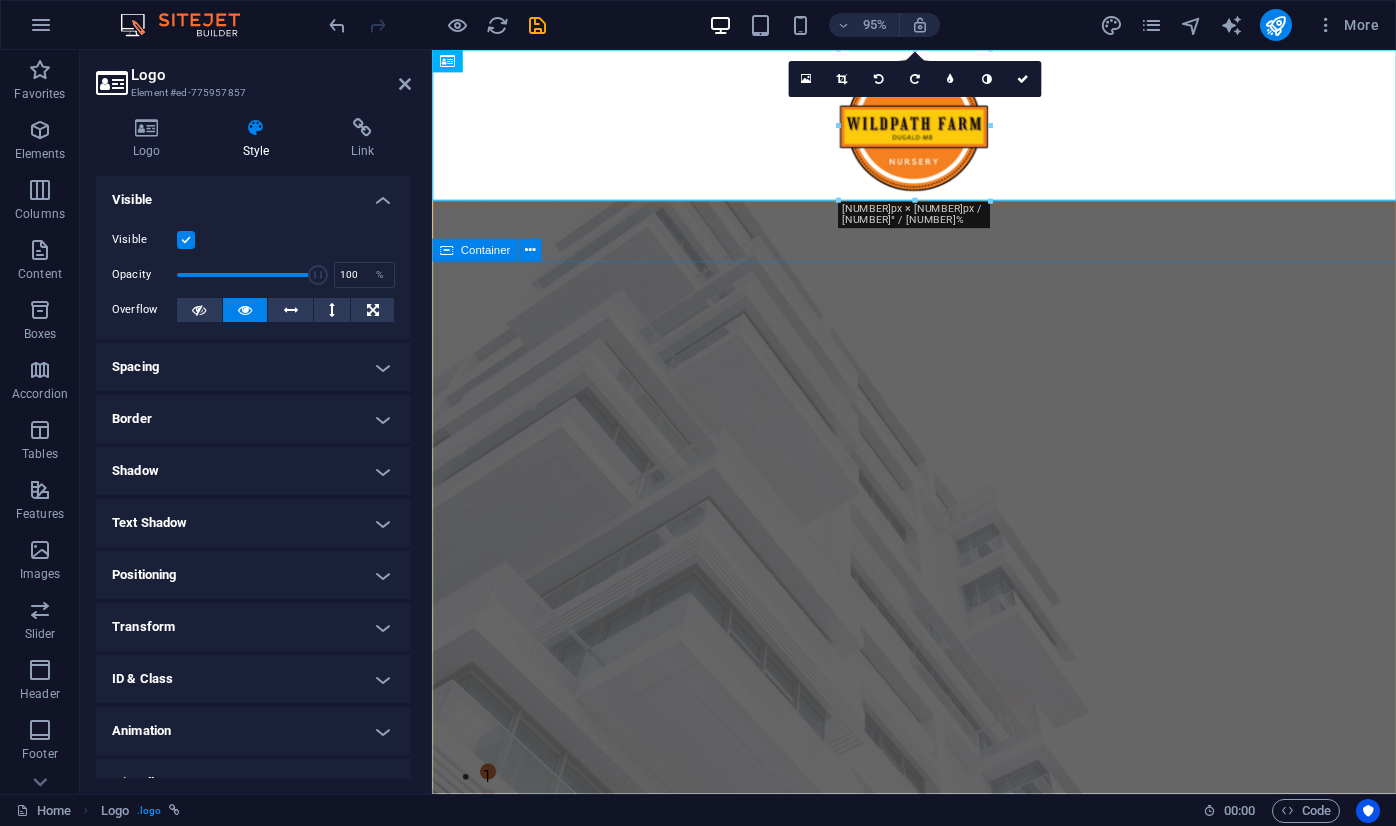 click on "FIND YOUR PERFECT PLACE At vero eos et accusamus et iusto odio dignissimos ducimus qui blanditiis praesentium voluptatum deleniti atque corrupti quos dolores et quas molestias excepturi sint occaecati cupiditate non provident. get started" at bounding box center [939, 1265] 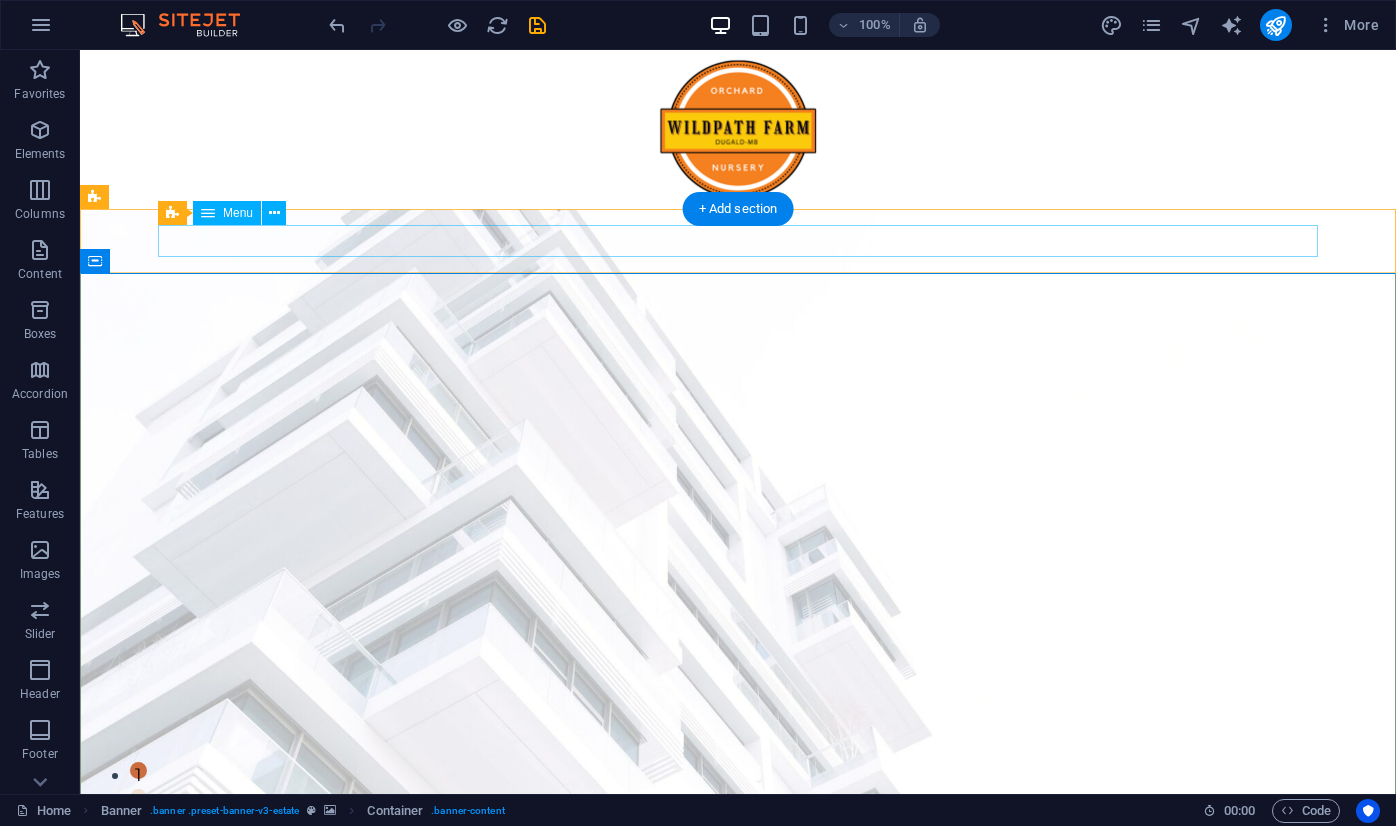 click on "Home Listing News Our Team Contact" at bounding box center (738, 985) 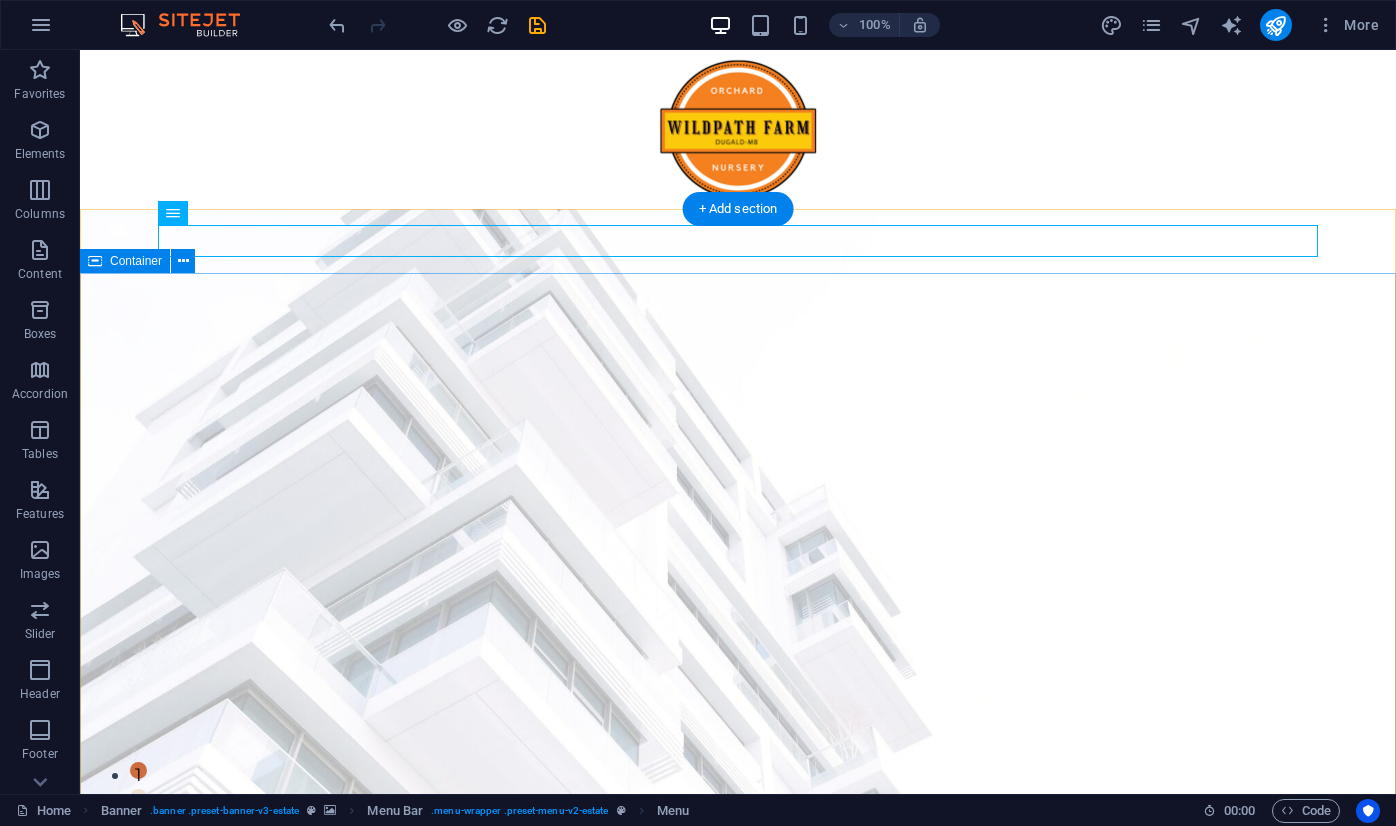 click on "FIND YOUR PERFECT PLACE At vero eos et accusamus et iusto odio dignissimos ducimus qui blanditiis praesentium voluptatum deleniti atque corrupti quos dolores et quas molestias excepturi sint occaecati cupiditate non provident. get started" at bounding box center [738, 1226] 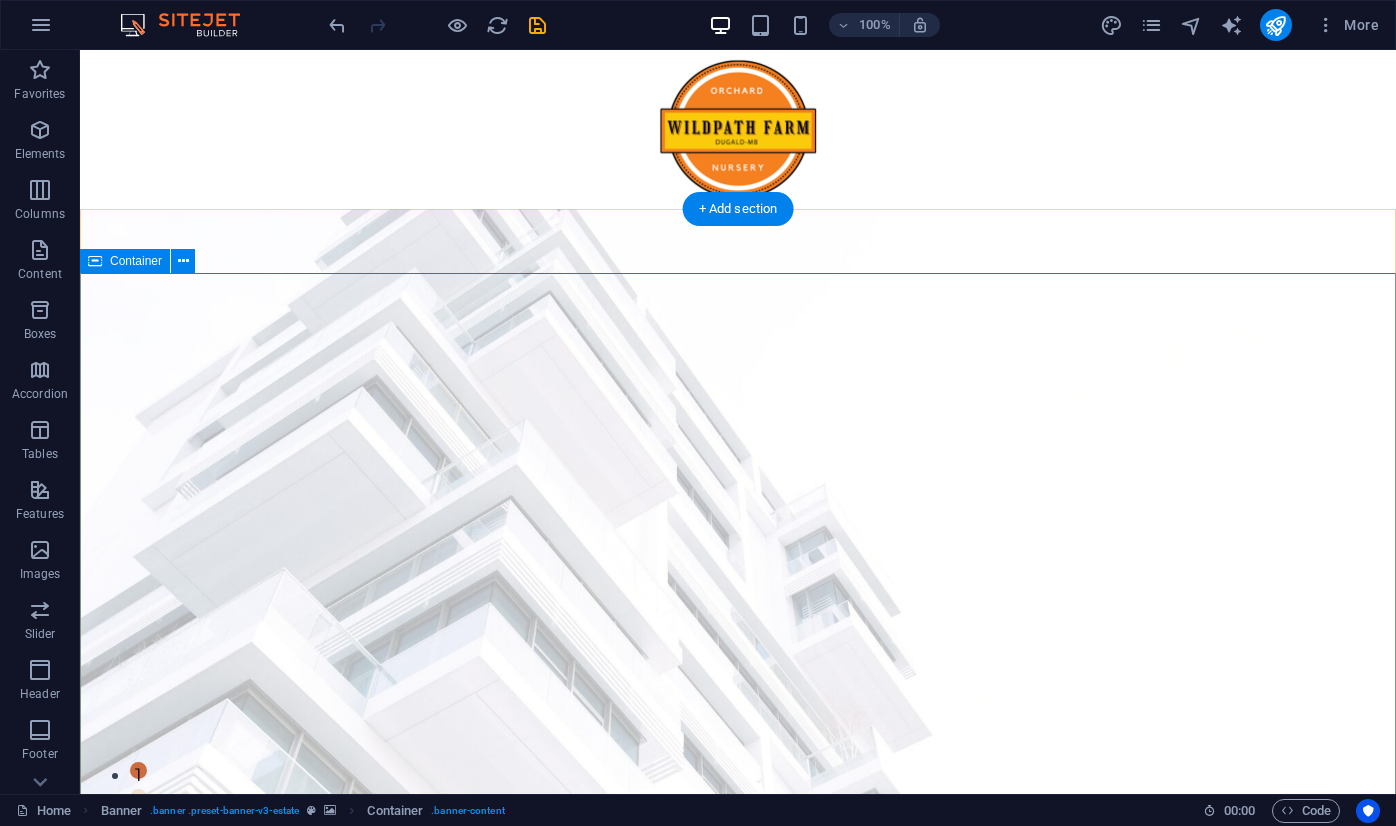 click on "FIND YOUR PERFECT PLACE At vero eos et accusamus et iusto odio dignissimos ducimus qui blanditiis praesentium voluptatum deleniti atque corrupti quos dolores et quas molestias excepturi sint occaecati cupiditate non provident. get started" at bounding box center [738, 1226] 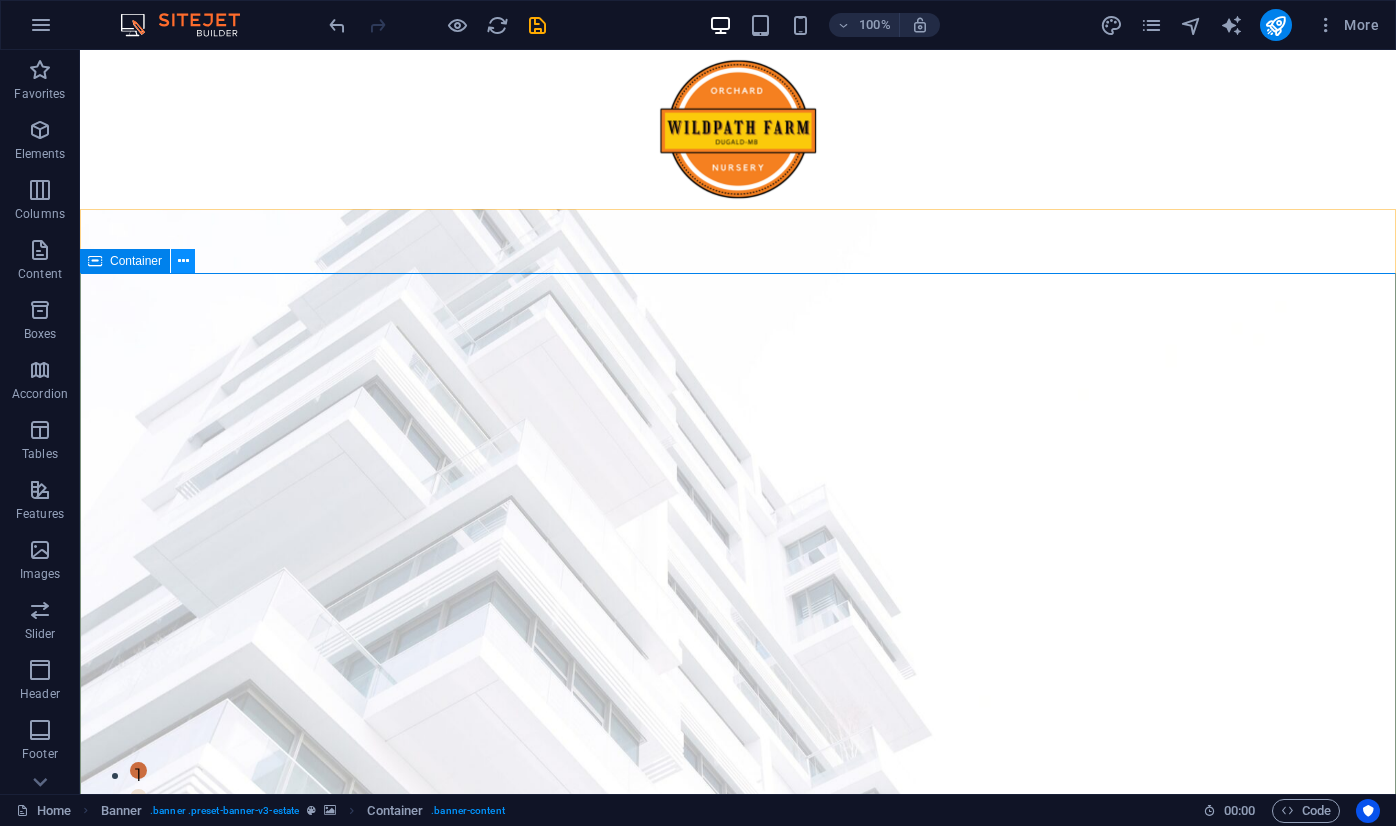 click at bounding box center [183, 261] 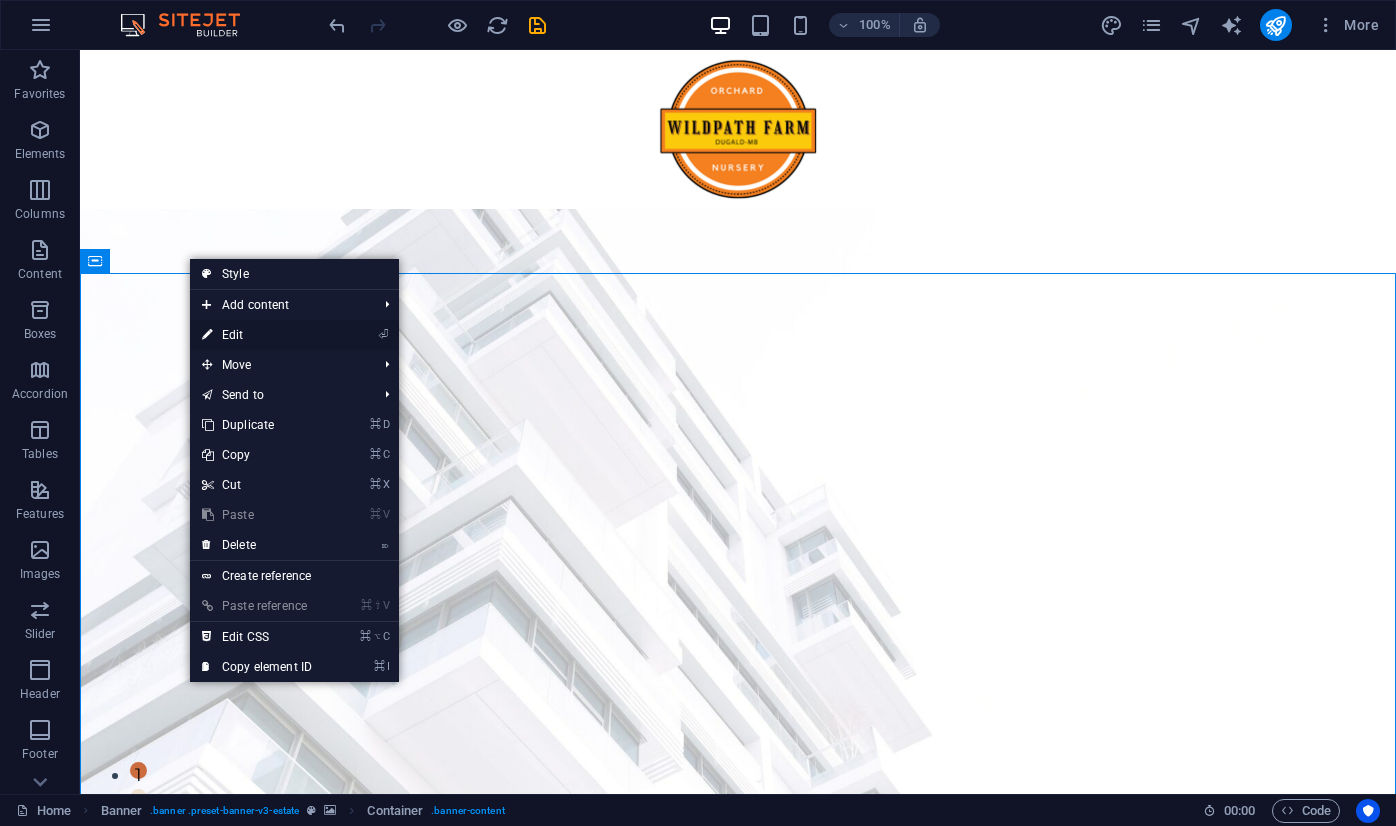 click on "⏎  Edit" at bounding box center [257, 335] 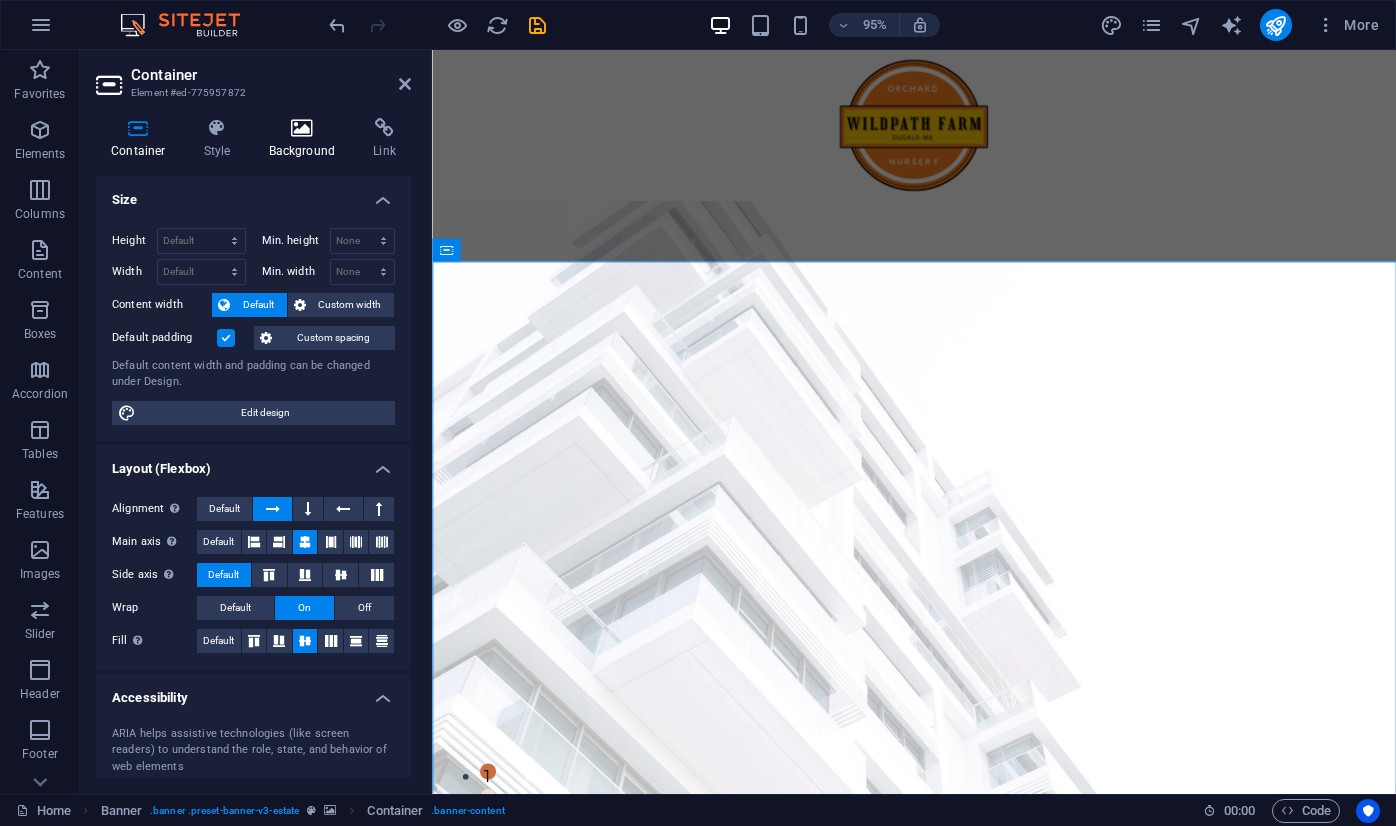 click on "Background" at bounding box center (306, 139) 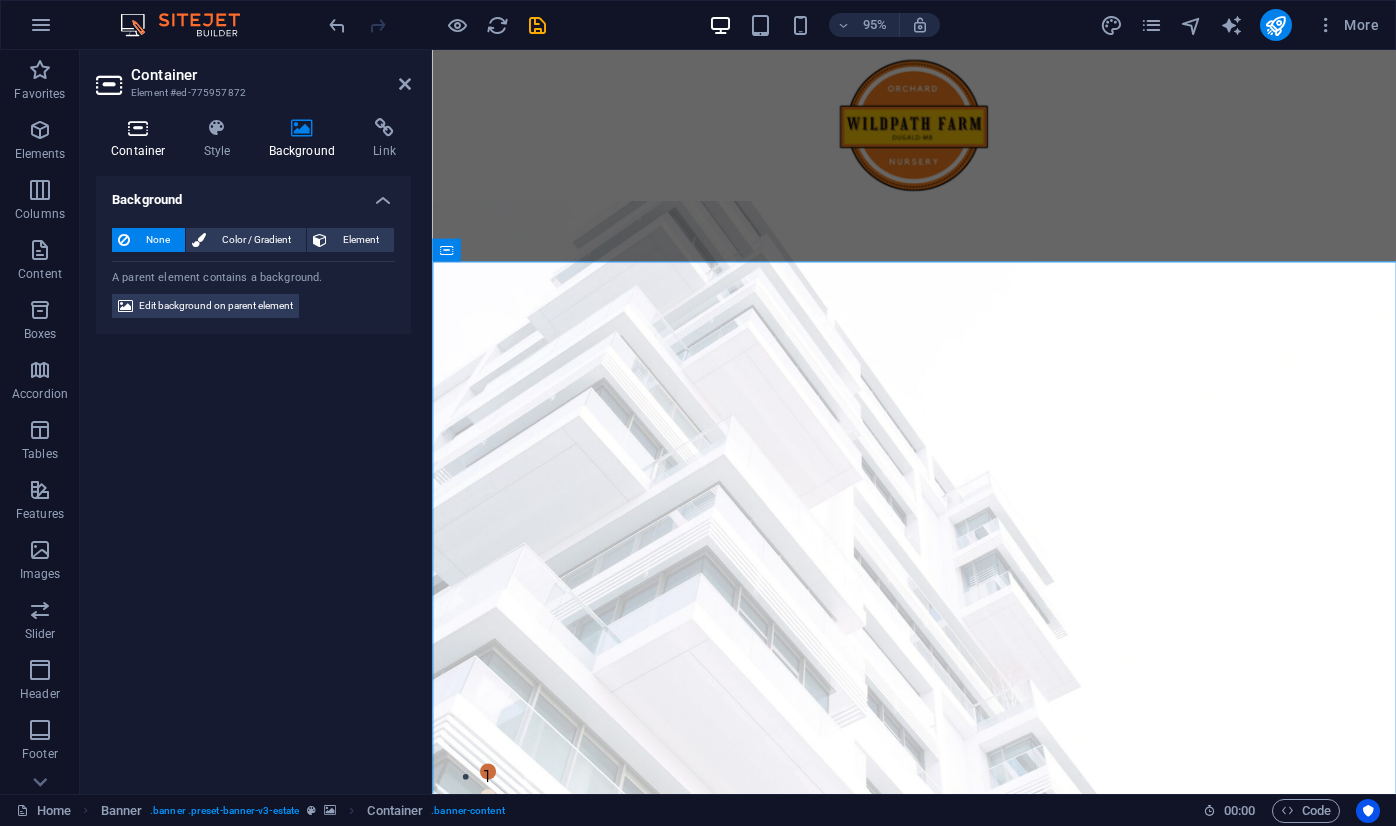 click at bounding box center (138, 128) 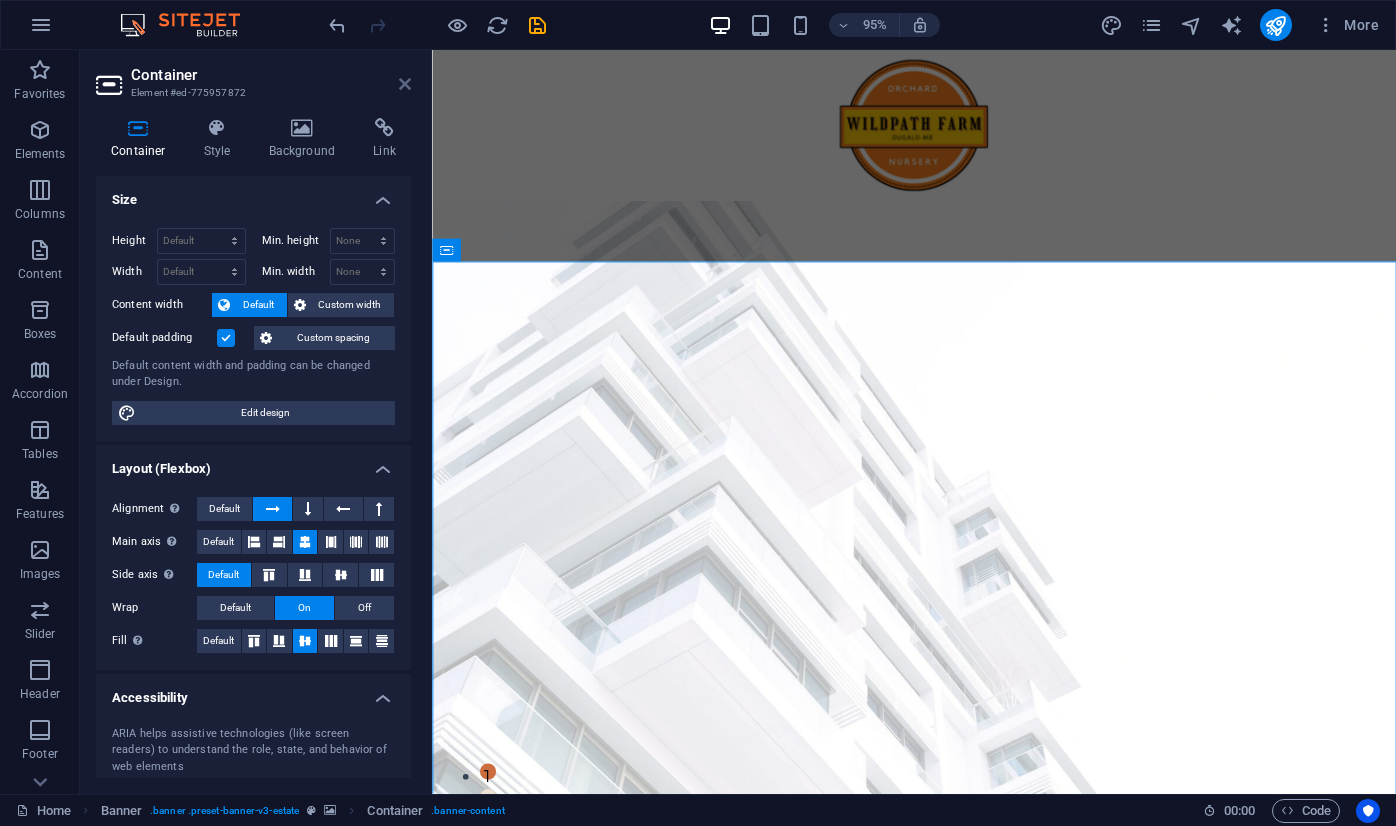click at bounding box center (405, 84) 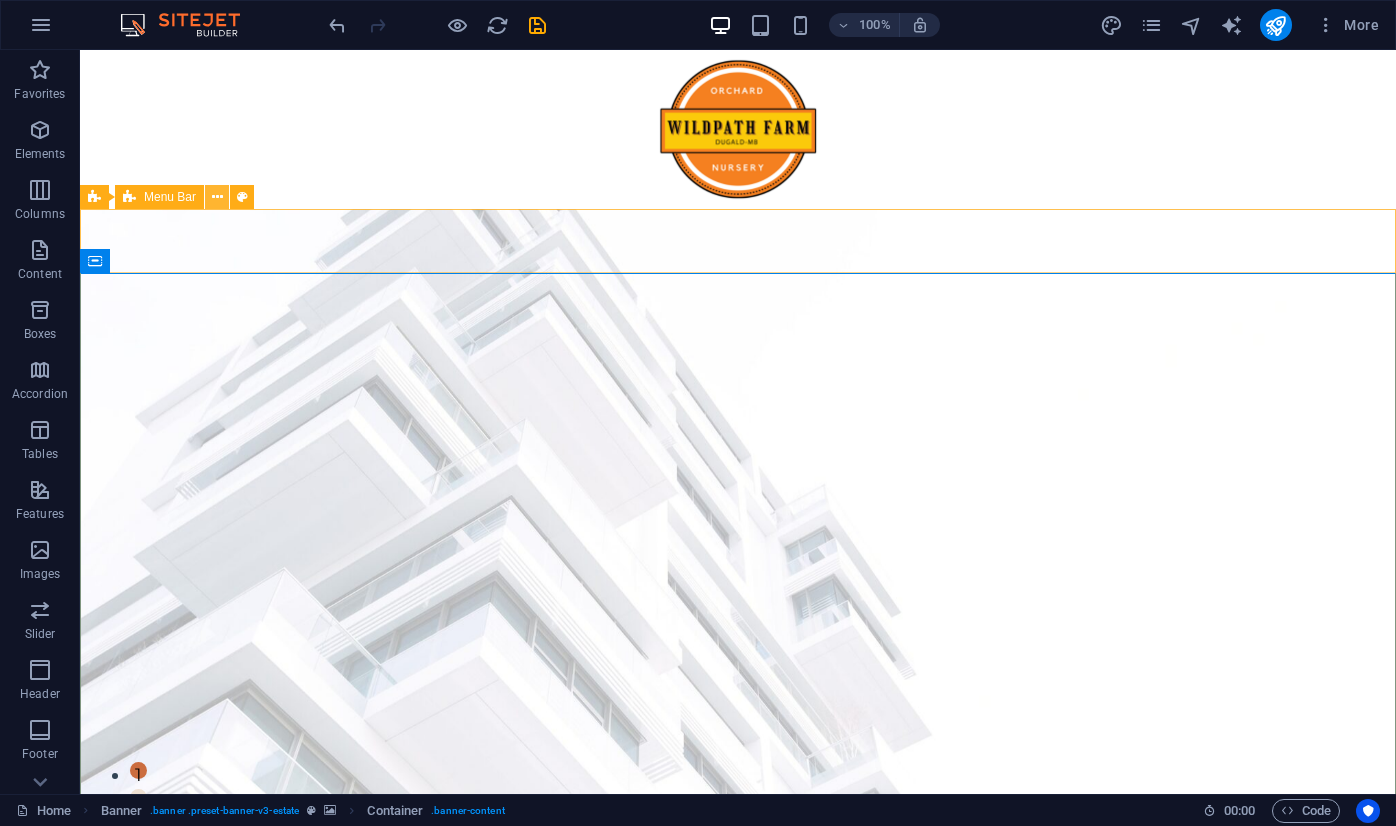click at bounding box center [217, 197] 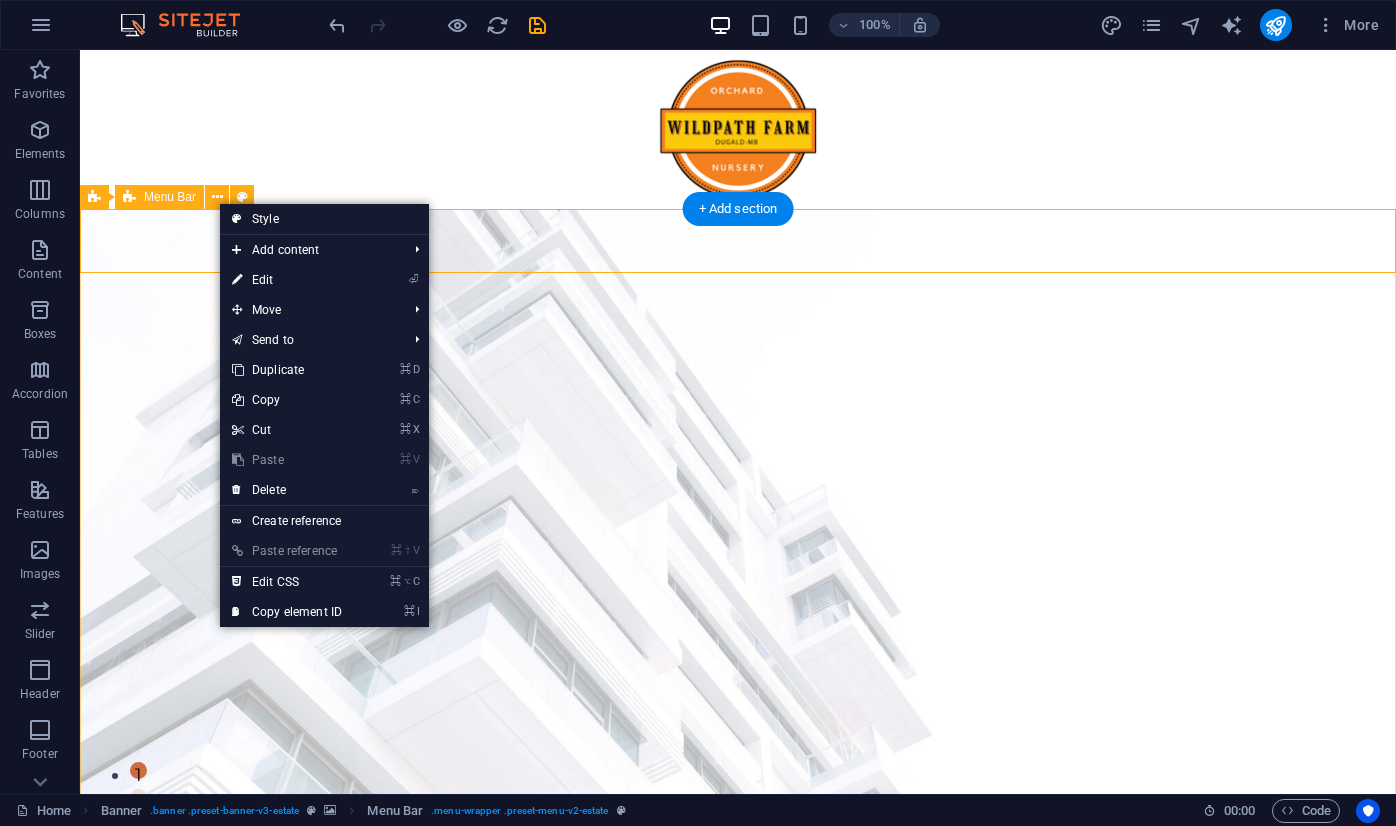 click on "Home Listing News Our Team Contact" at bounding box center (738, 985) 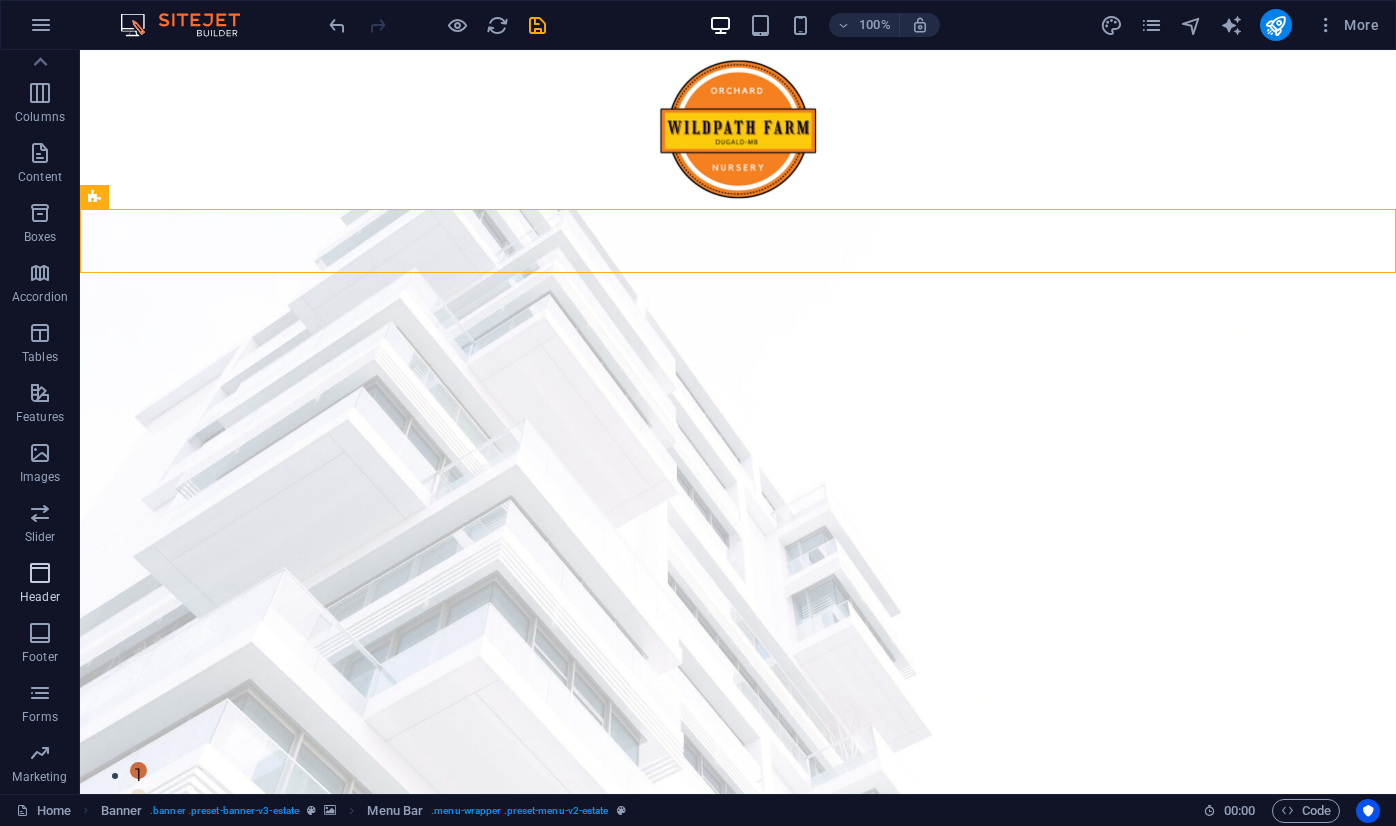 scroll, scrollTop: 0, scrollLeft: 0, axis: both 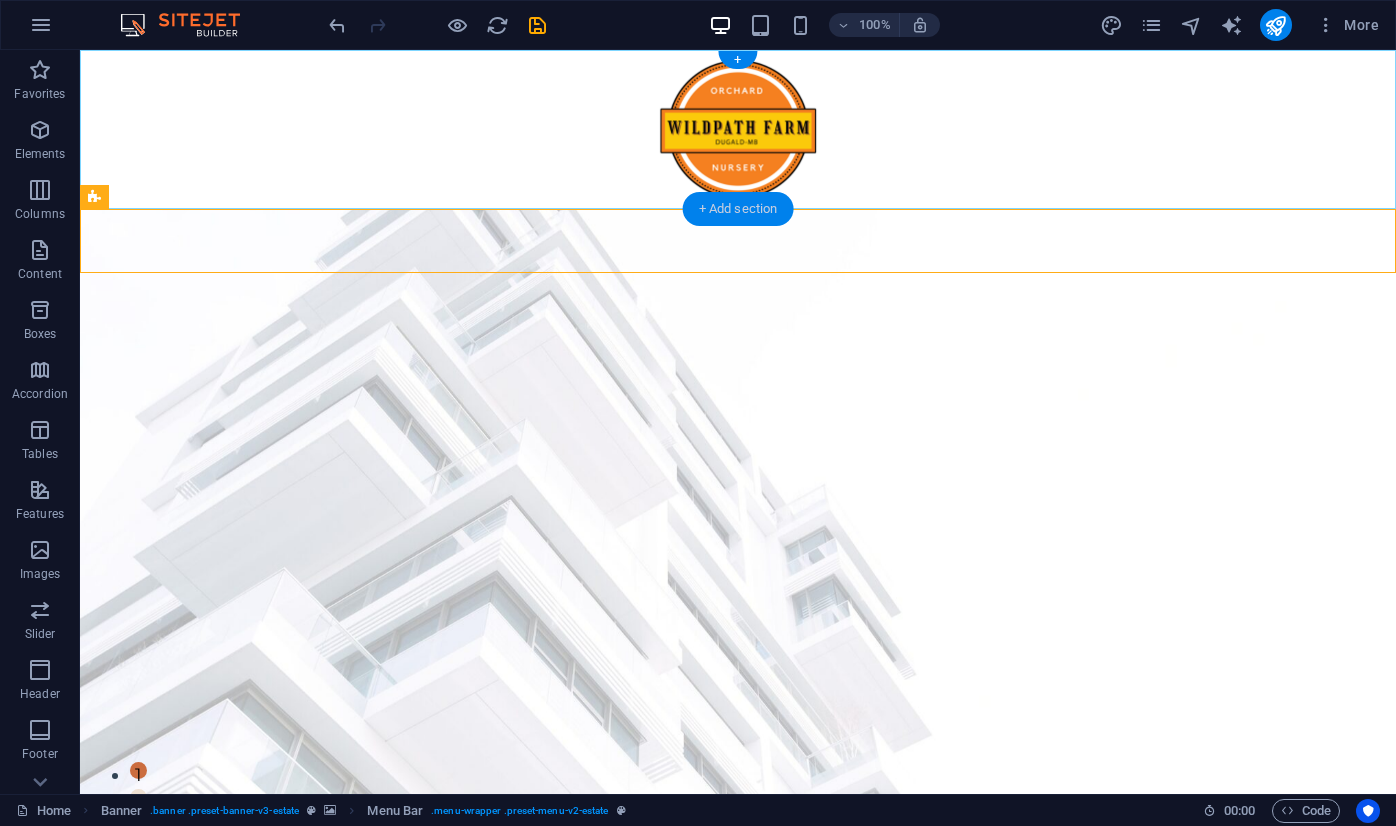 drag, startPoint x: 769, startPoint y: 214, endPoint x: 368, endPoint y: 333, distance: 418.2846 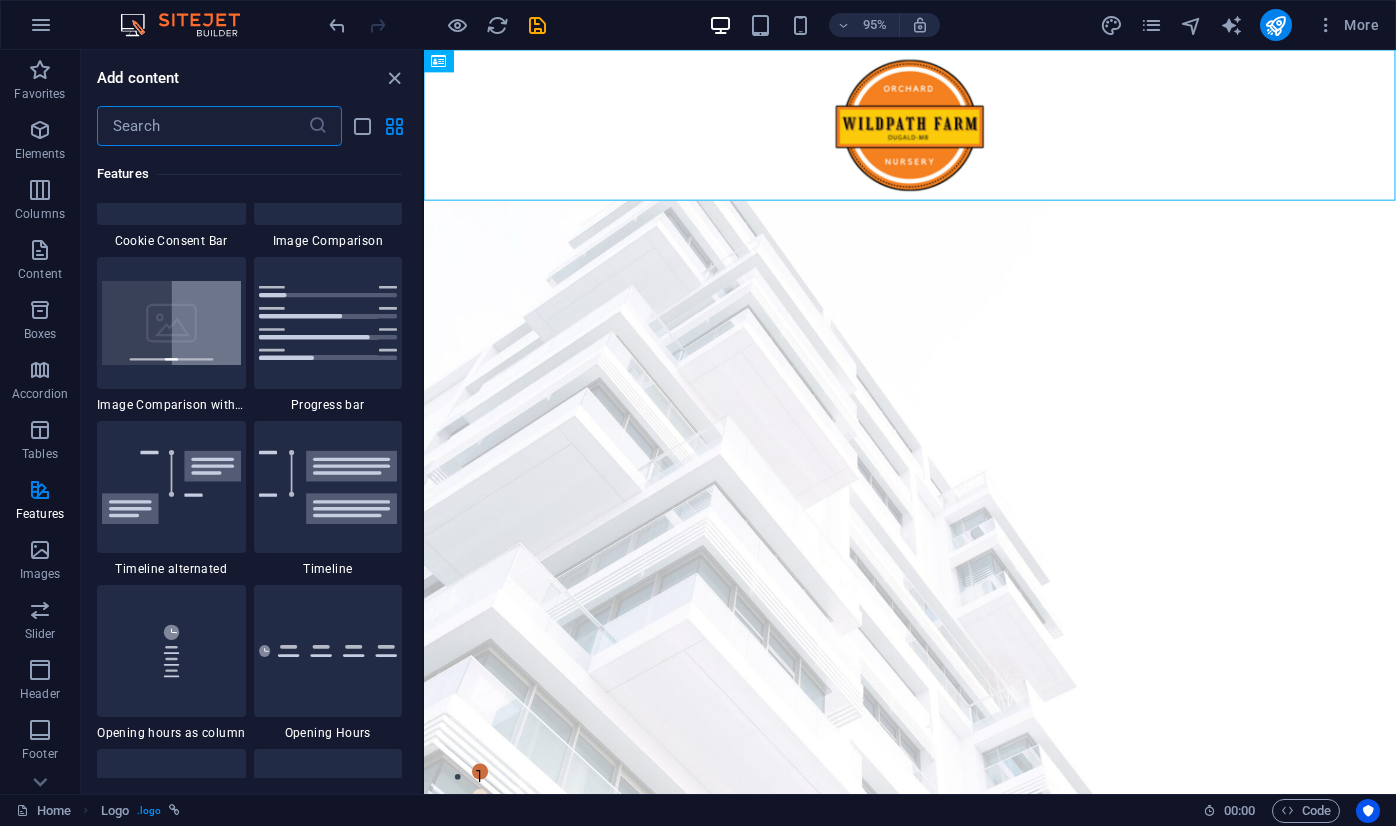 scroll, scrollTop: 8238, scrollLeft: 0, axis: vertical 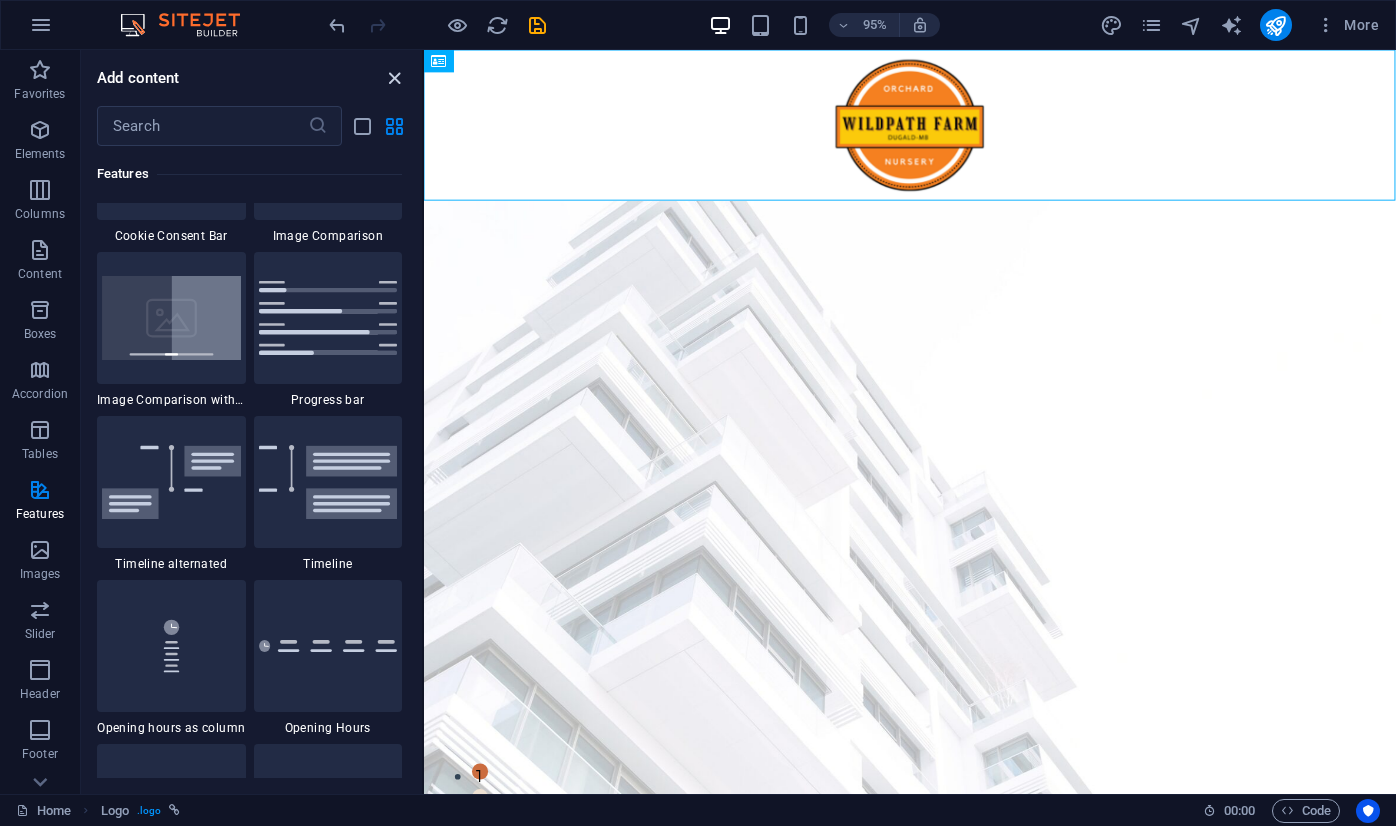 click at bounding box center [394, 78] 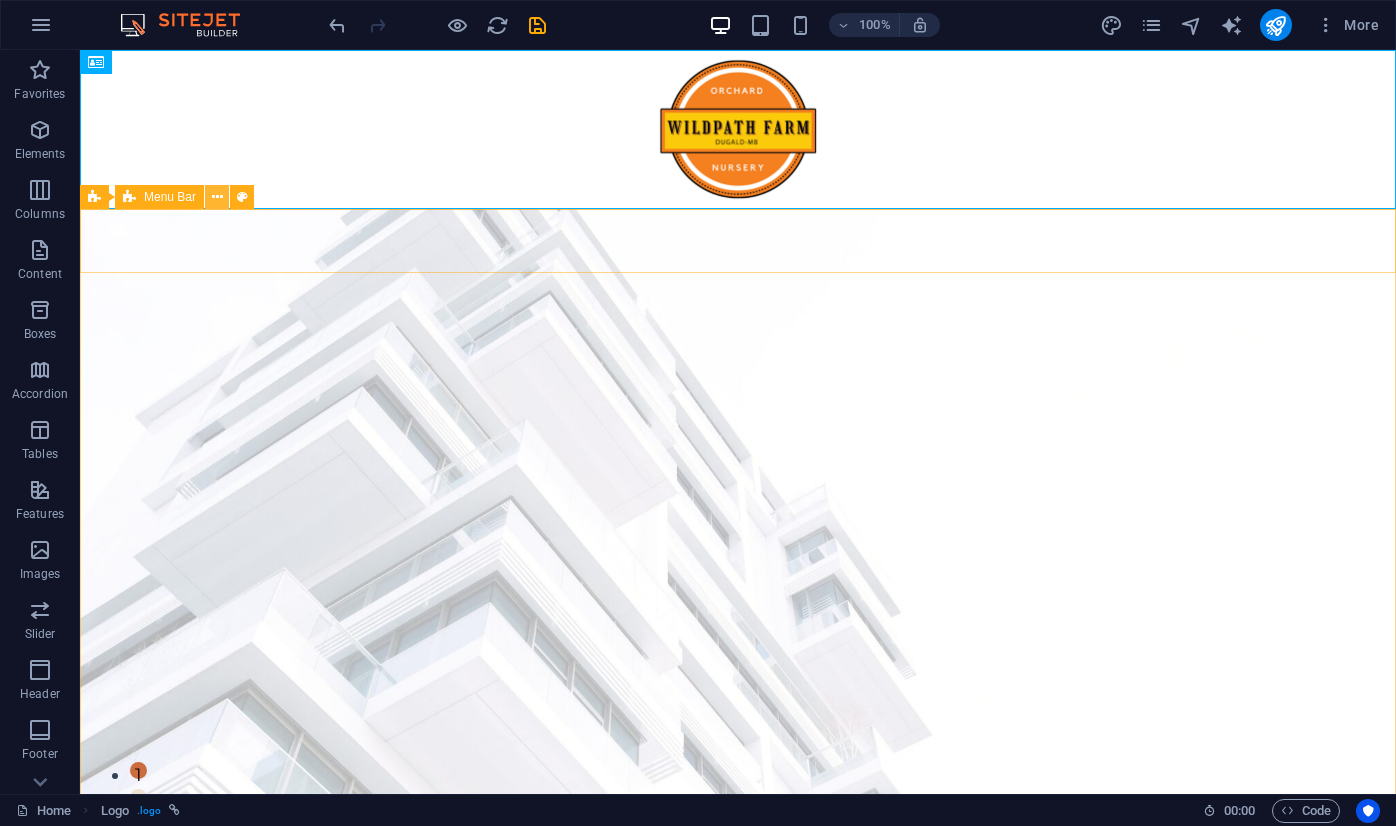 click at bounding box center (217, 197) 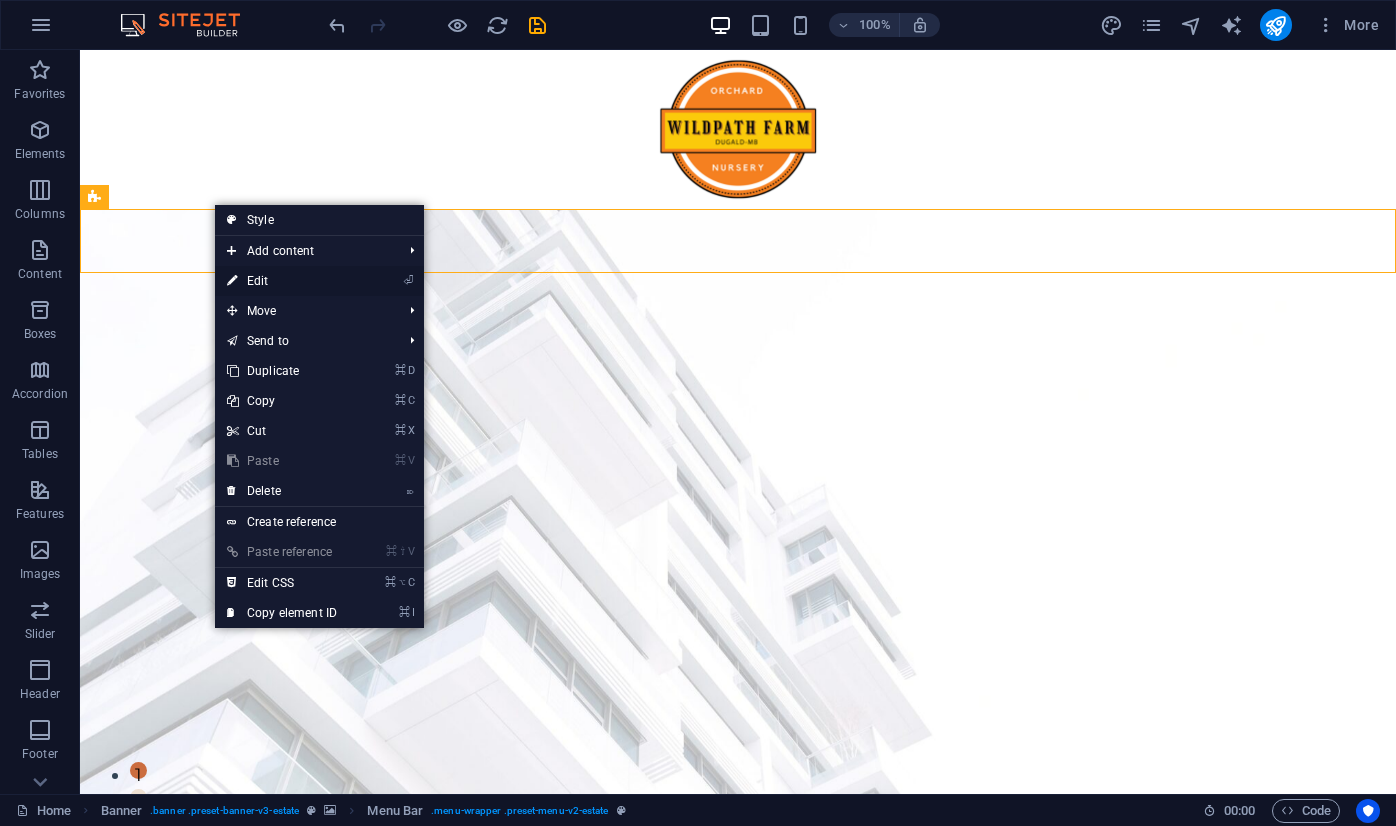 click at bounding box center [232, 281] 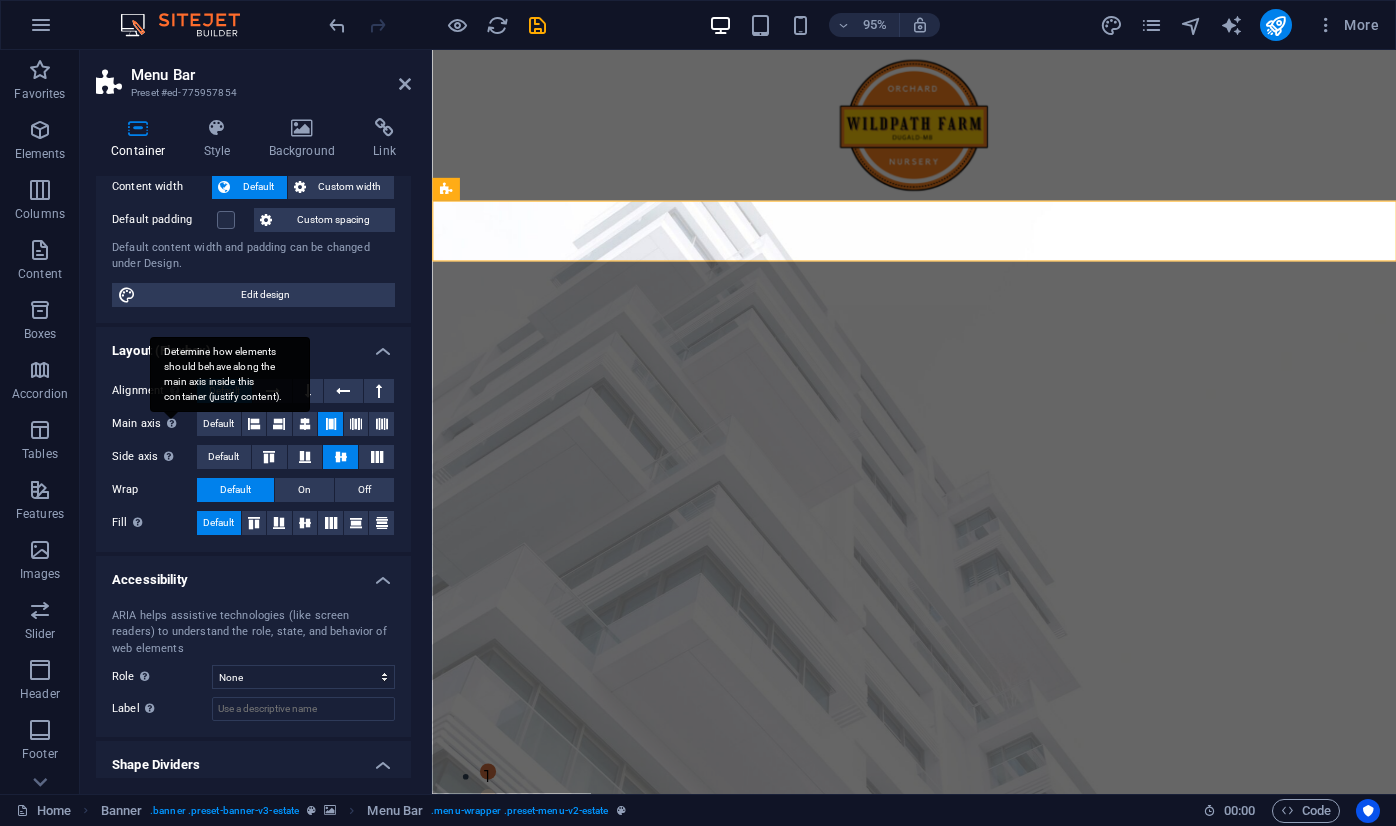 scroll, scrollTop: 173, scrollLeft: 0, axis: vertical 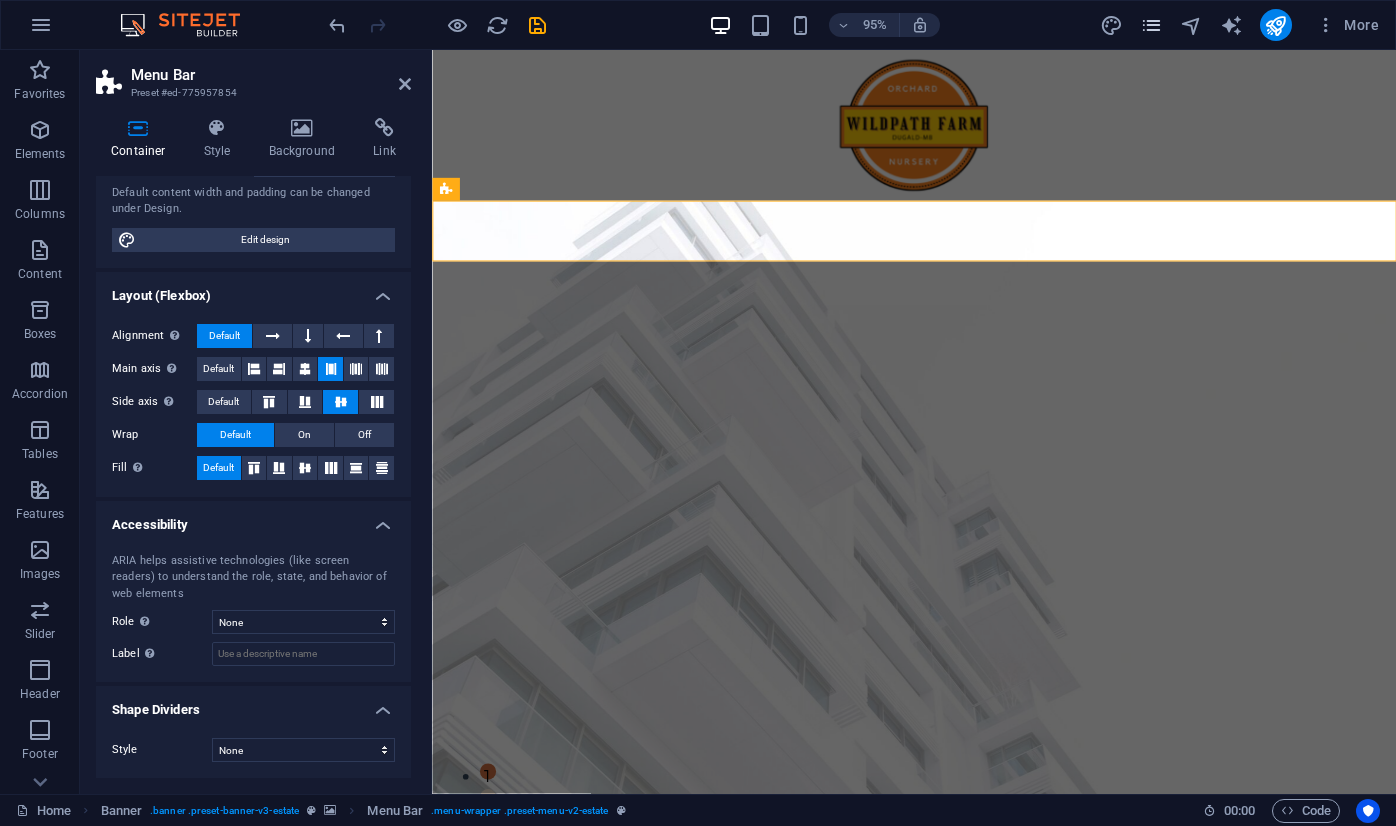 click at bounding box center [1151, 25] 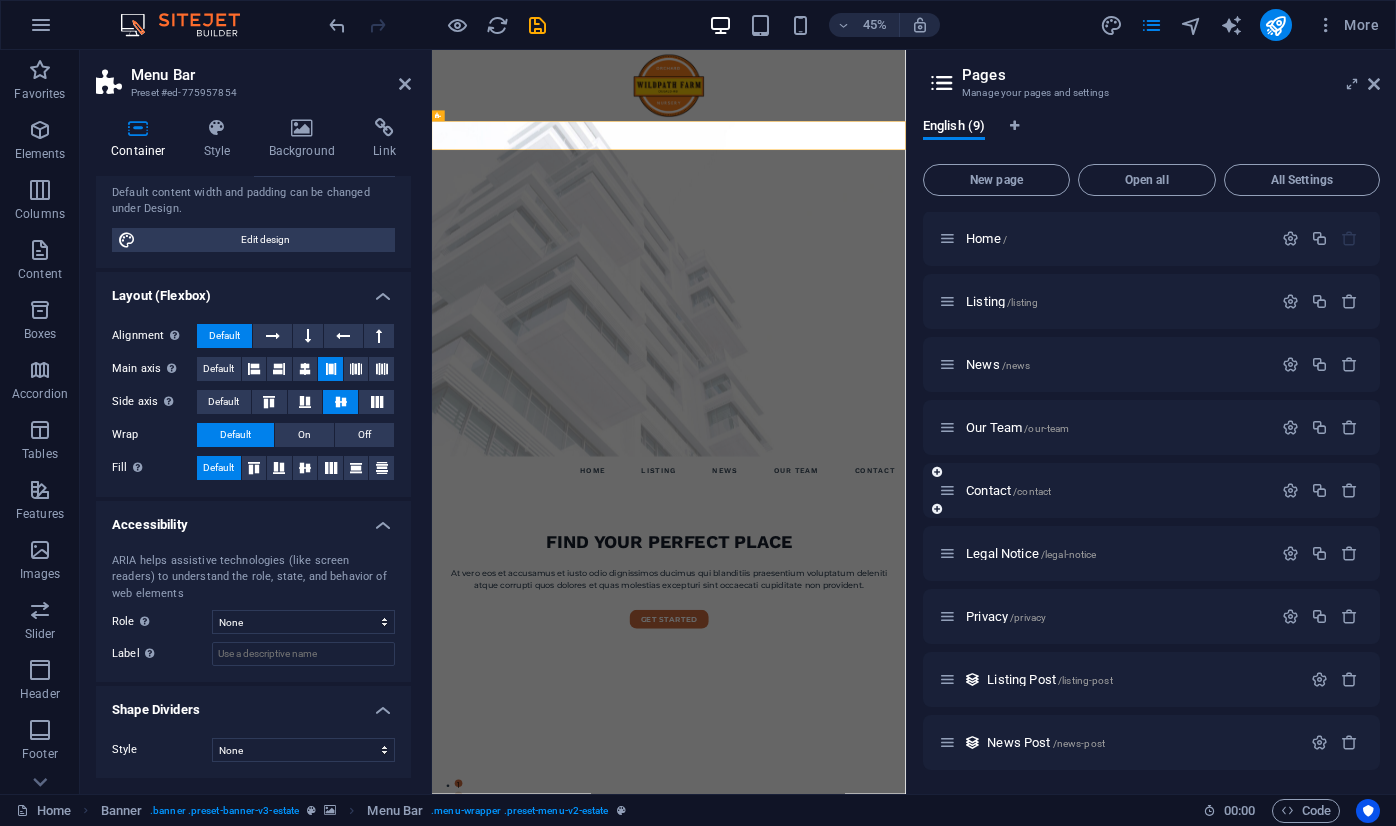 scroll, scrollTop: 0, scrollLeft: 0, axis: both 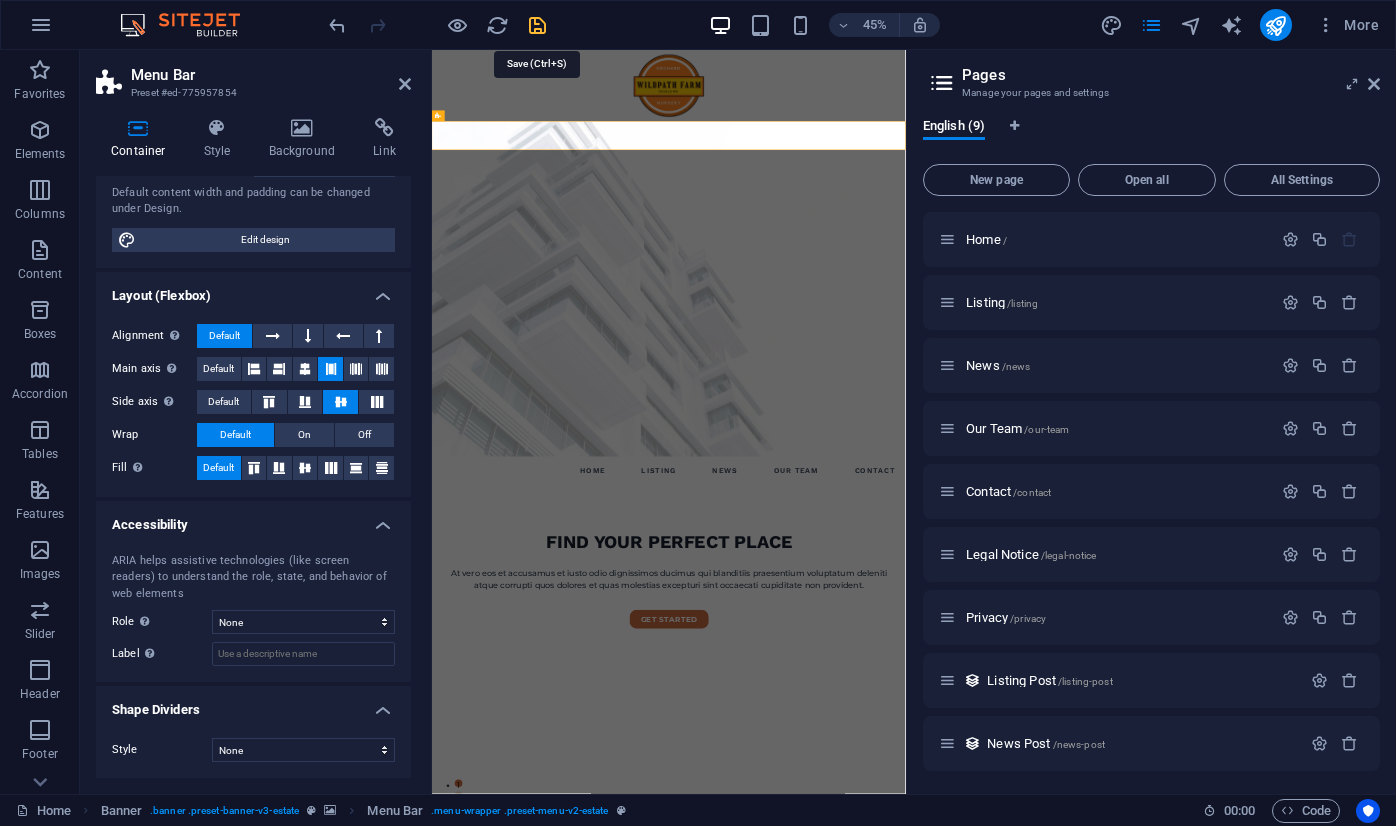 click at bounding box center [537, 25] 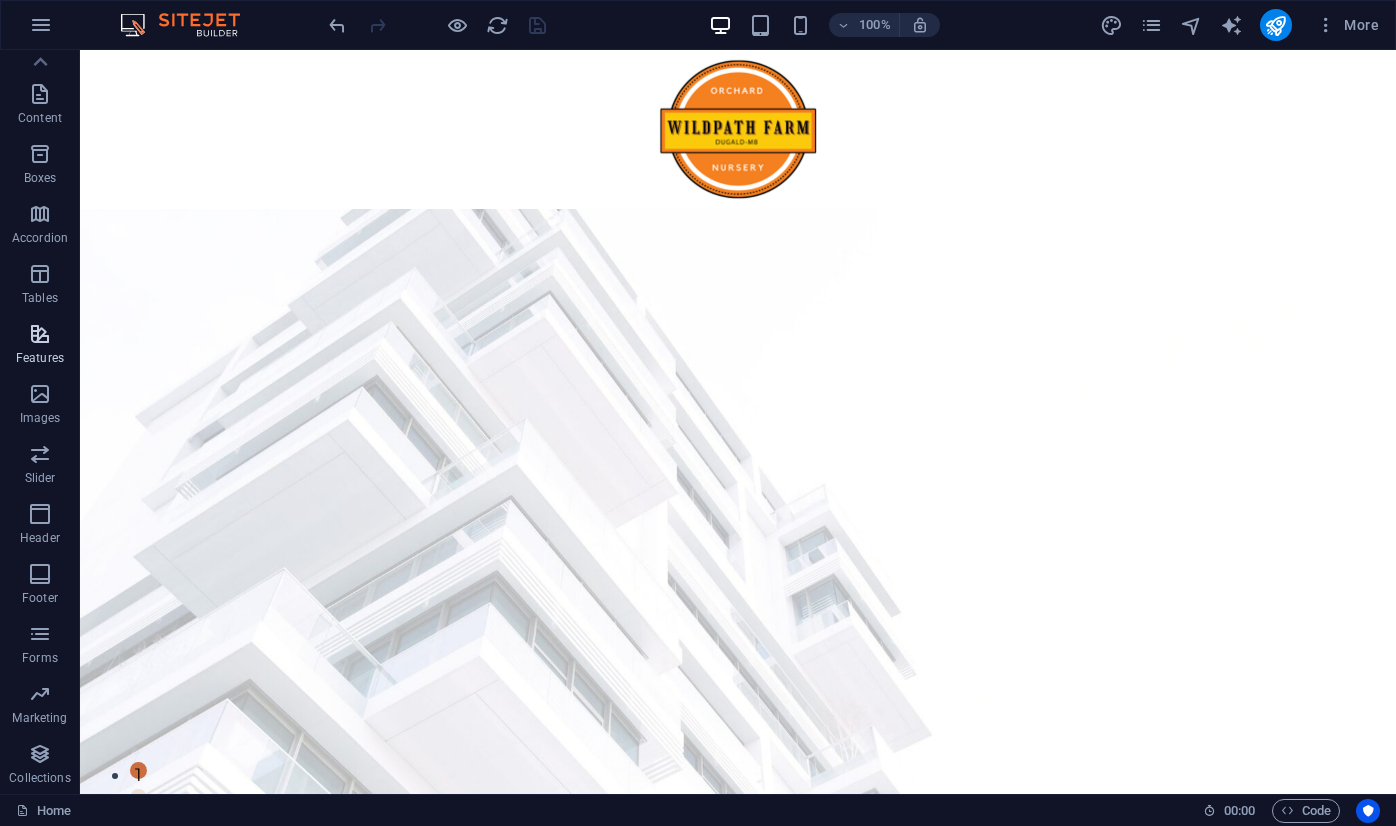 scroll, scrollTop: 0, scrollLeft: 0, axis: both 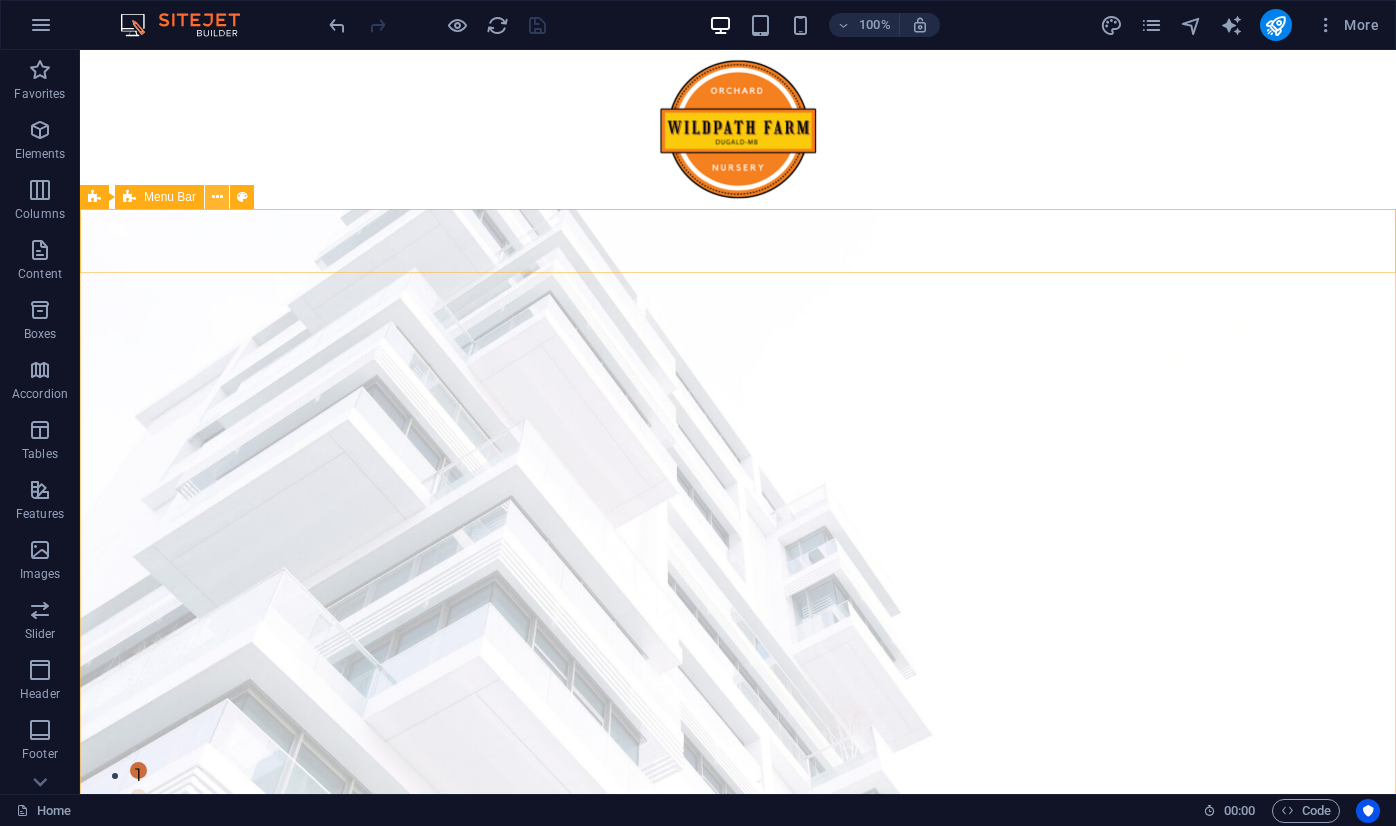 click at bounding box center [217, 197] 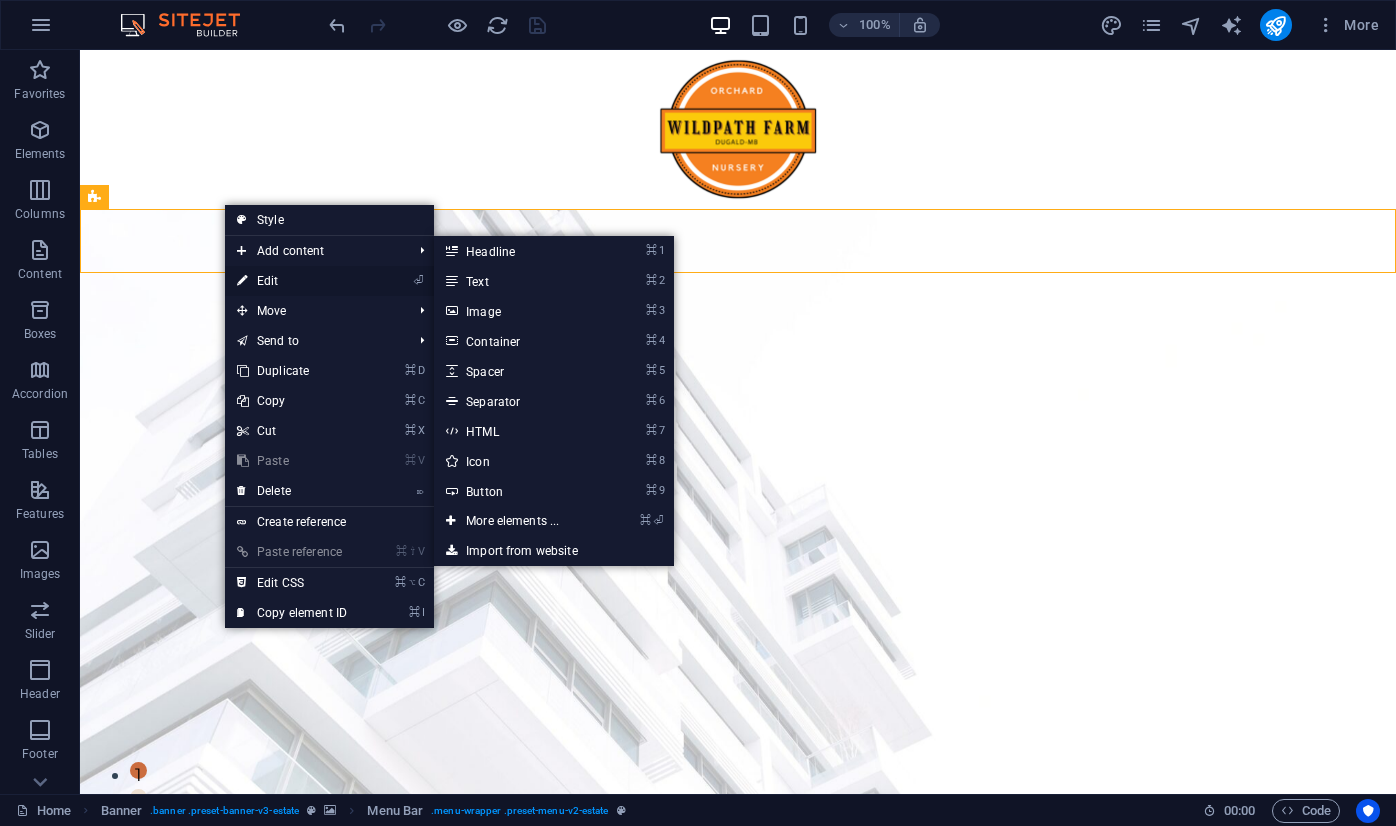 click on "⏎  Edit" at bounding box center [292, 281] 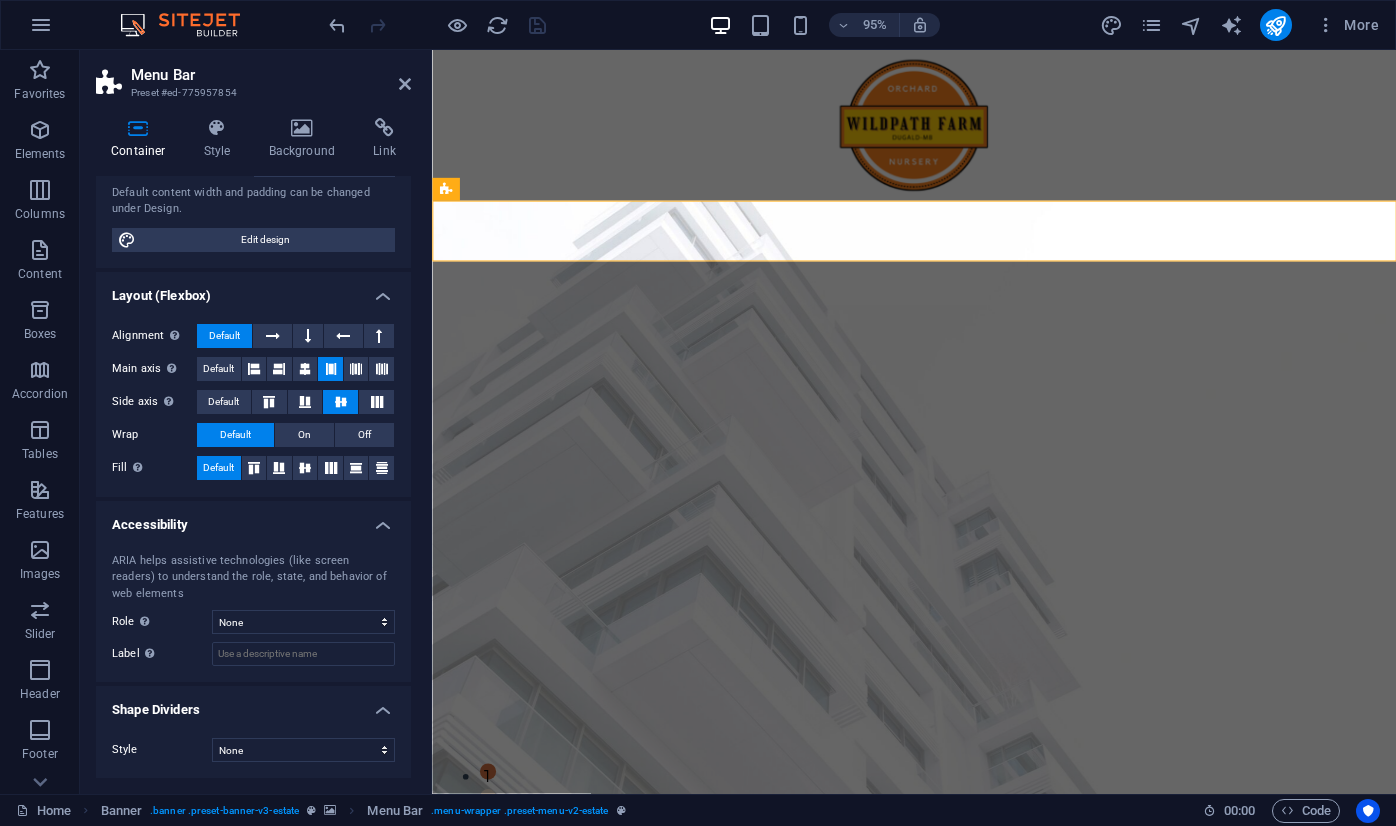 scroll, scrollTop: 0, scrollLeft: 0, axis: both 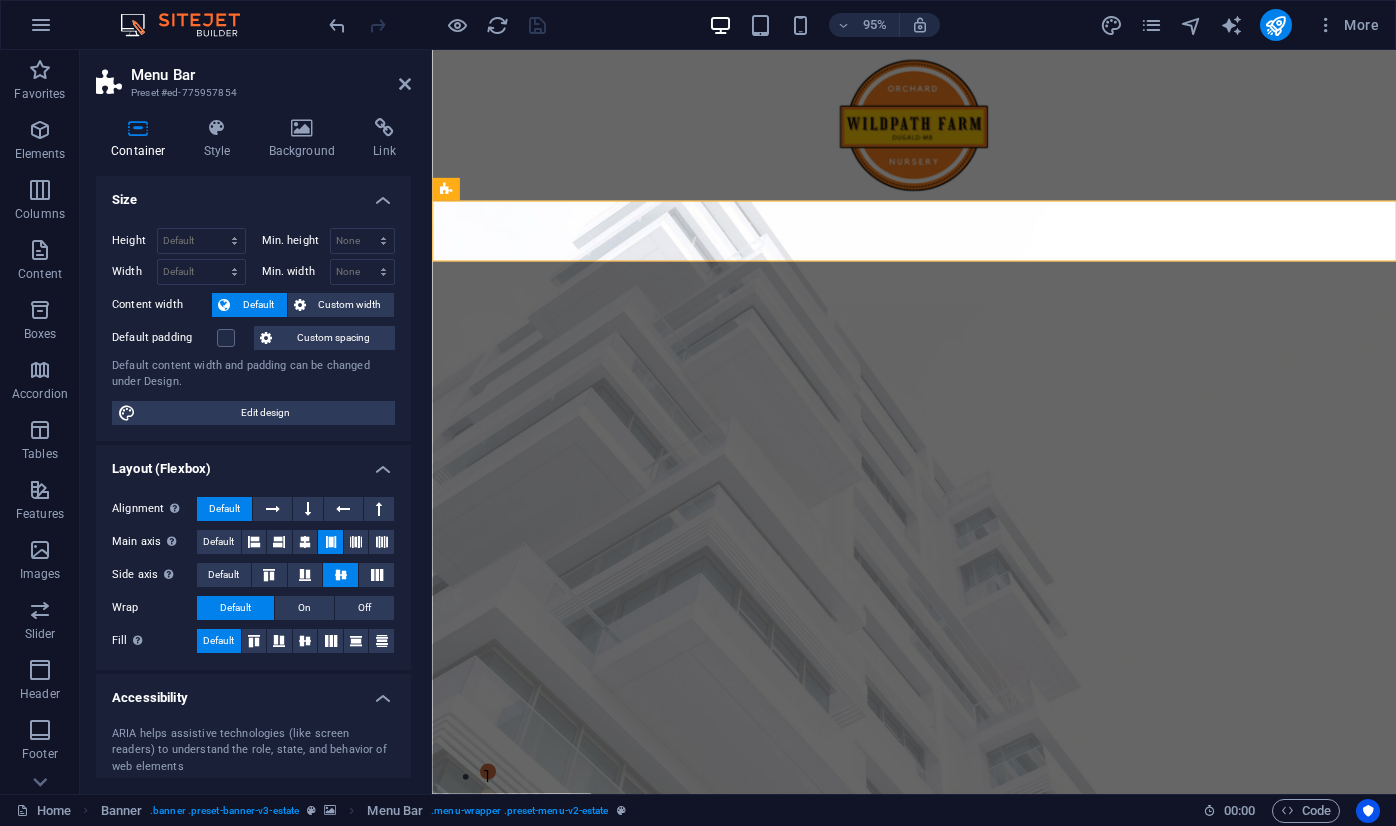 click at bounding box center [405, 84] 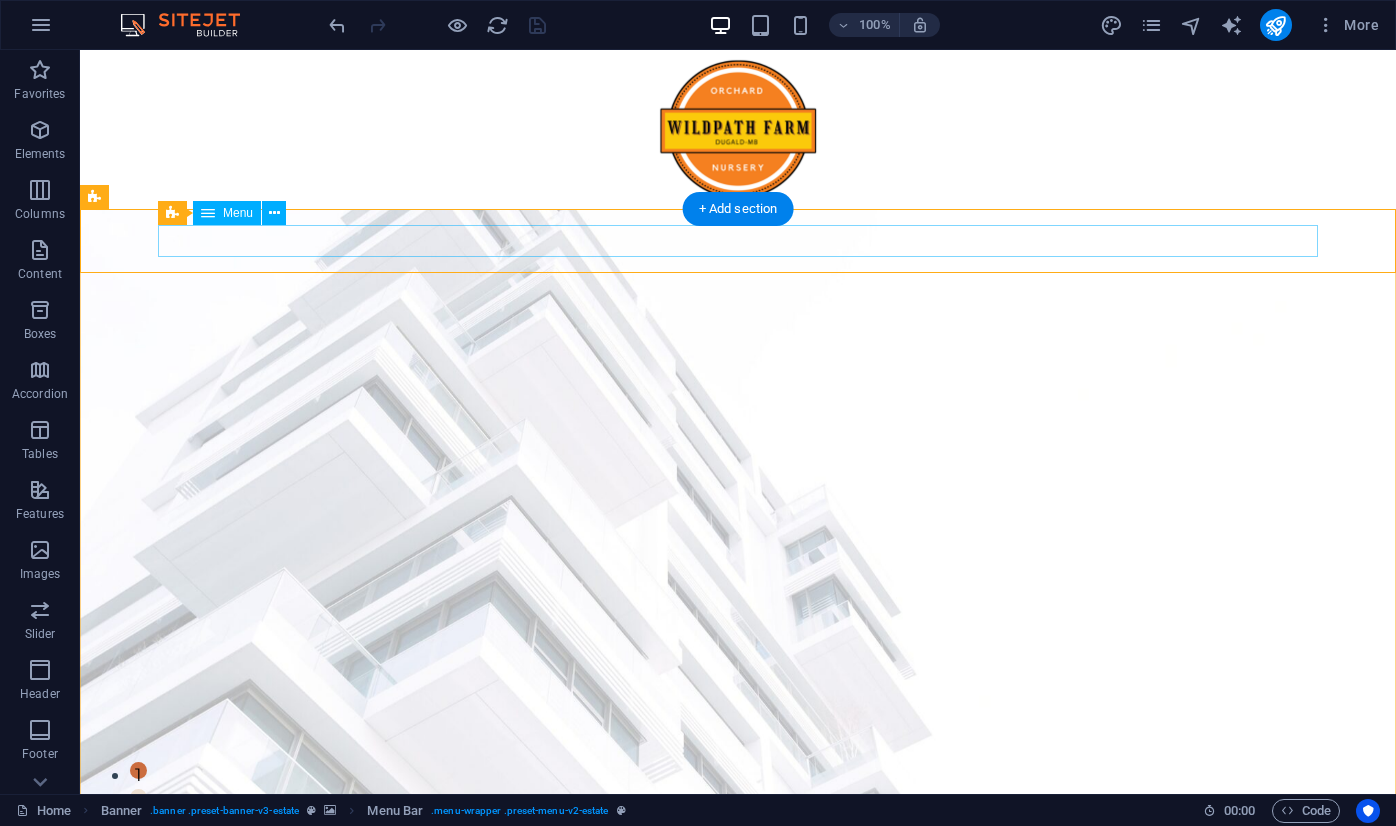 click on "Home Listing News Our Team Contact" at bounding box center [738, 985] 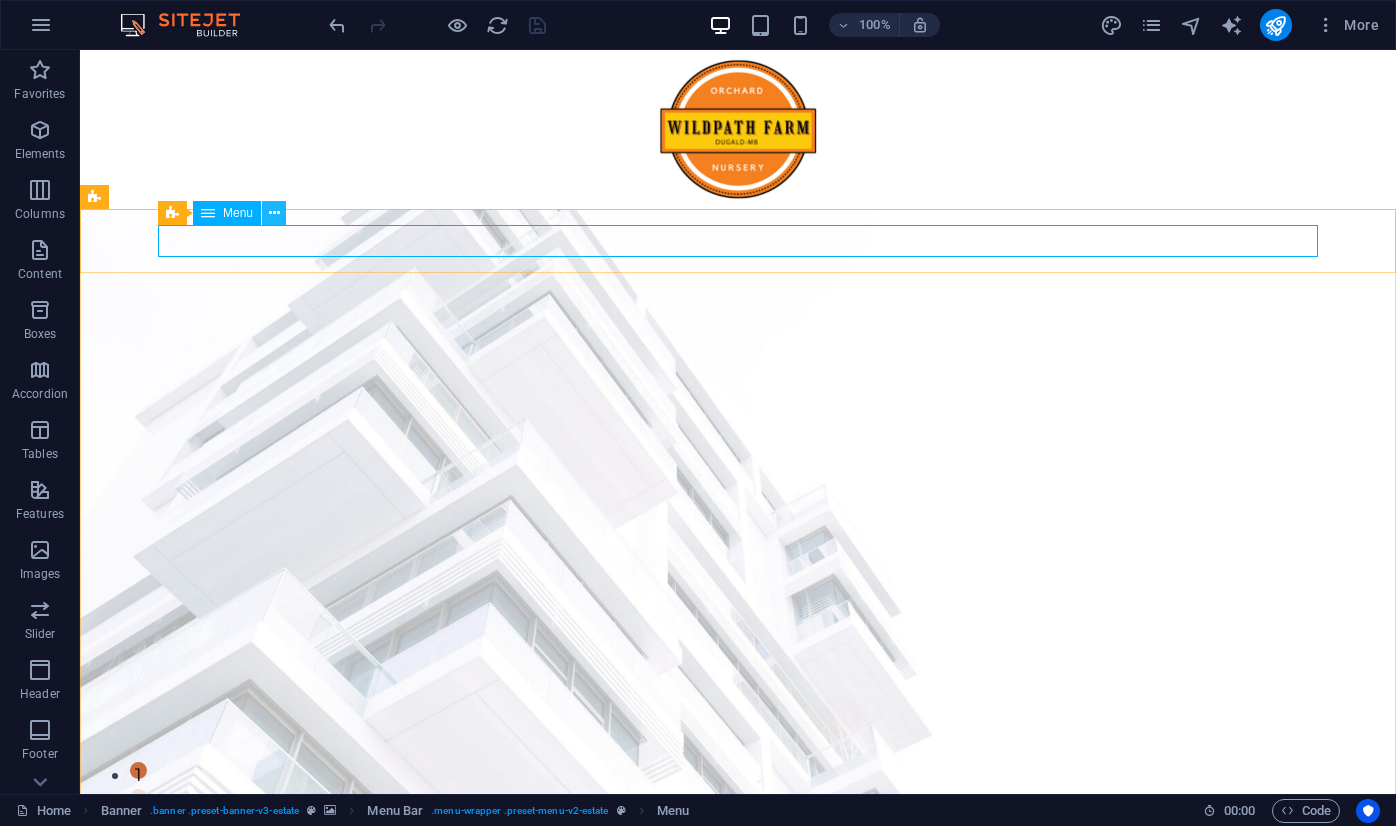 click at bounding box center [274, 213] 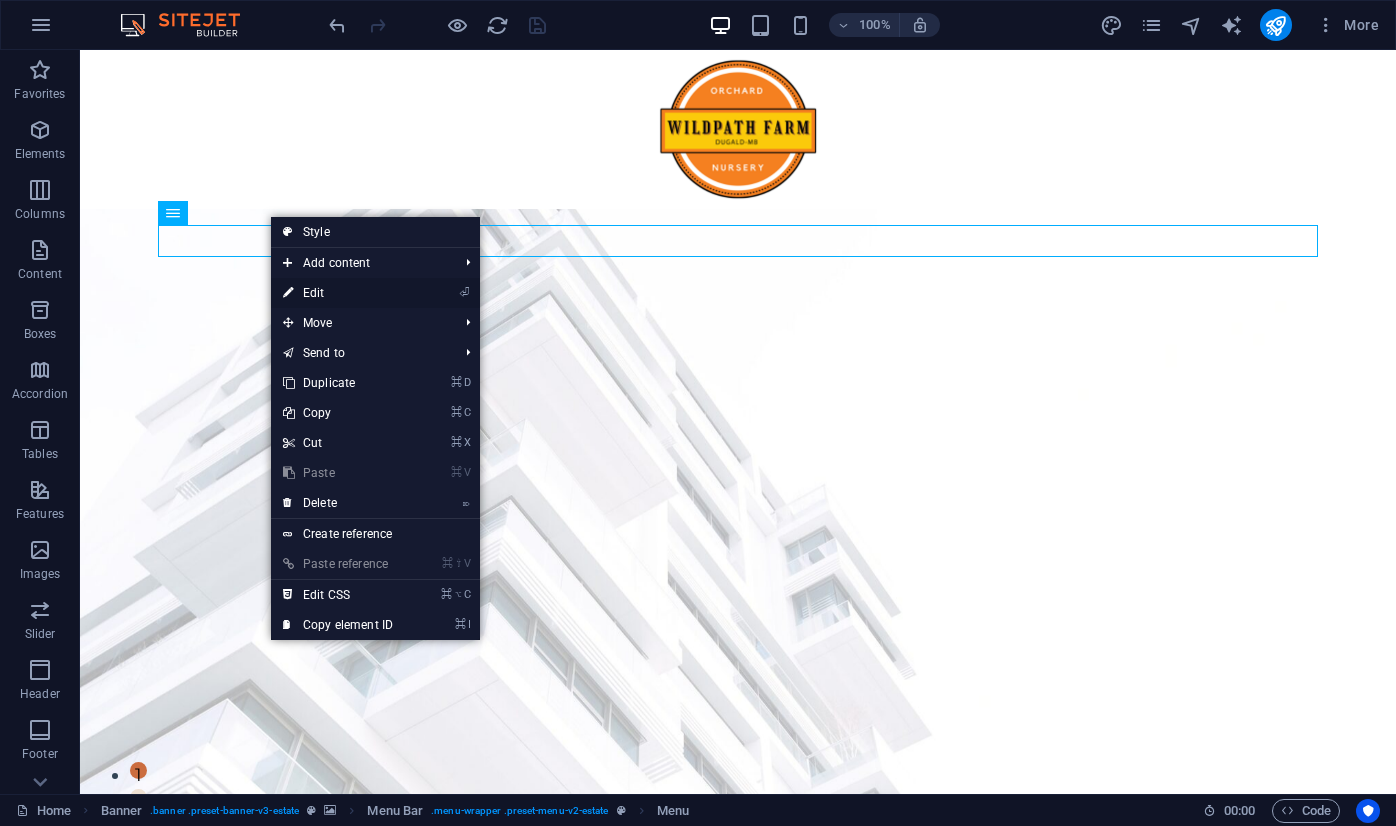 click at bounding box center [288, 293] 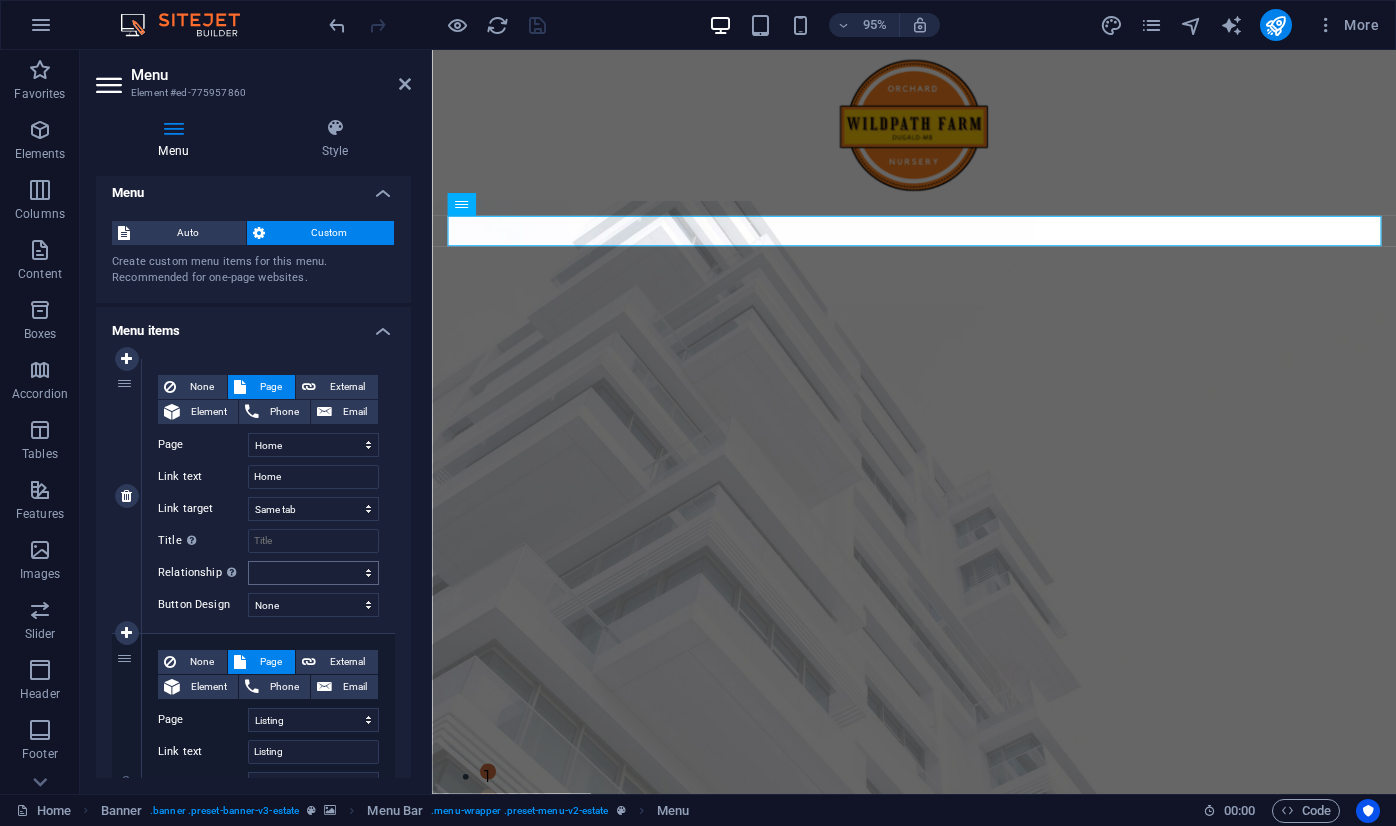 scroll, scrollTop: 0, scrollLeft: 0, axis: both 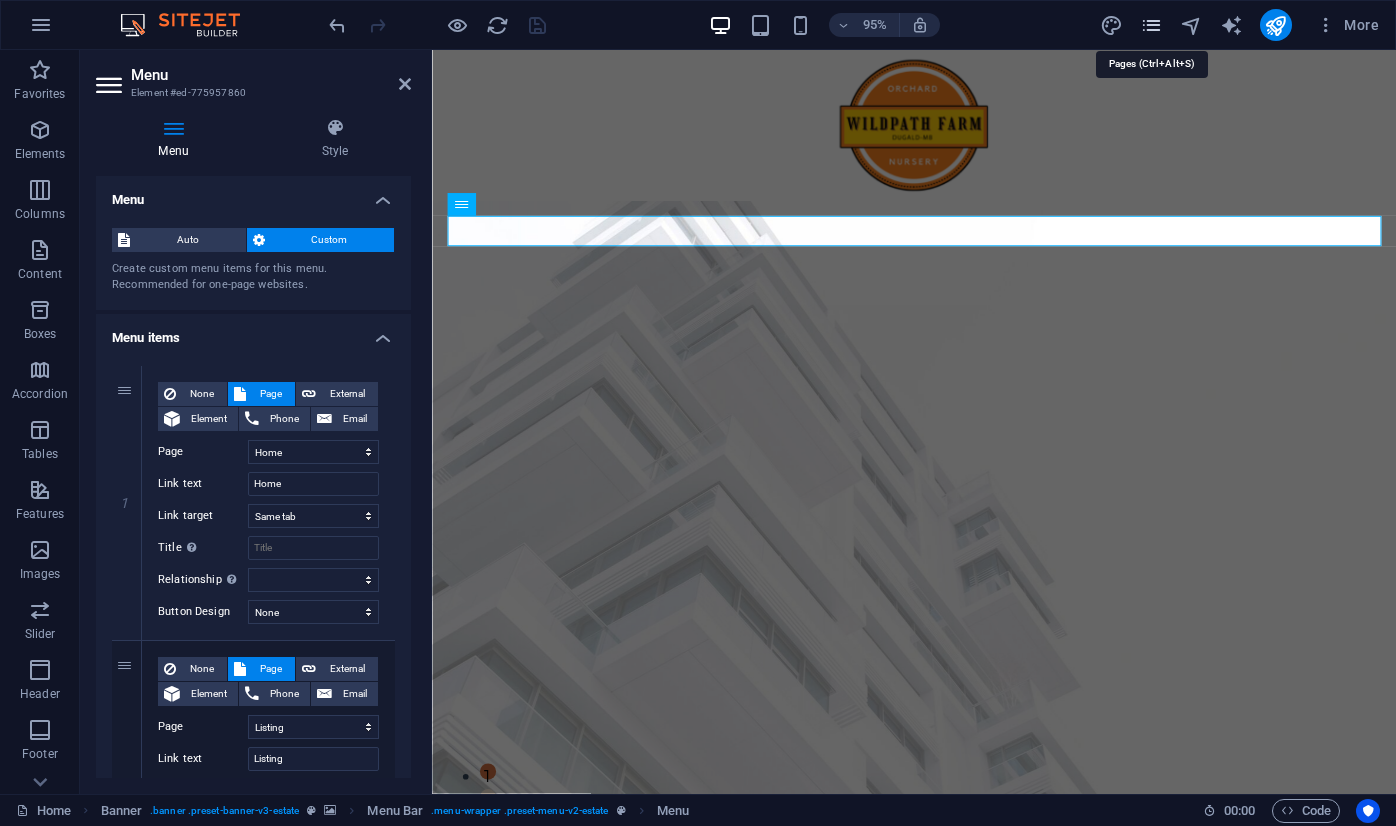click at bounding box center (1151, 25) 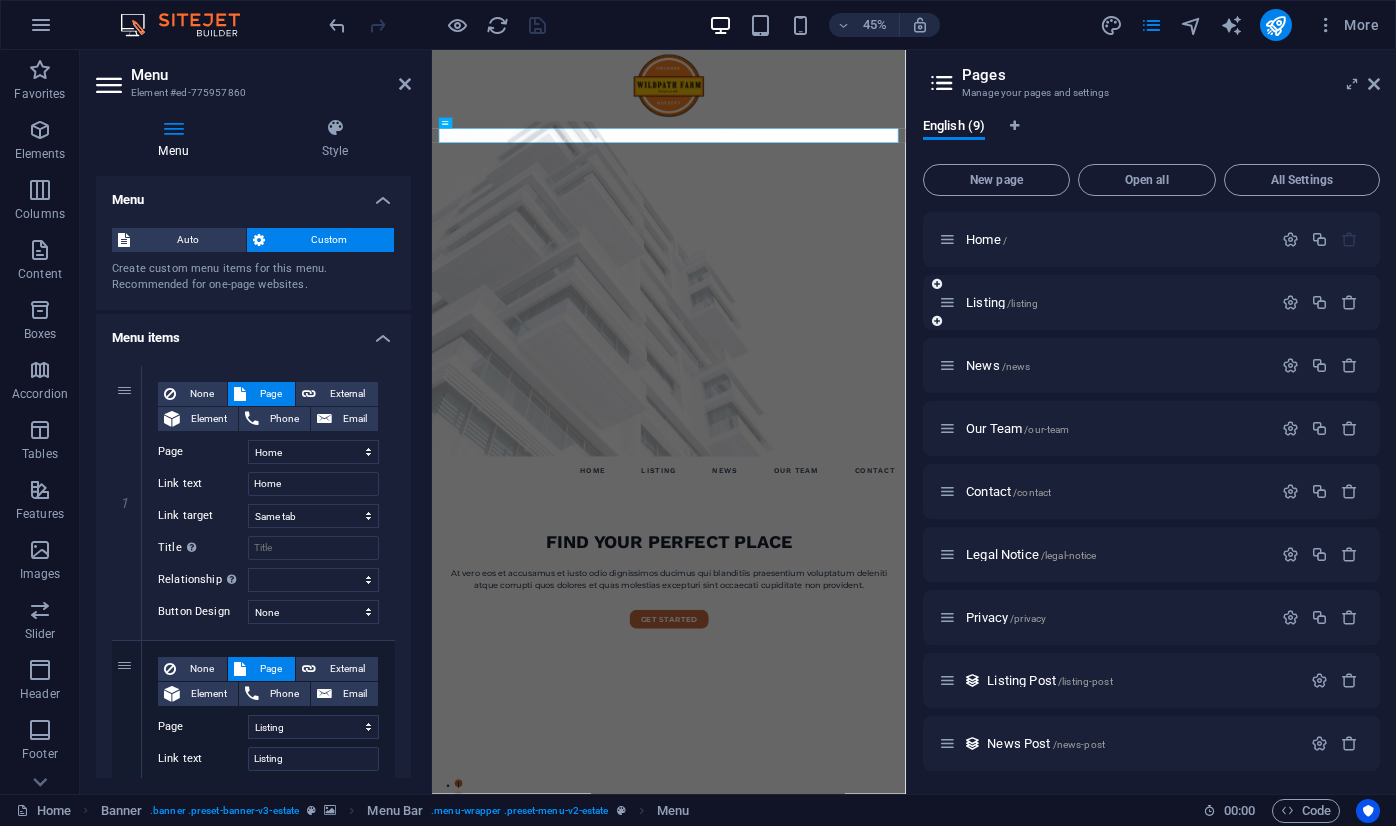 click on "Listing /listing" at bounding box center (1105, 302) 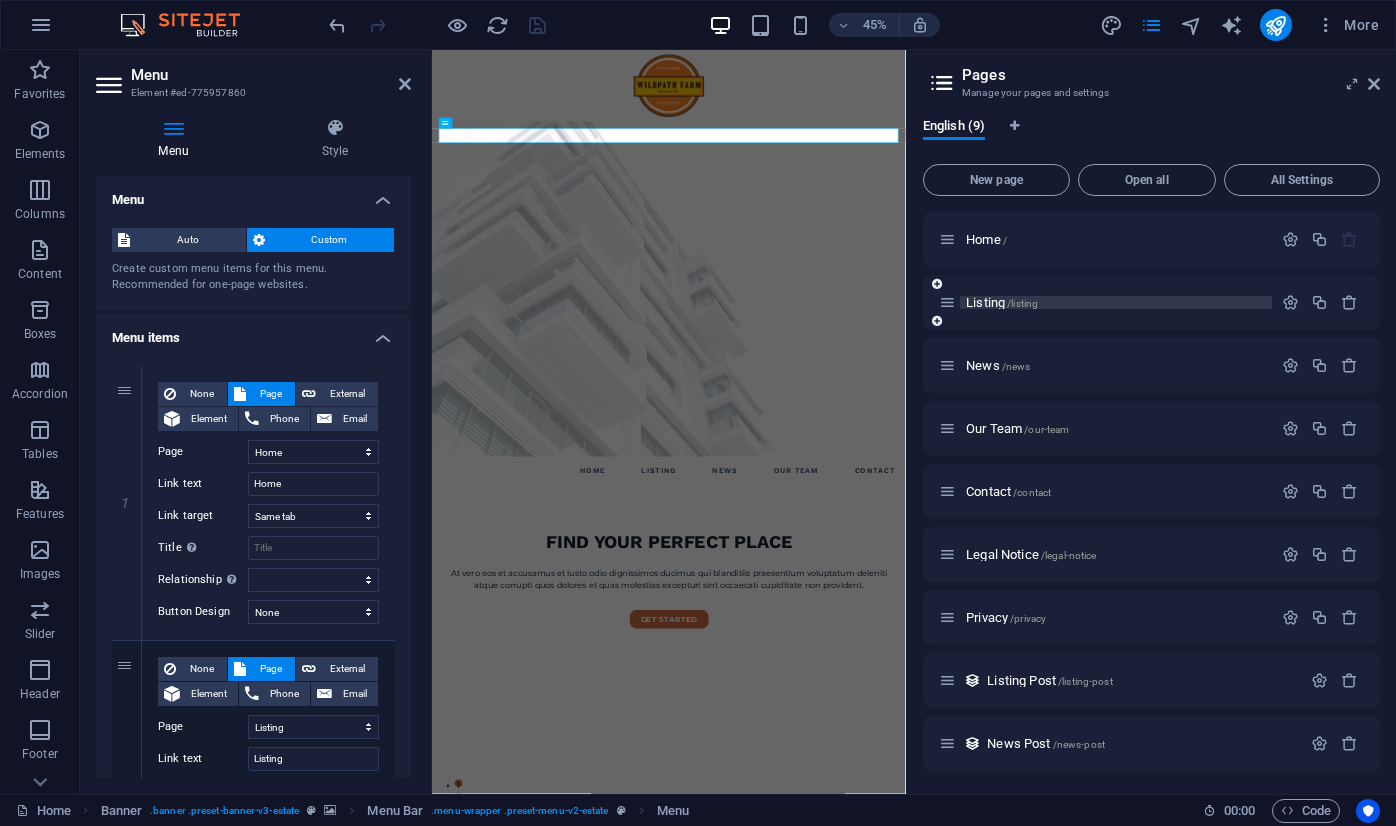 click on "/listing" at bounding box center [1022, 303] 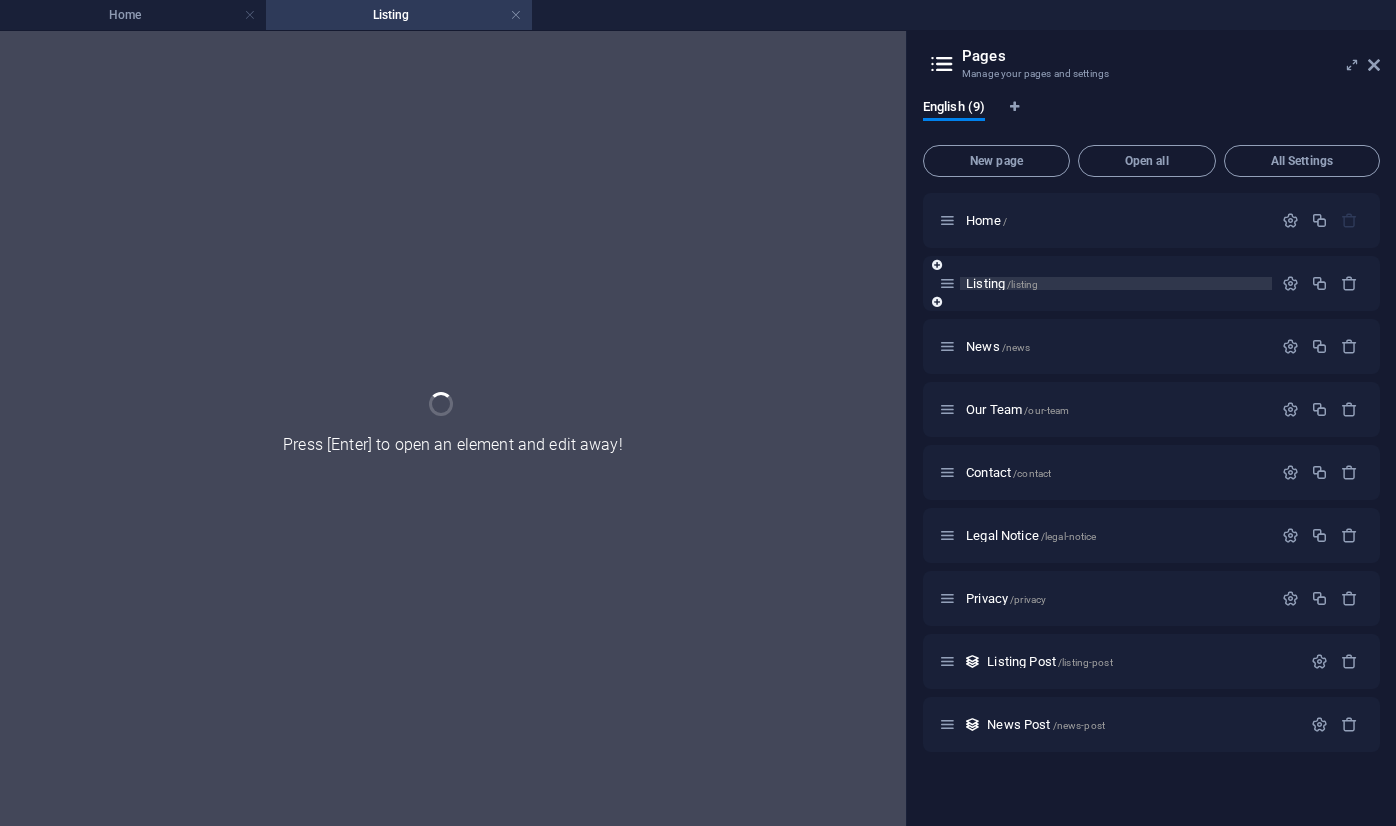 click on "Listing /listing" at bounding box center (1116, 283) 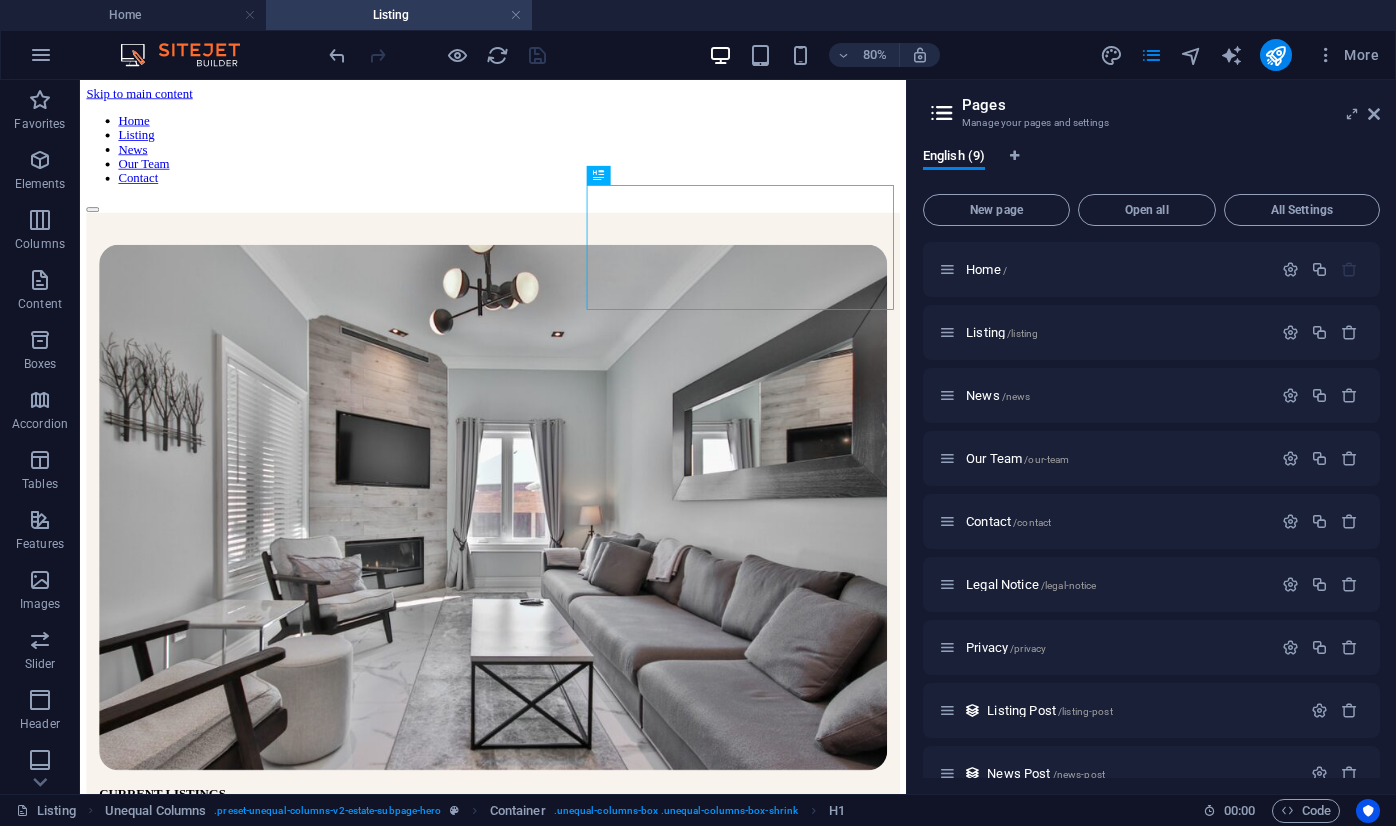 scroll, scrollTop: 0, scrollLeft: 0, axis: both 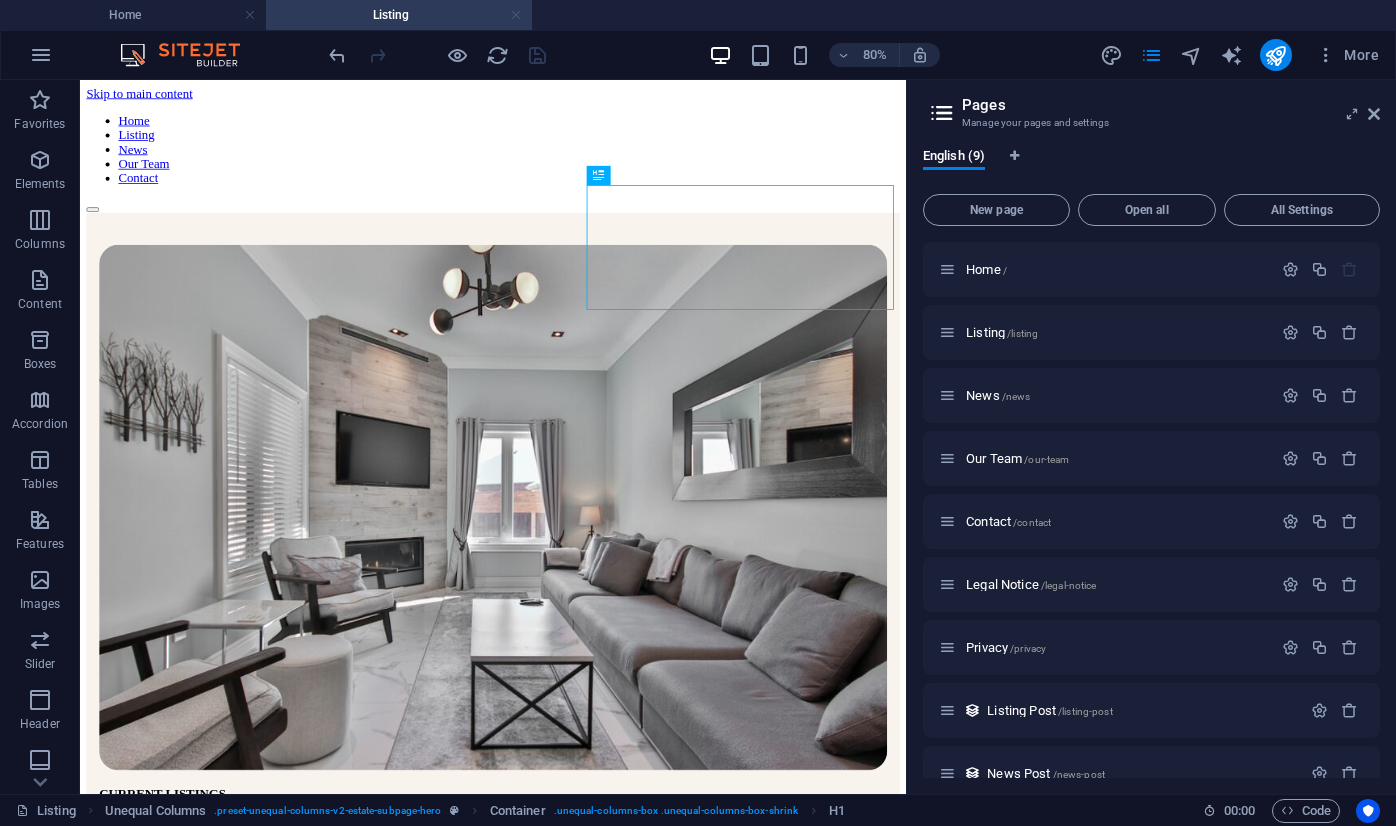 click at bounding box center (516, 15) 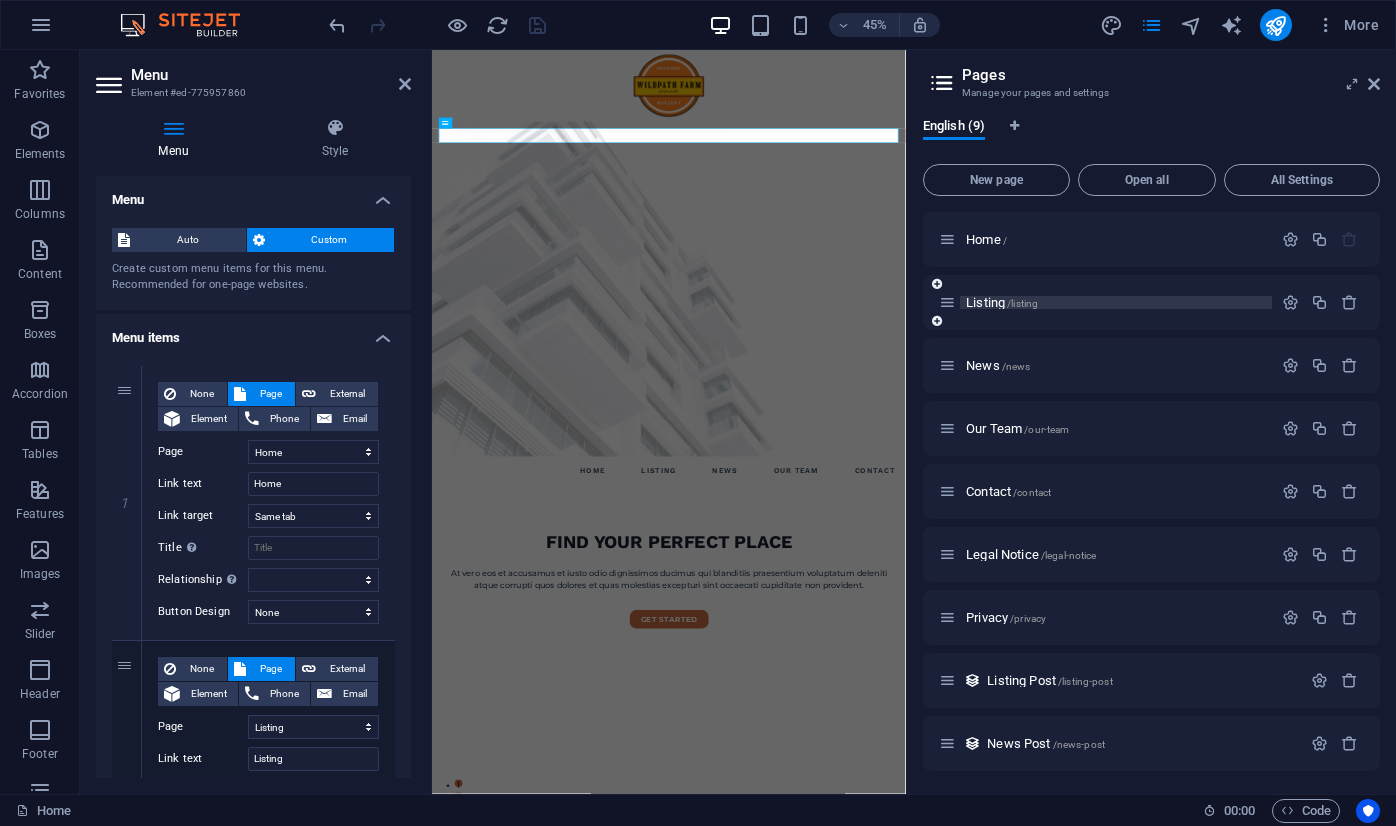 click on "Listing /listing" at bounding box center (1116, 302) 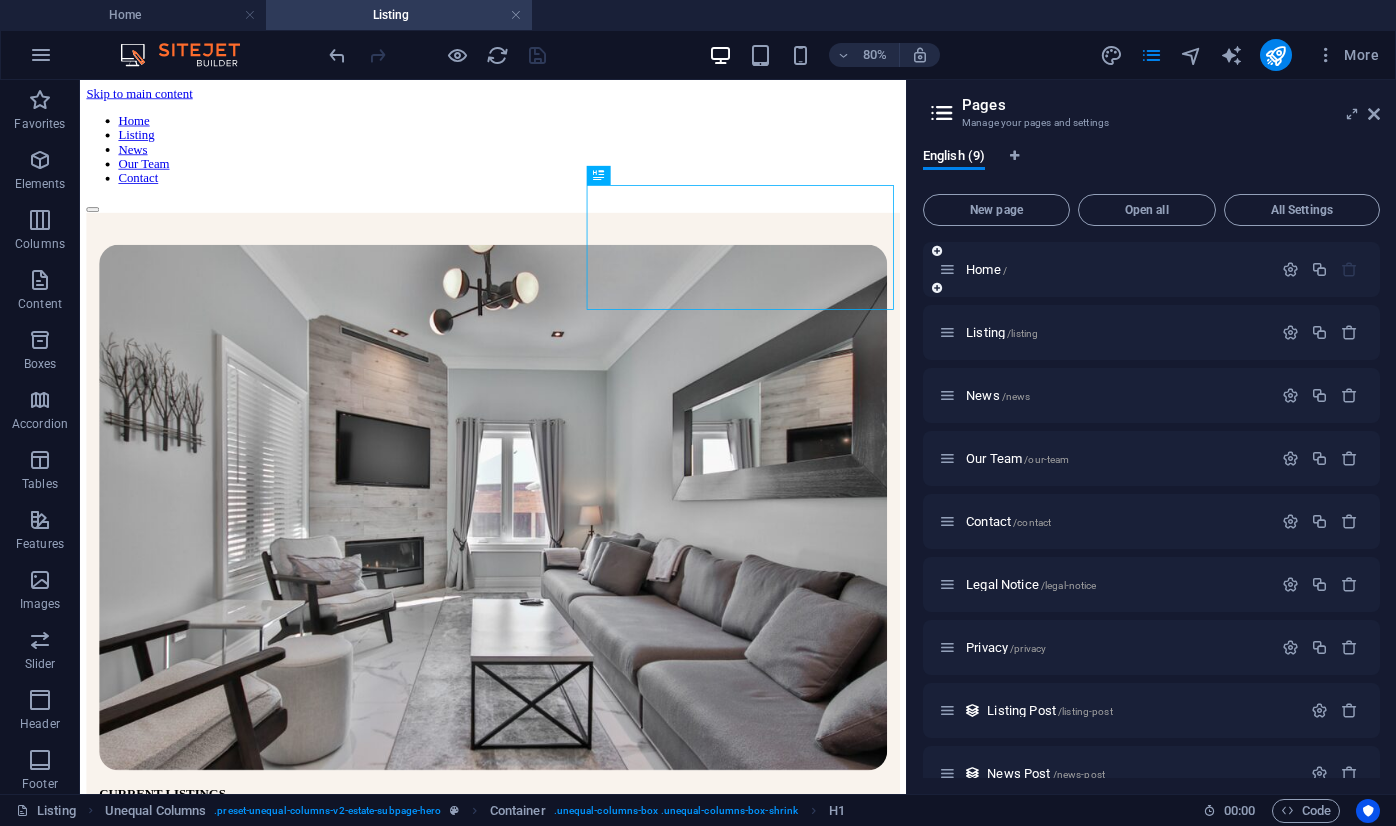 scroll, scrollTop: 0, scrollLeft: 0, axis: both 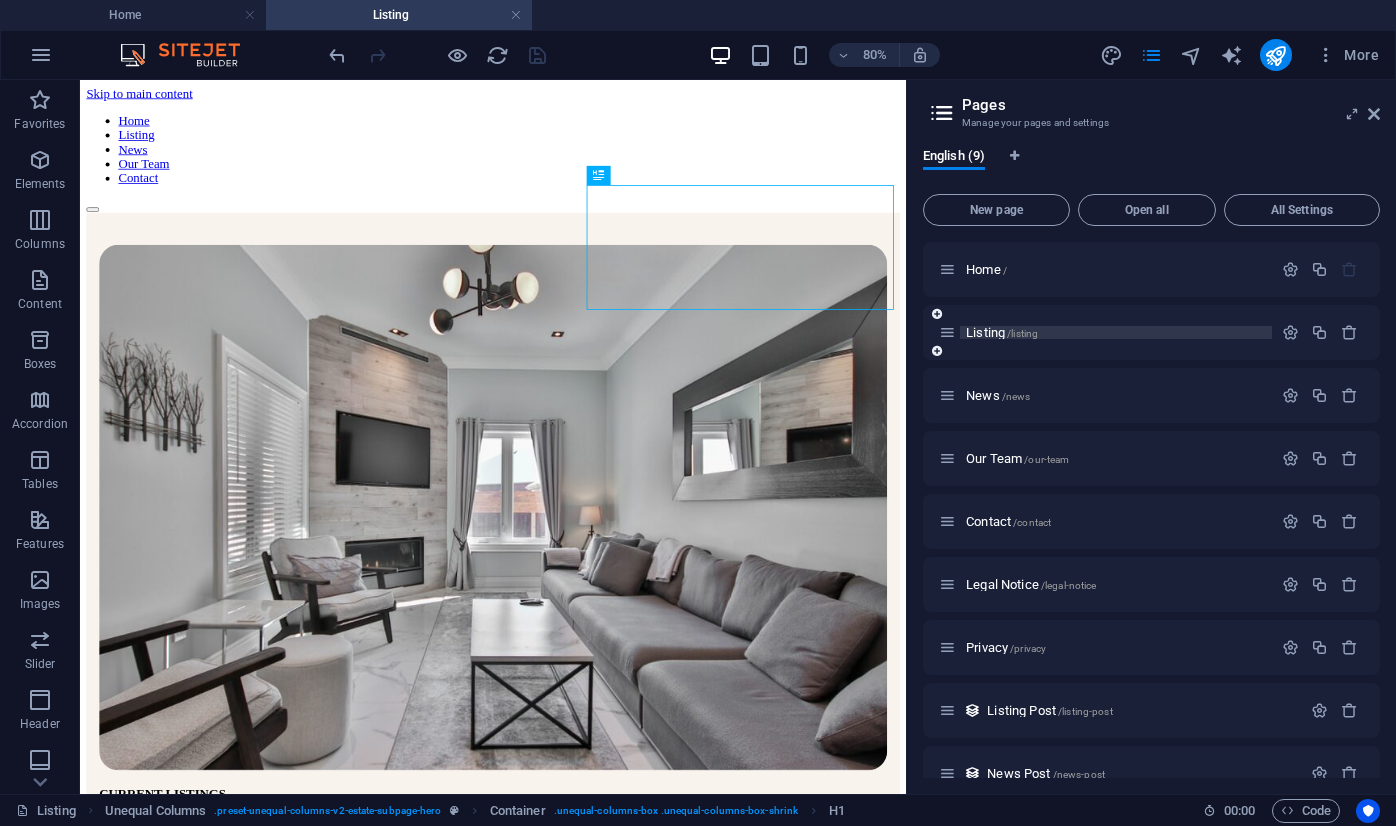 click on "Listing /listing" at bounding box center [1116, 332] 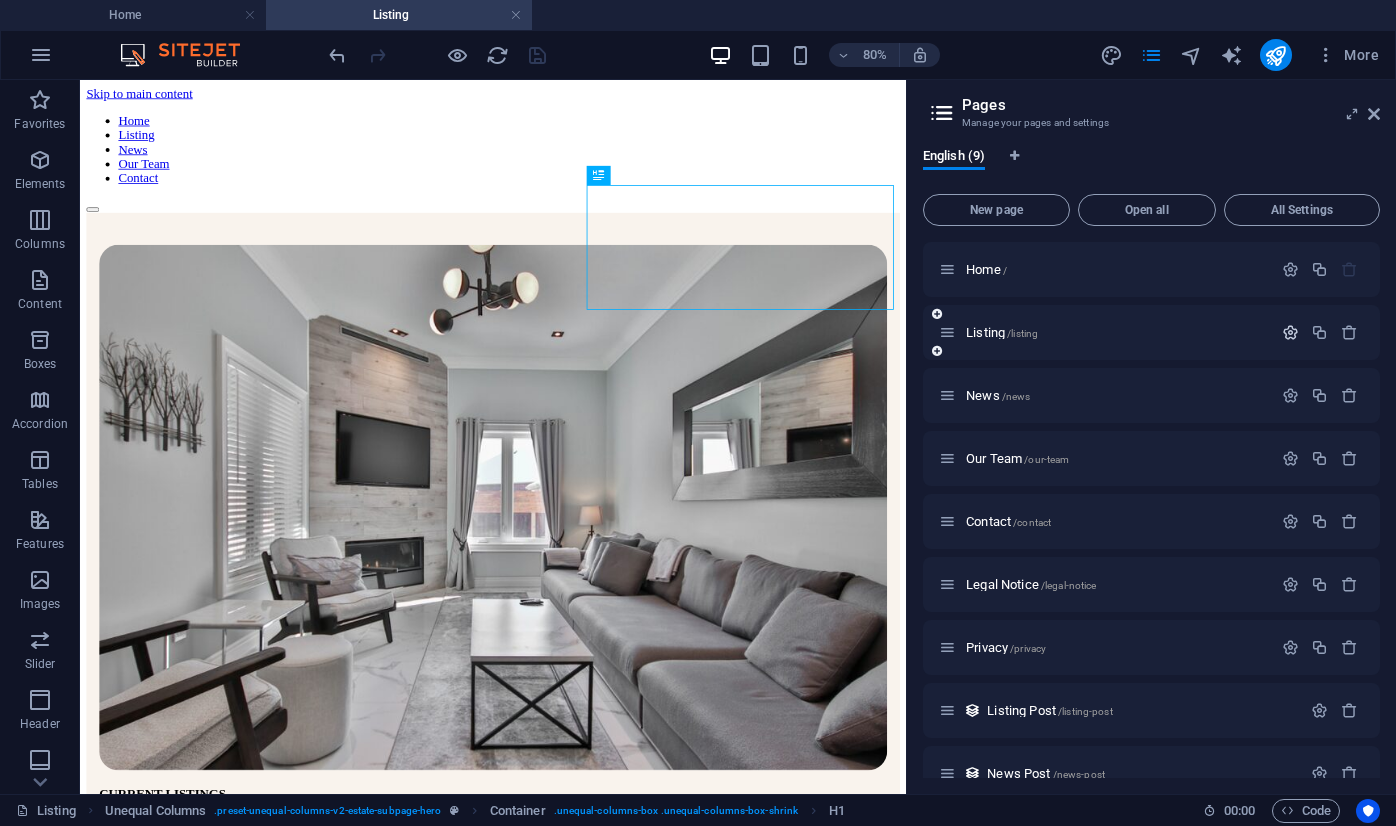 click at bounding box center (1290, 332) 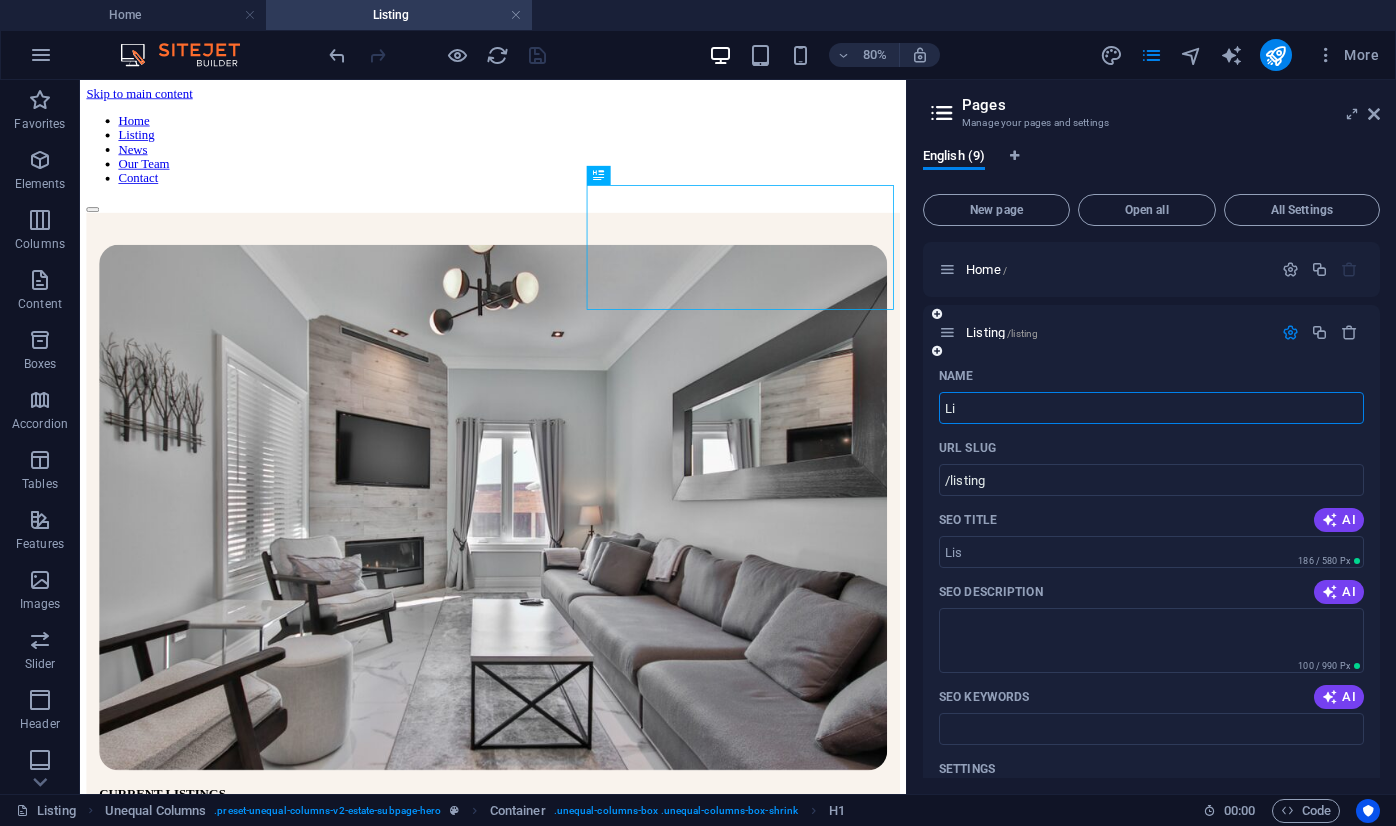 type on "L" 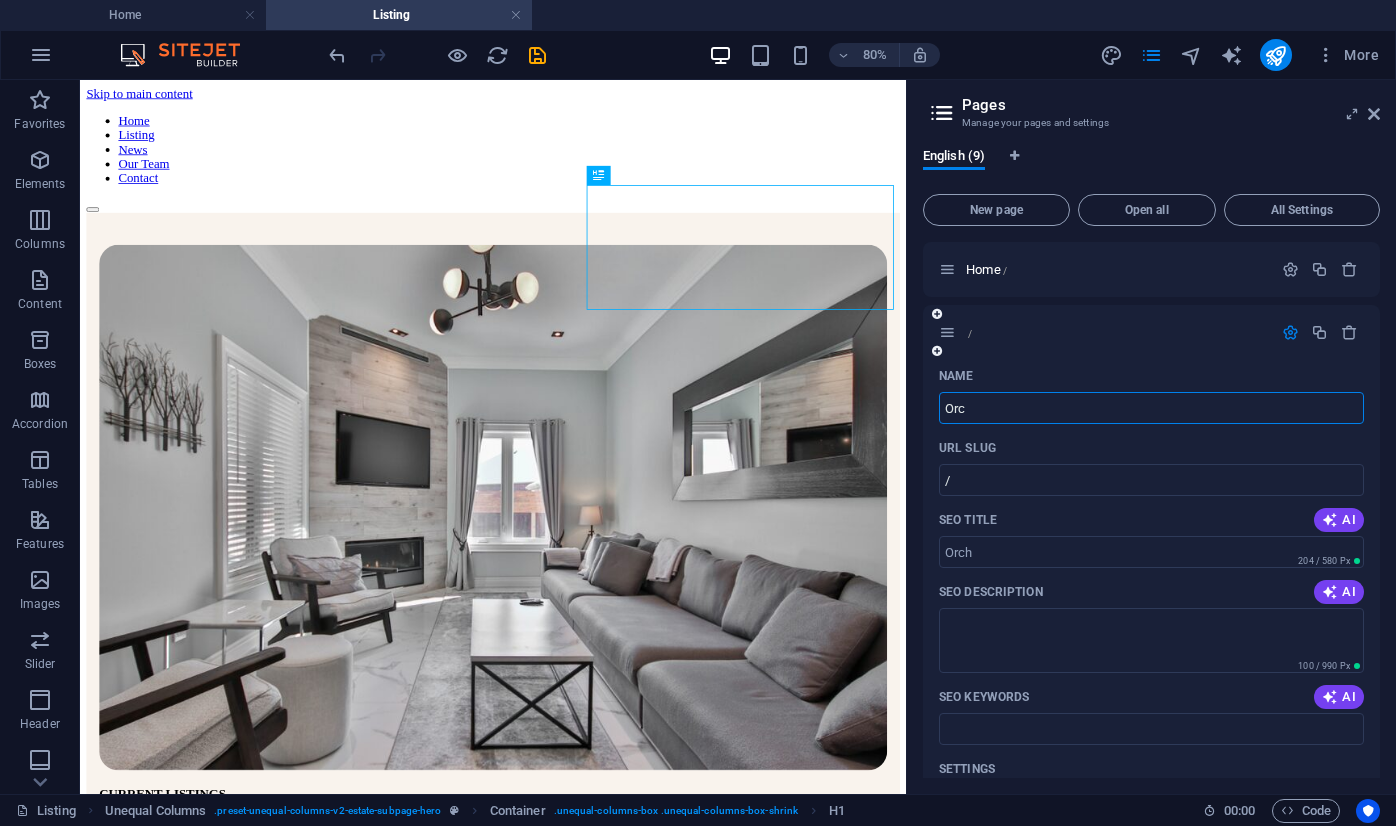type on "Orch" 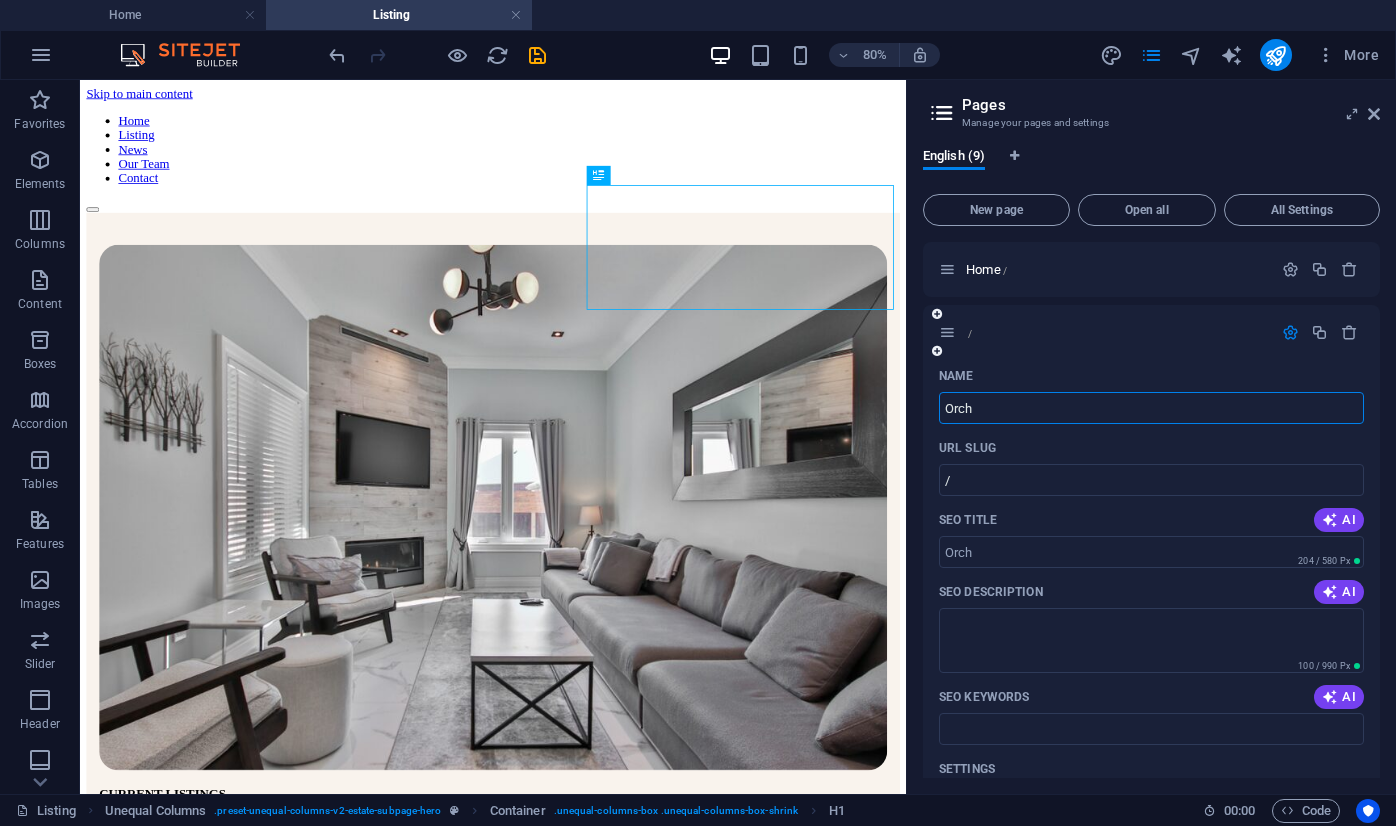 type on "/" 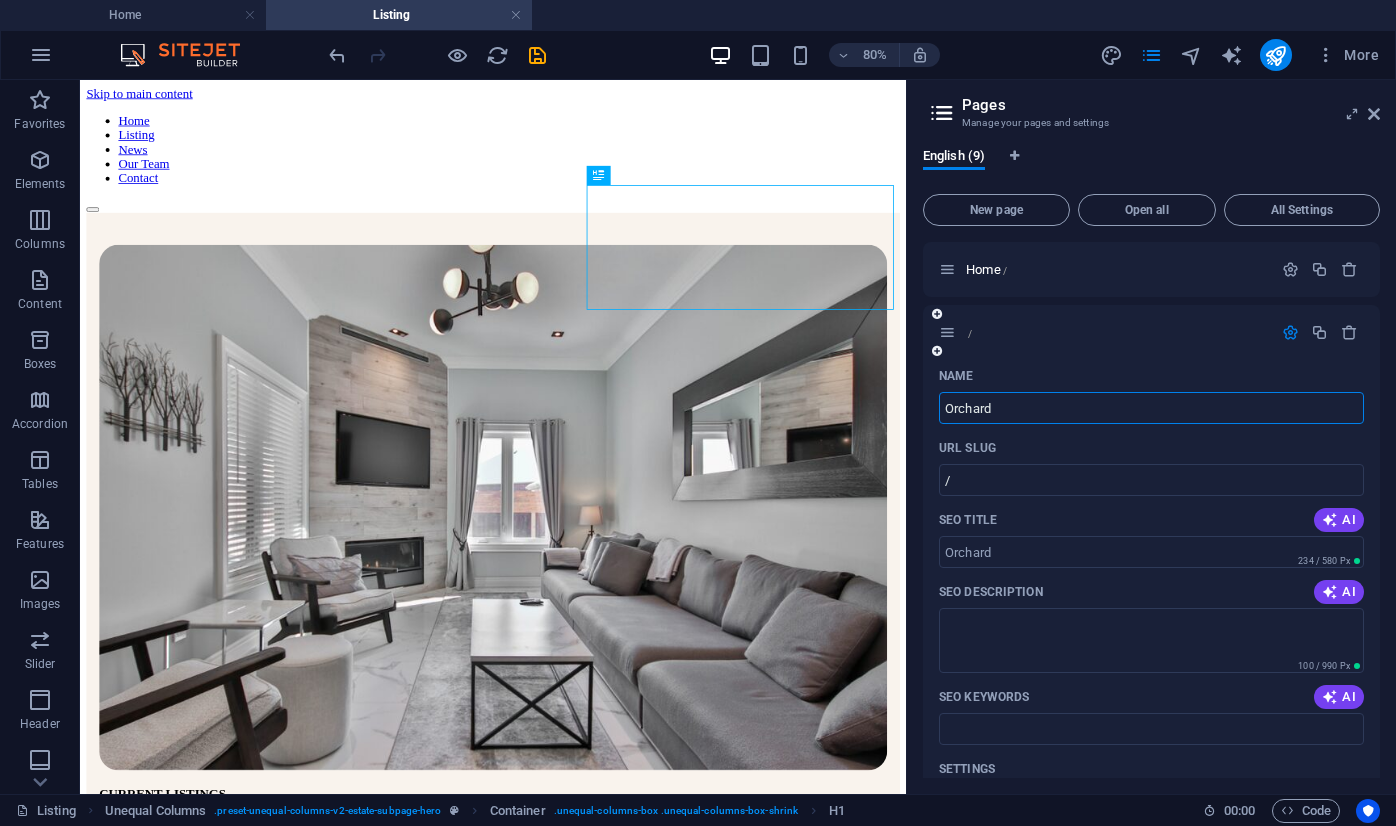 type on "Orchard" 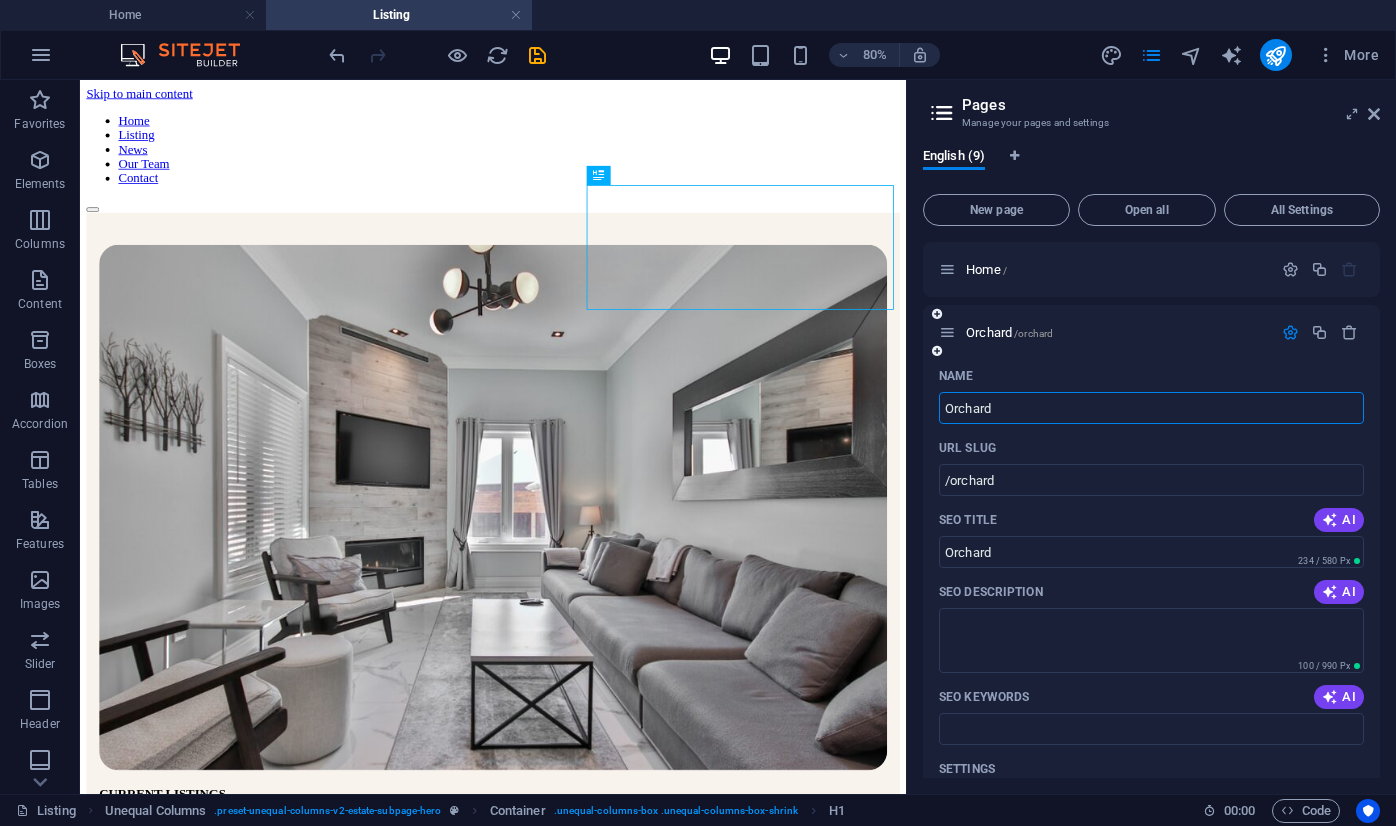 type on "Orchard" 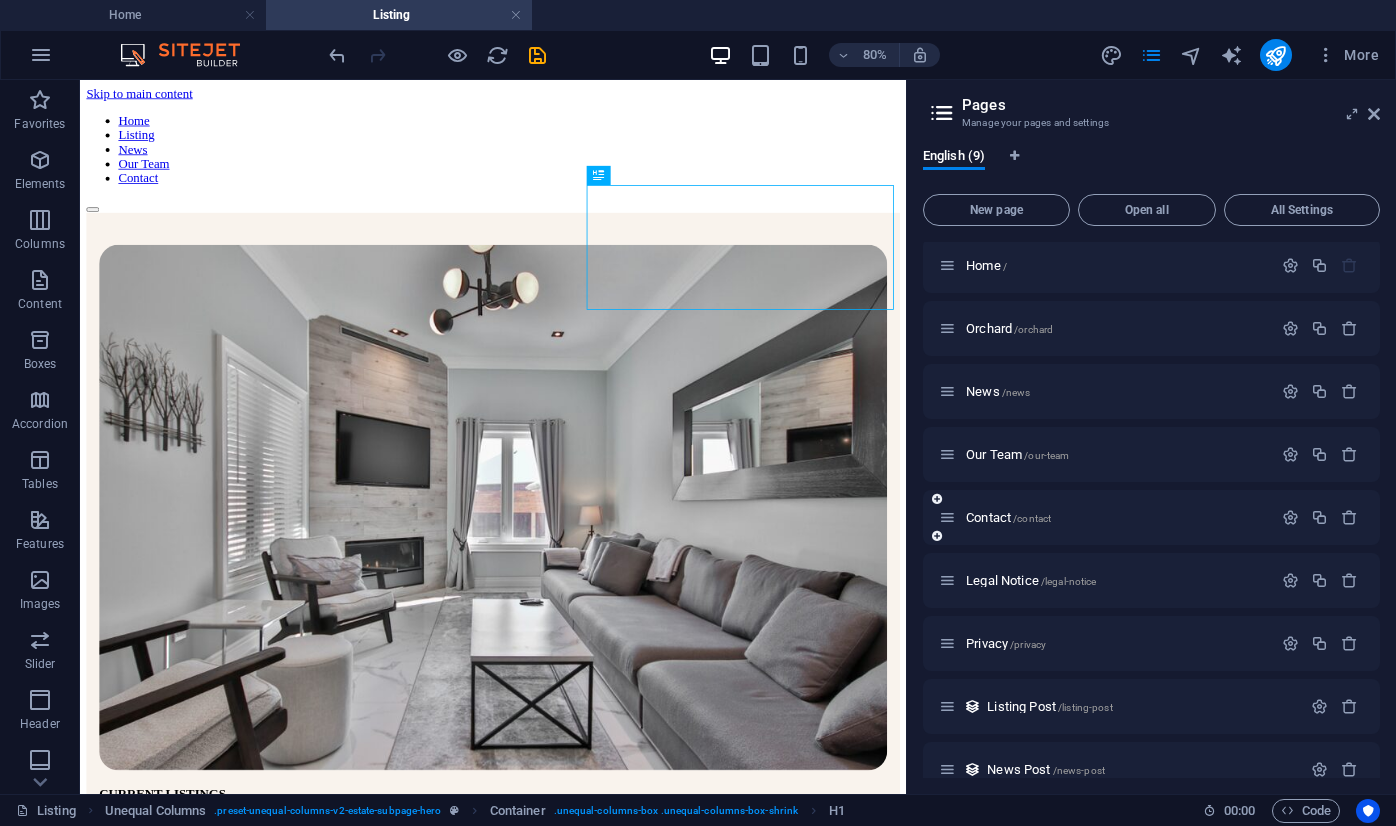 scroll, scrollTop: 0, scrollLeft: 0, axis: both 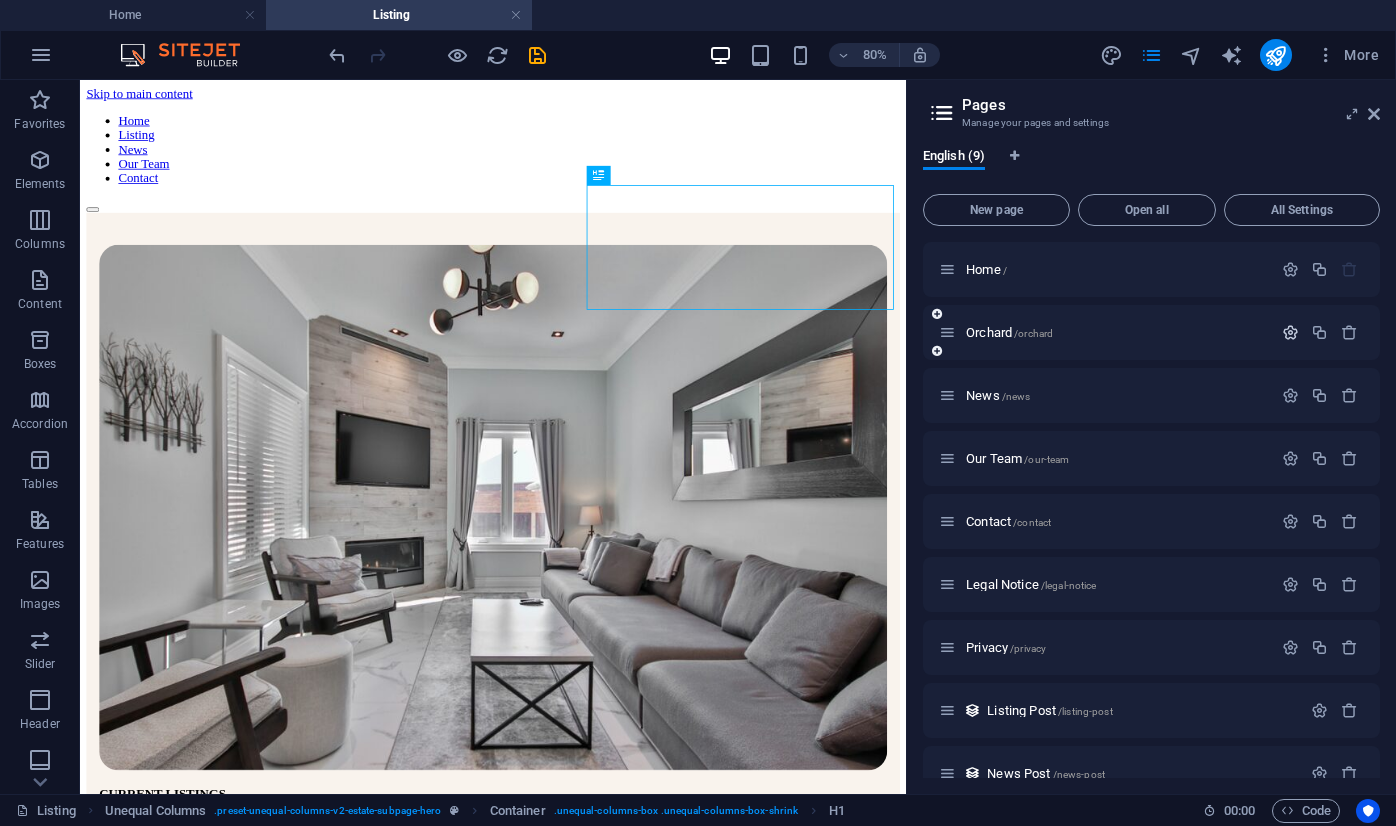 click at bounding box center (1290, 332) 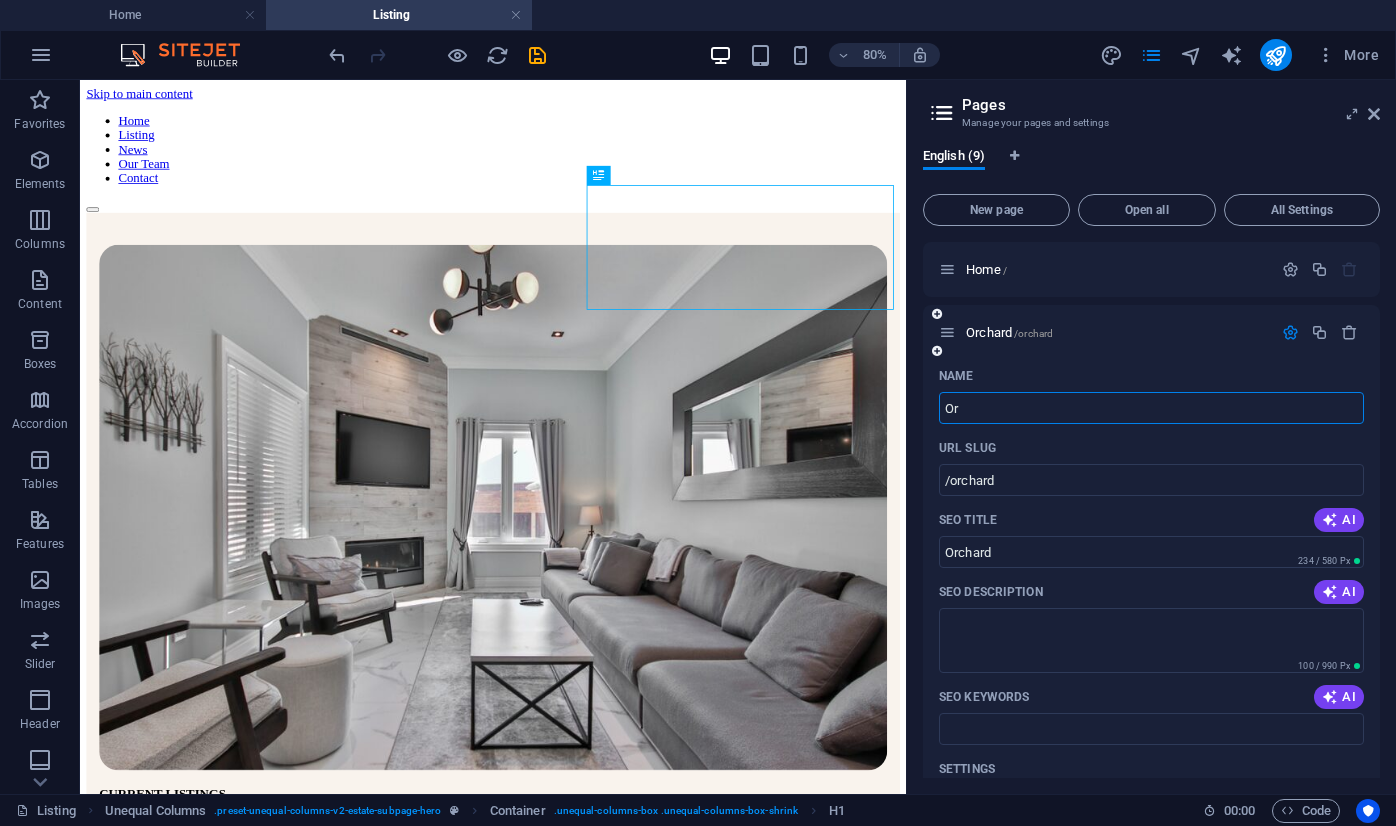 type on "O" 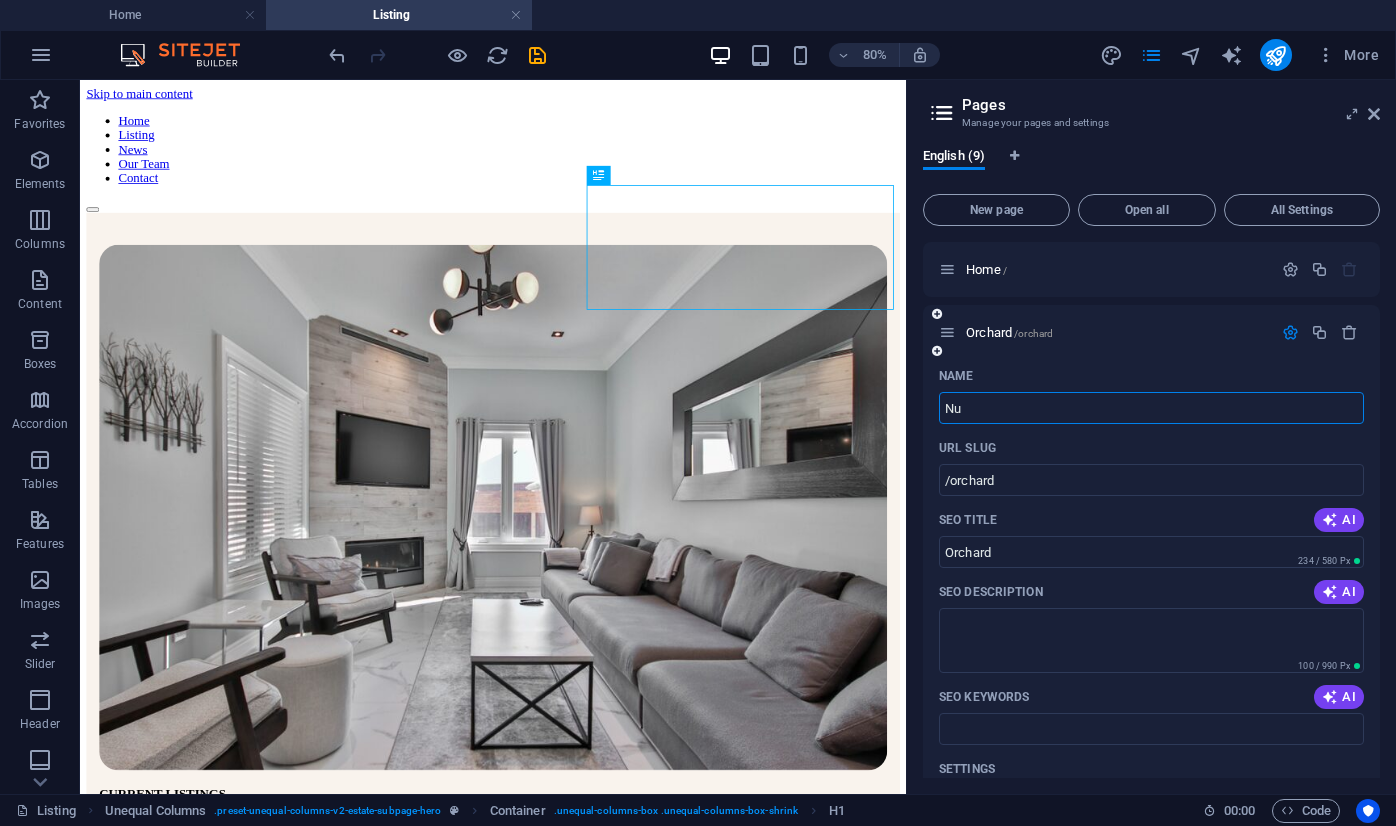 type on "Nur" 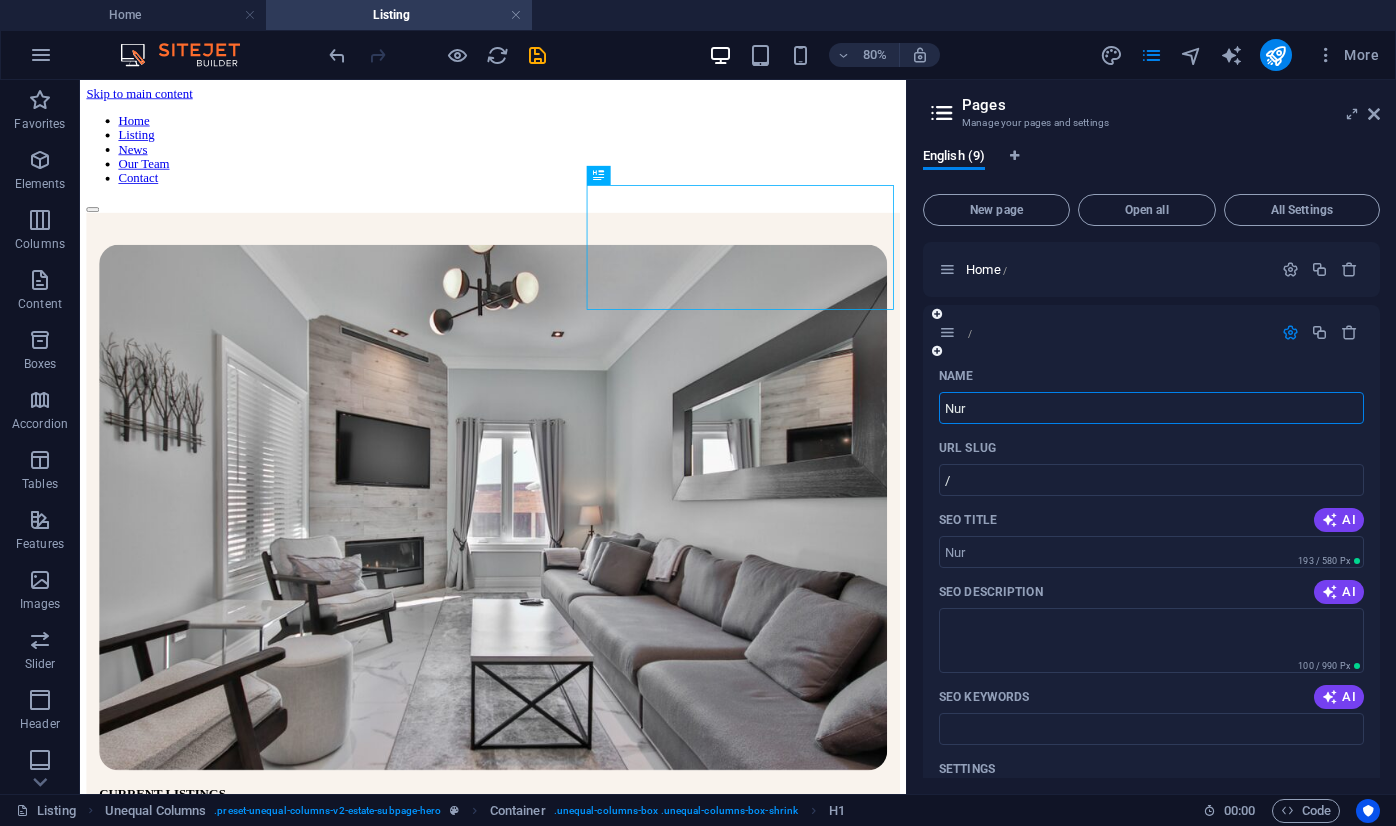 type on "/" 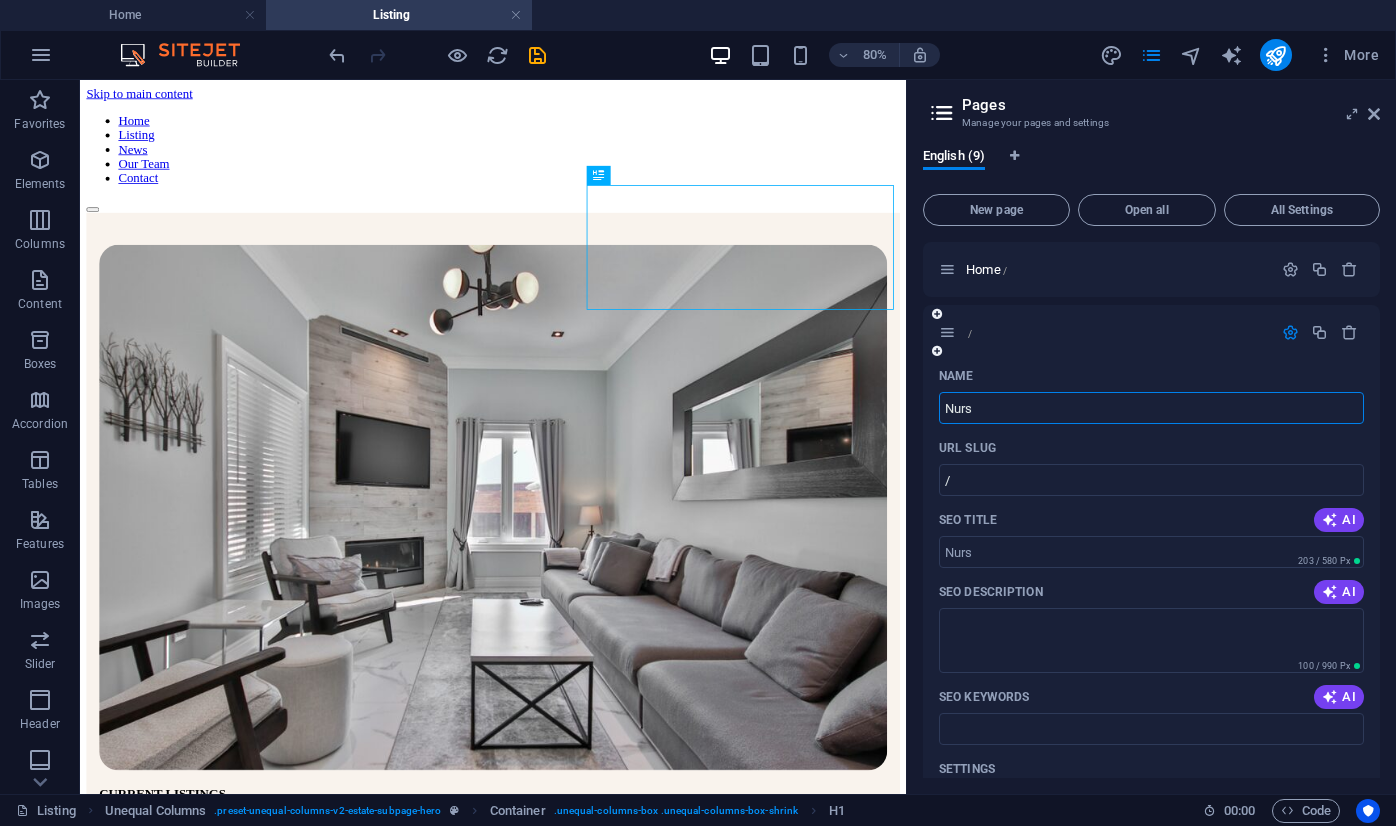 type on "Nurse" 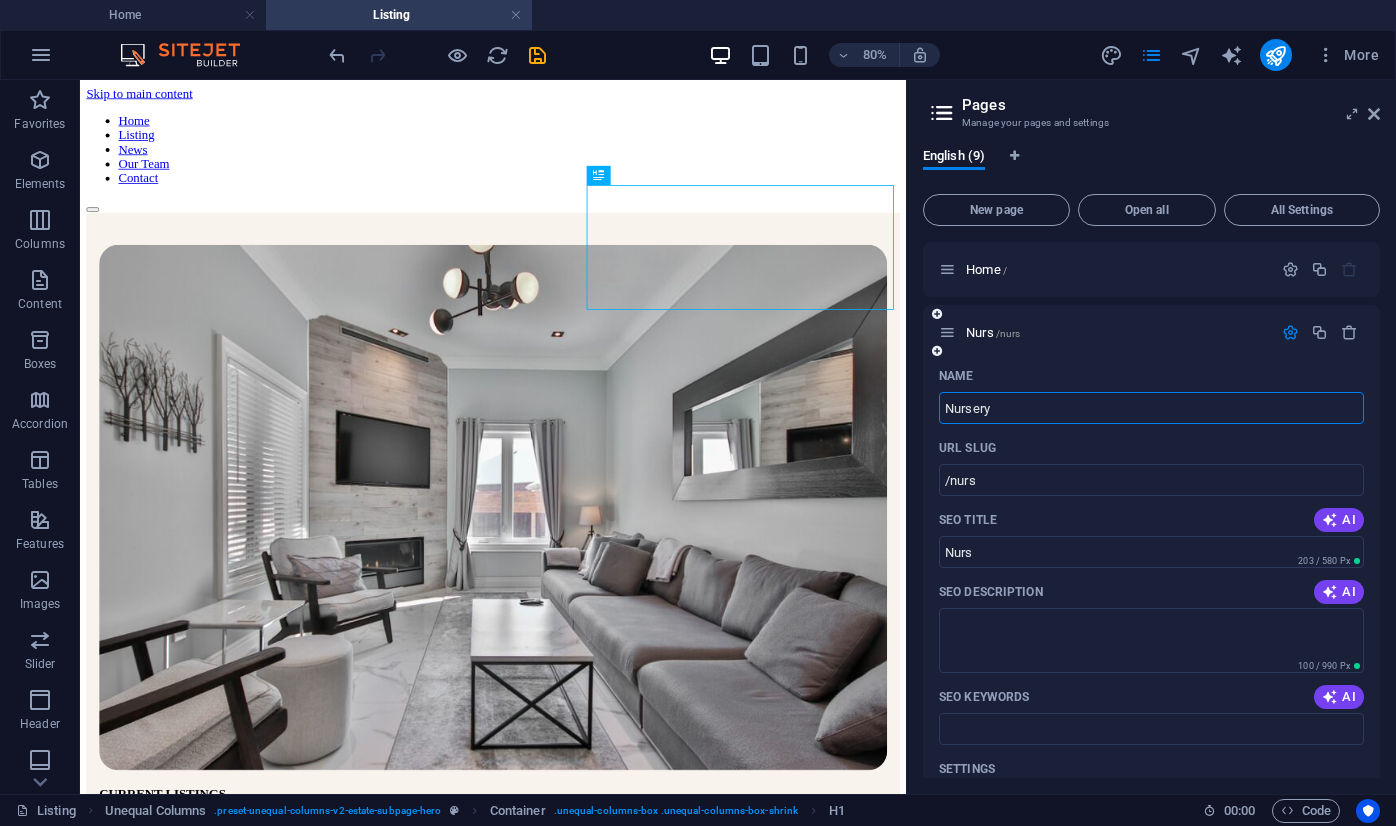 type on "Nursery" 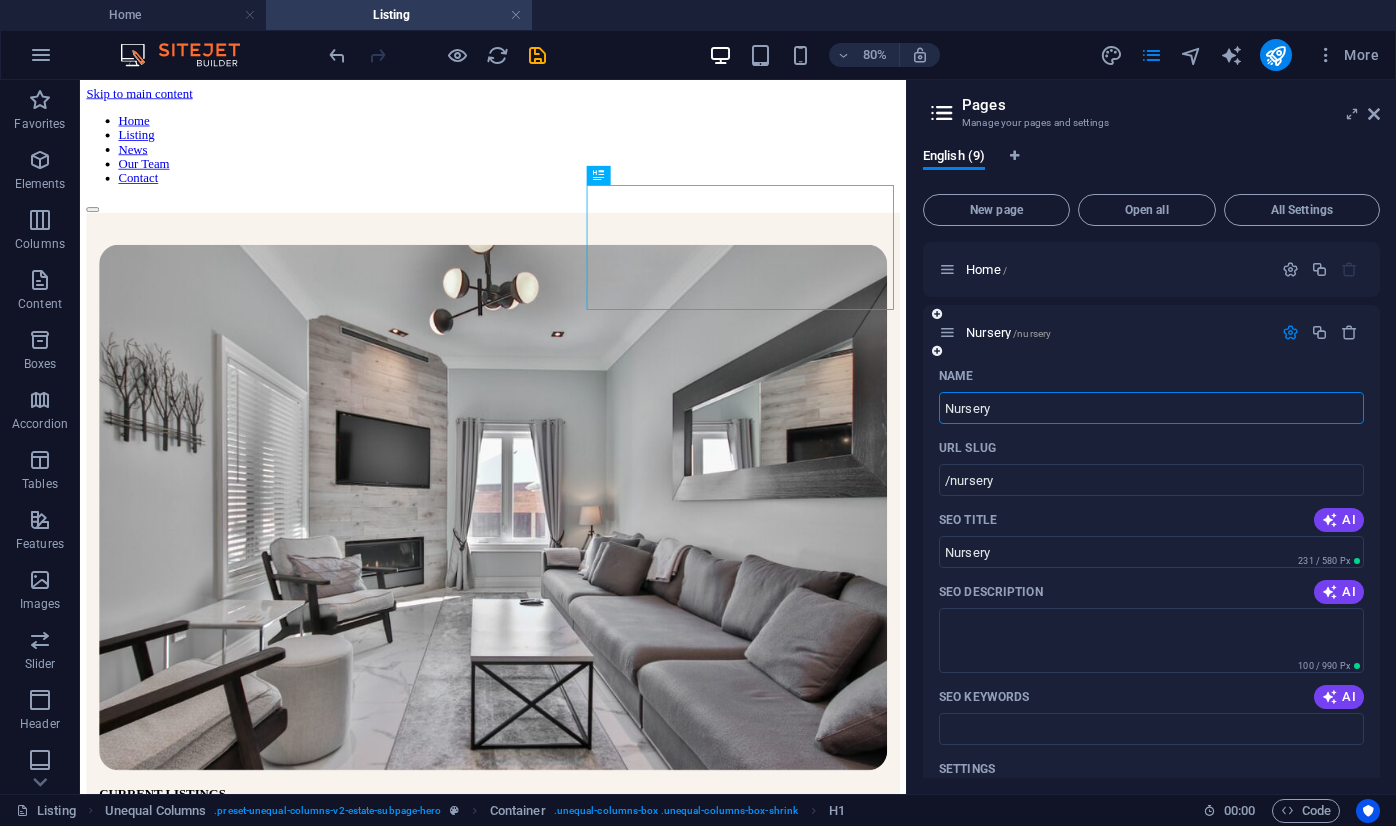 type on "Nursery" 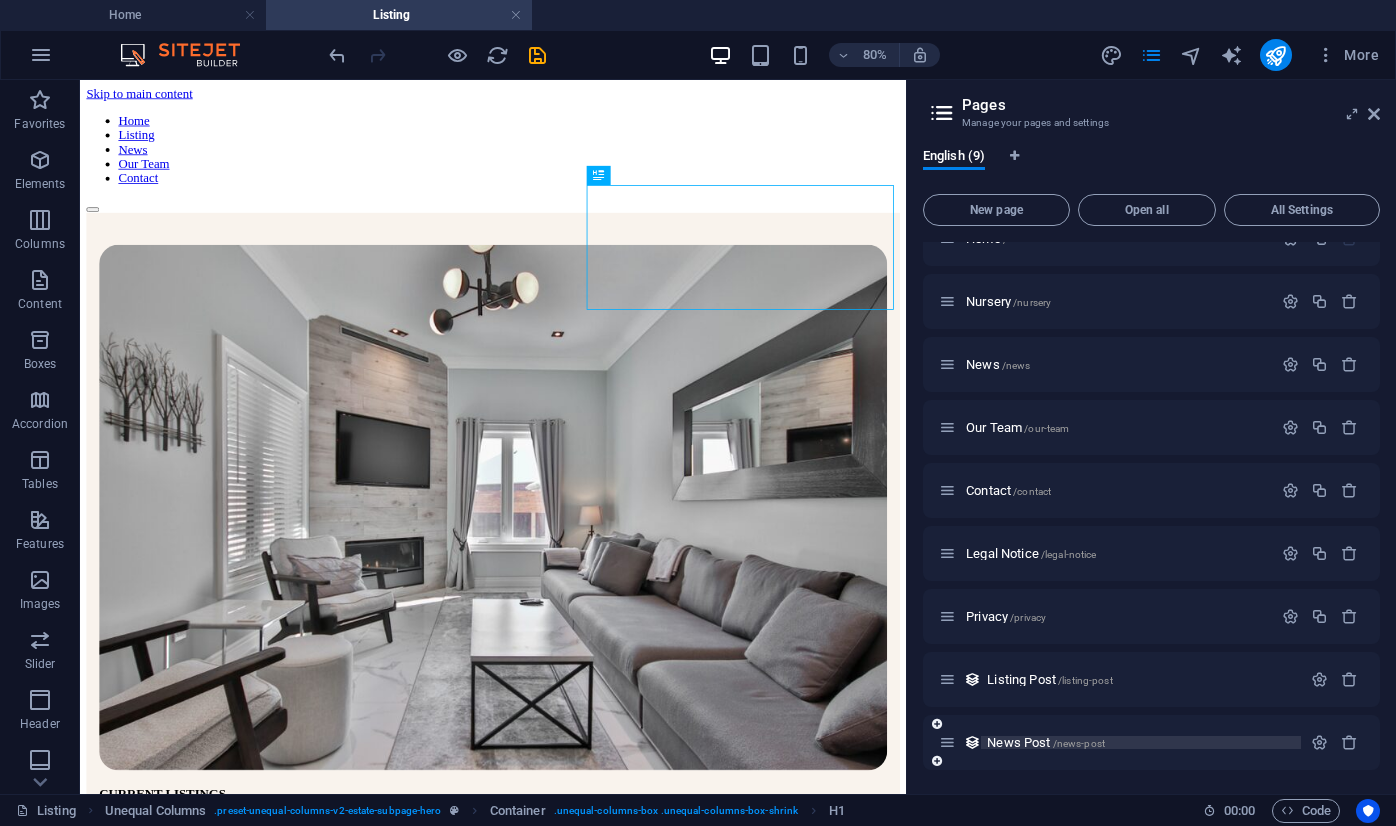 scroll, scrollTop: 0, scrollLeft: 0, axis: both 